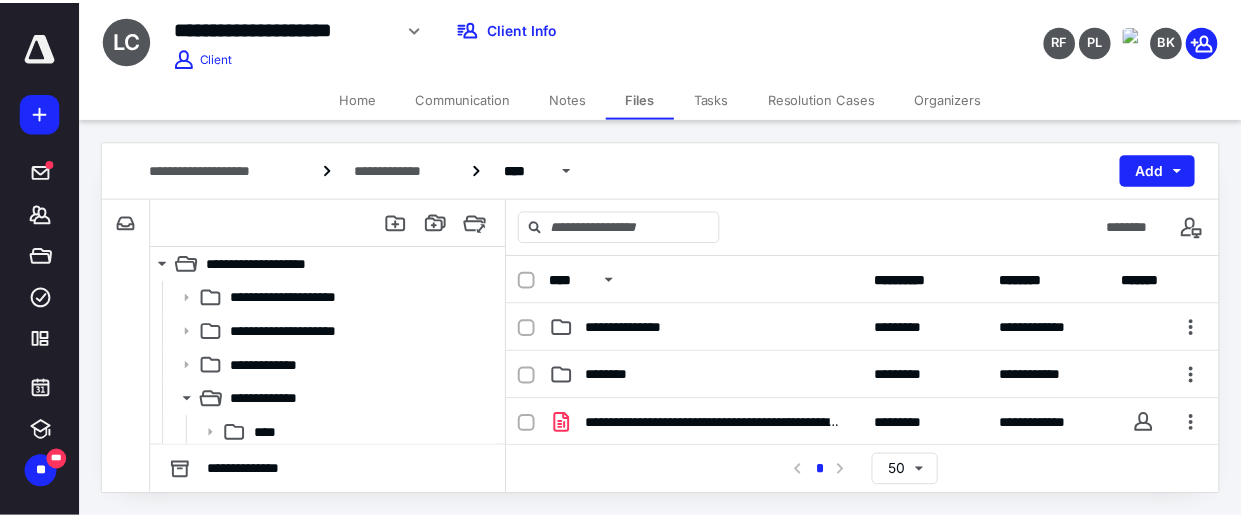scroll, scrollTop: 0, scrollLeft: 0, axis: both 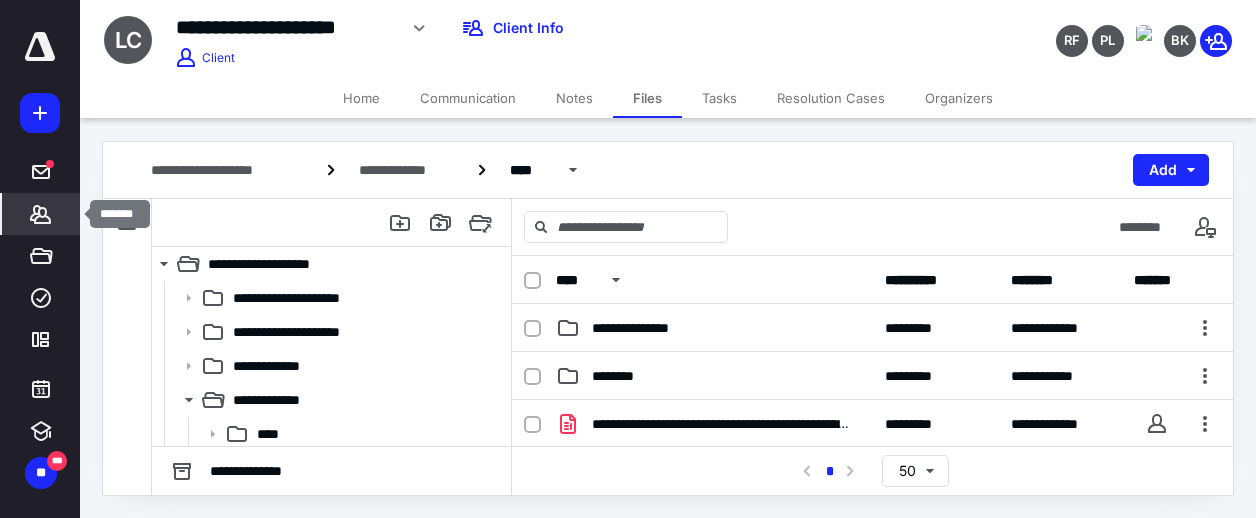 click 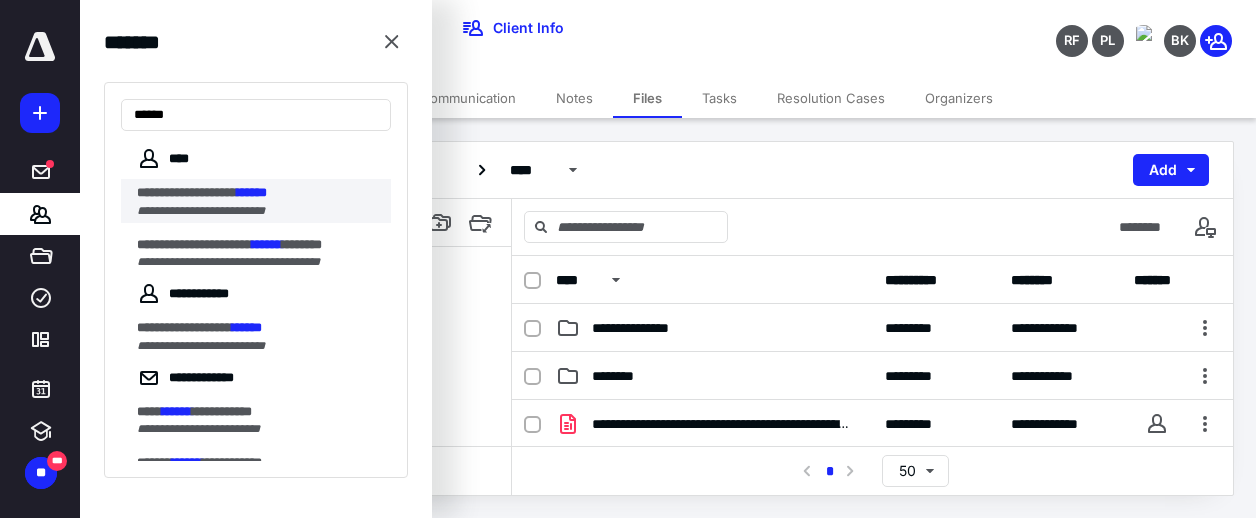 type on "******" 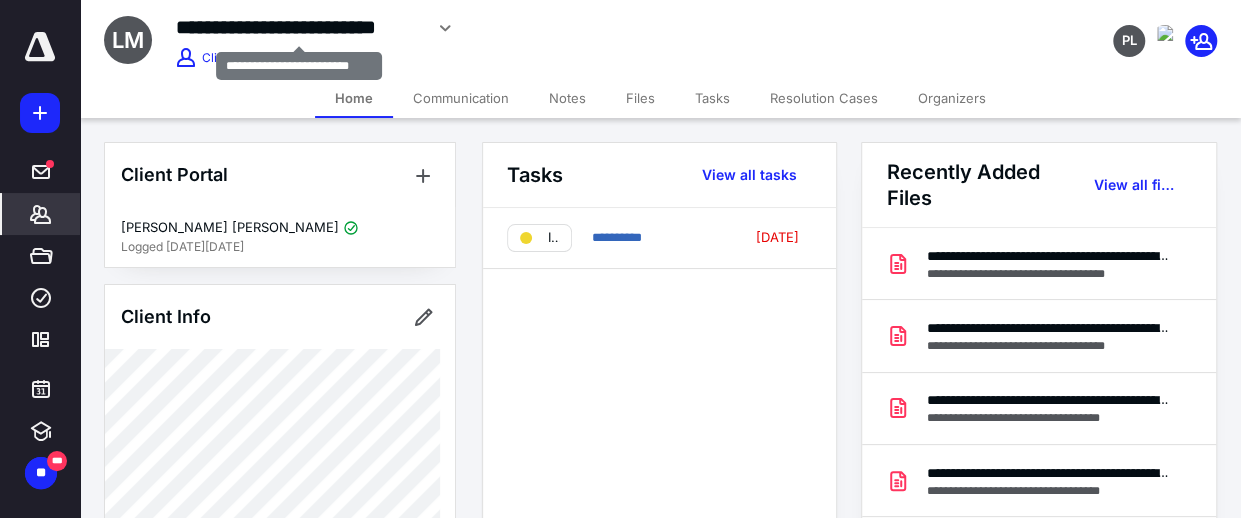 click on "**********" at bounding box center (299, 27) 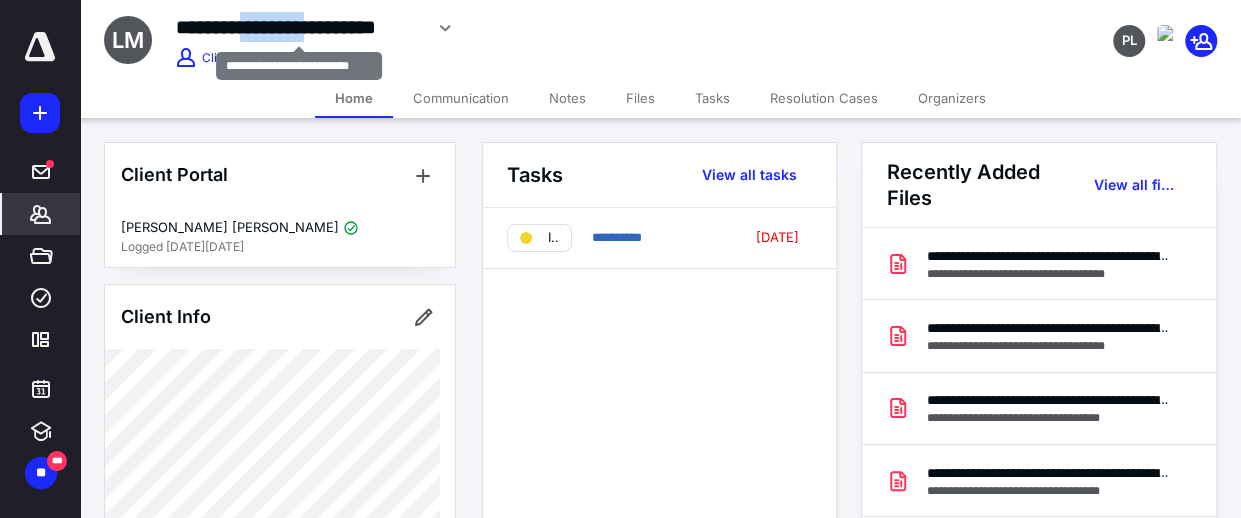 click on "**********" at bounding box center (299, 27) 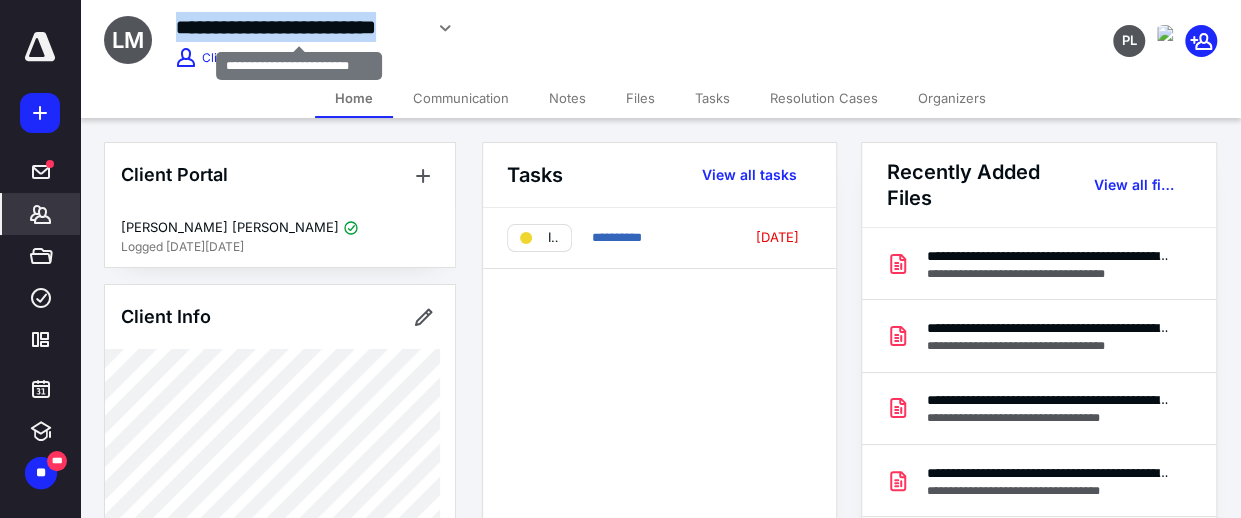 click on "**********" at bounding box center [299, 27] 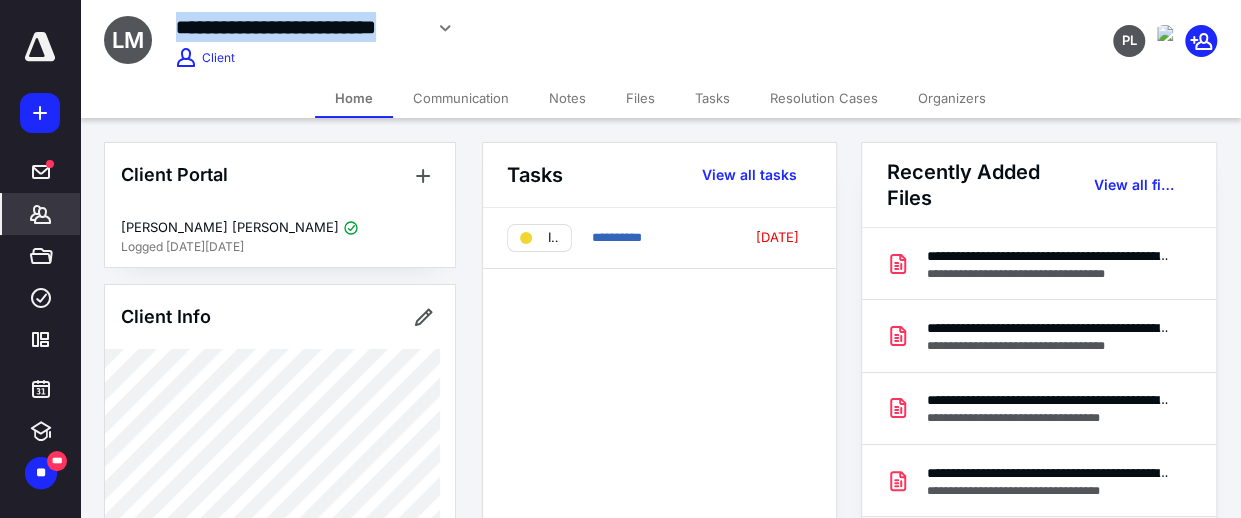 copy on "**********" 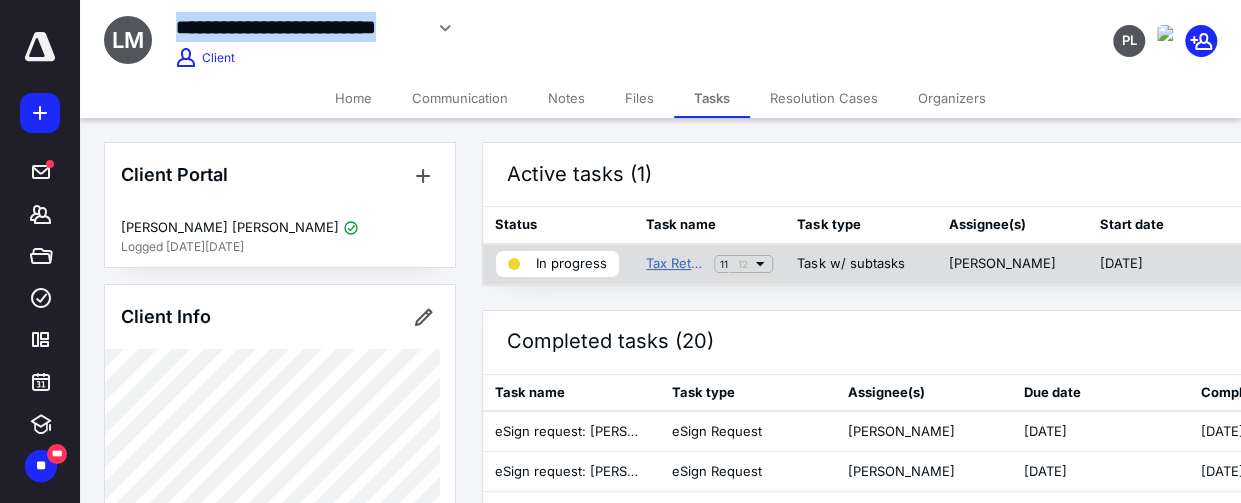click on "Tax Return" at bounding box center [676, 264] 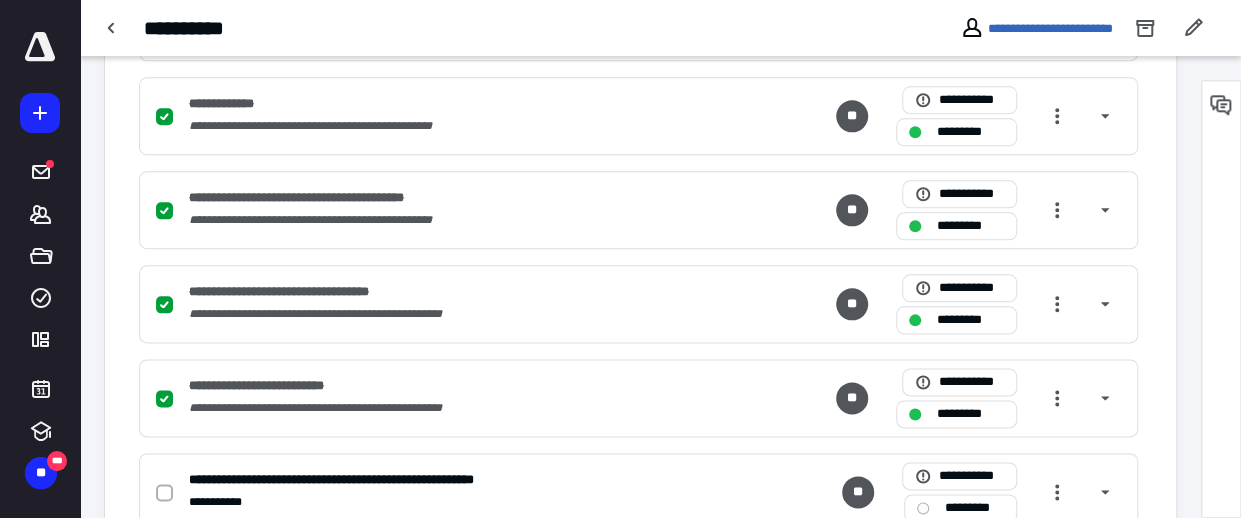 scroll, scrollTop: 1220, scrollLeft: 0, axis: vertical 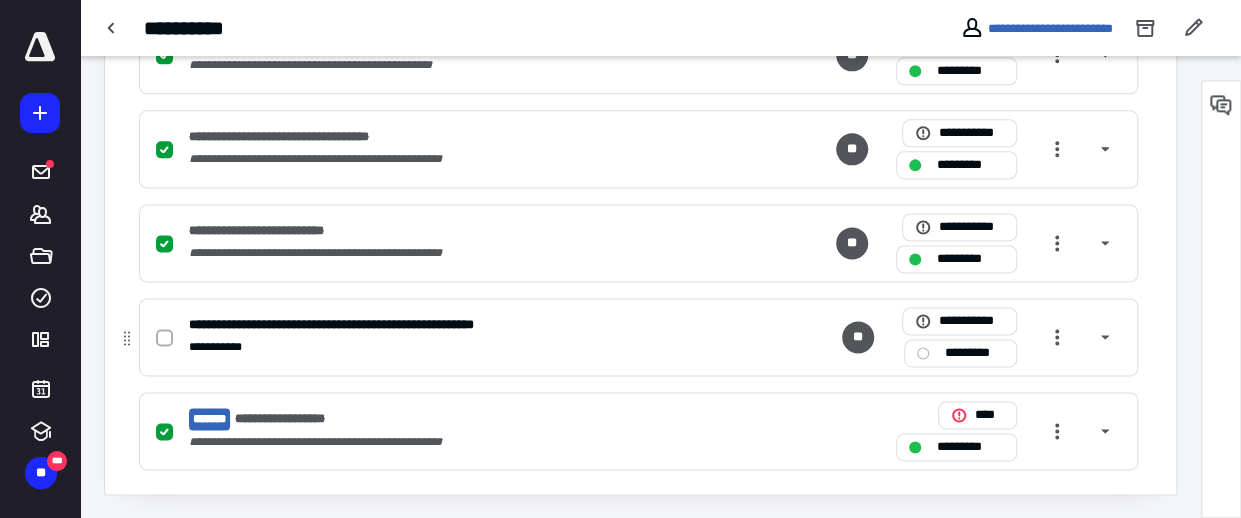 click on "**********" at bounding box center [638, 337] 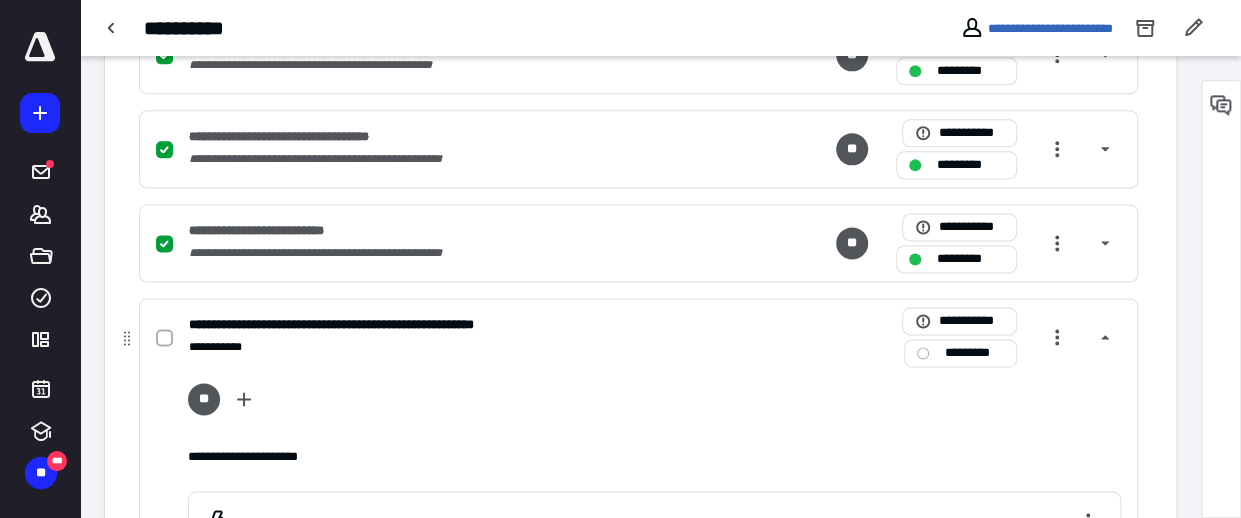 click at bounding box center [164, 338] 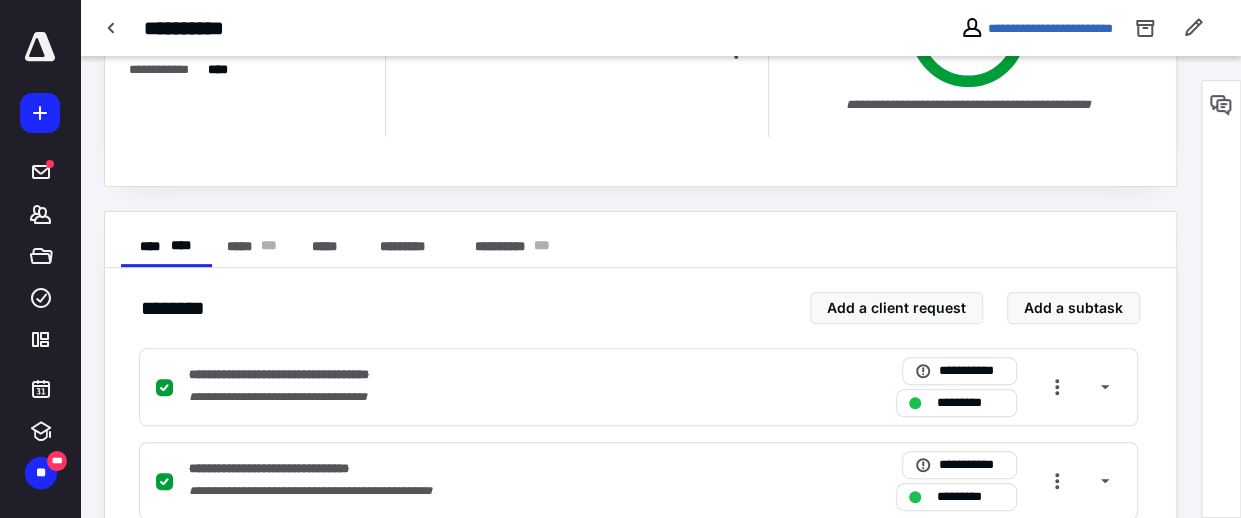 scroll, scrollTop: 0, scrollLeft: 0, axis: both 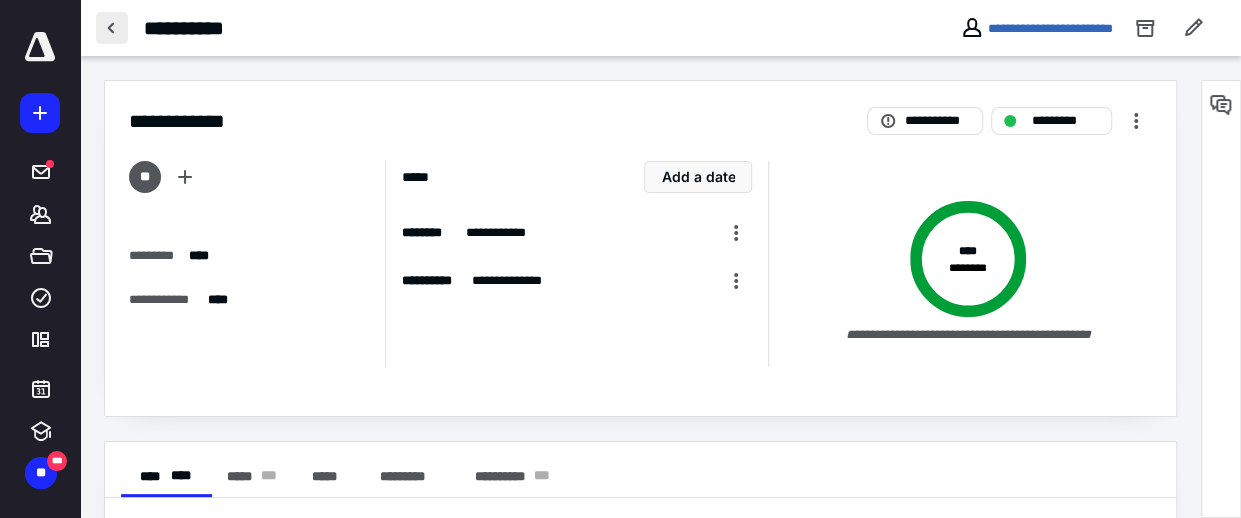 click at bounding box center (112, 28) 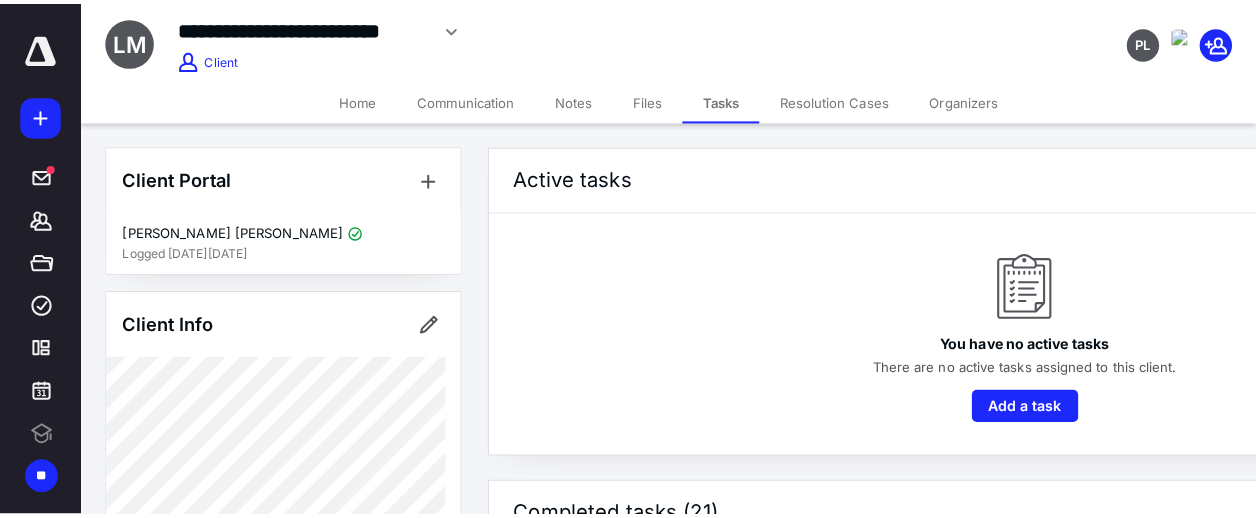 scroll, scrollTop: 0, scrollLeft: 0, axis: both 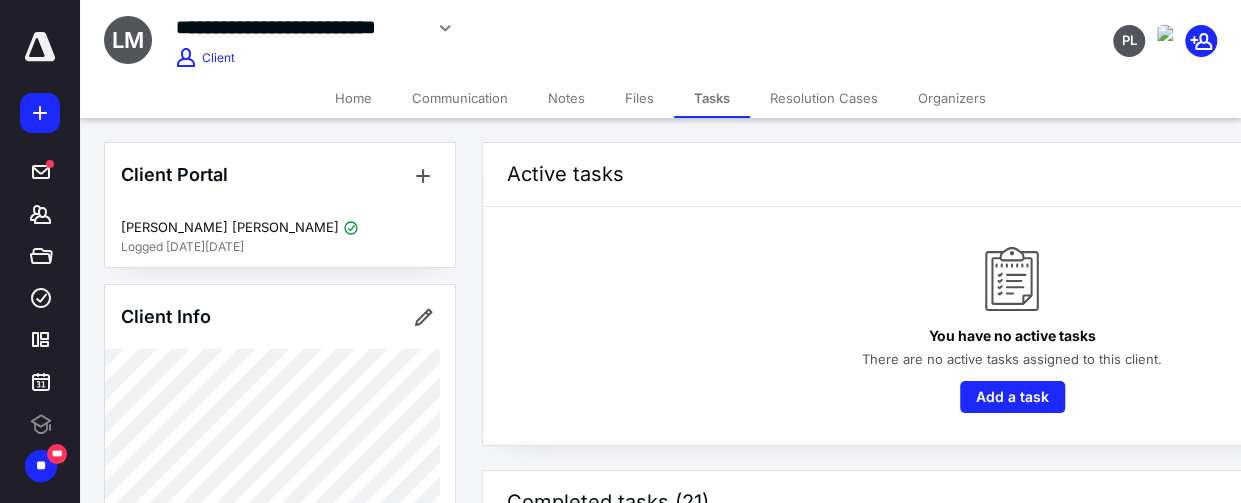 click on "Files" at bounding box center [639, 98] 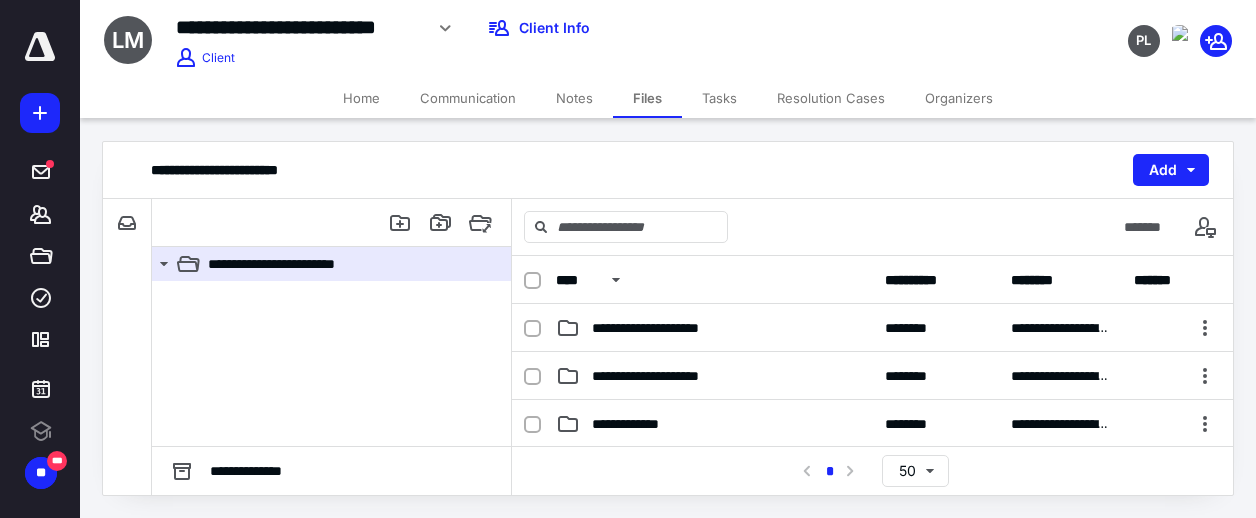 scroll, scrollTop: 0, scrollLeft: 0, axis: both 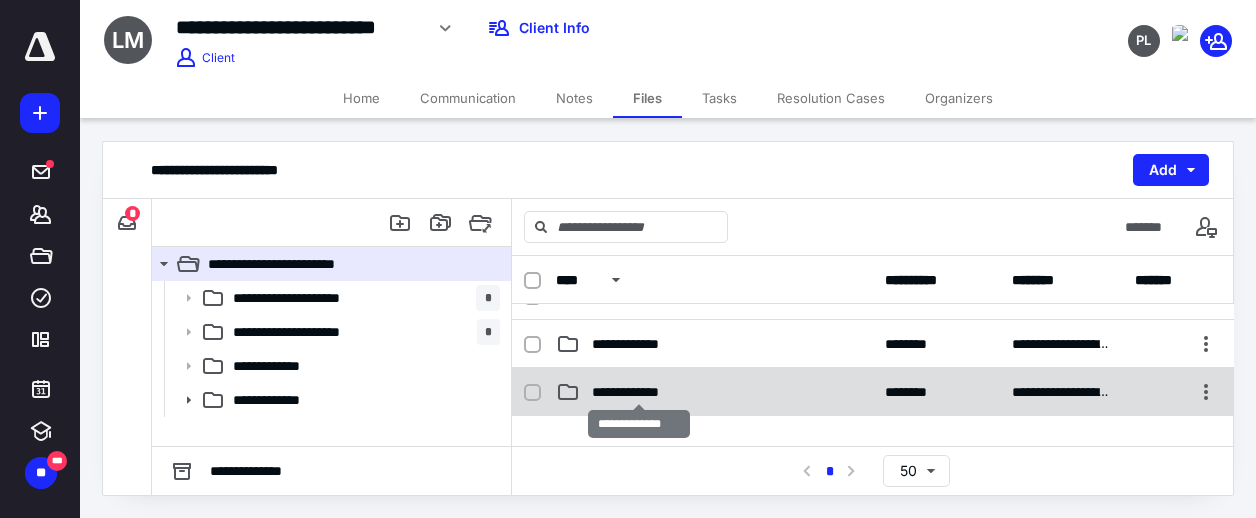 click on "**********" at bounding box center (639, 392) 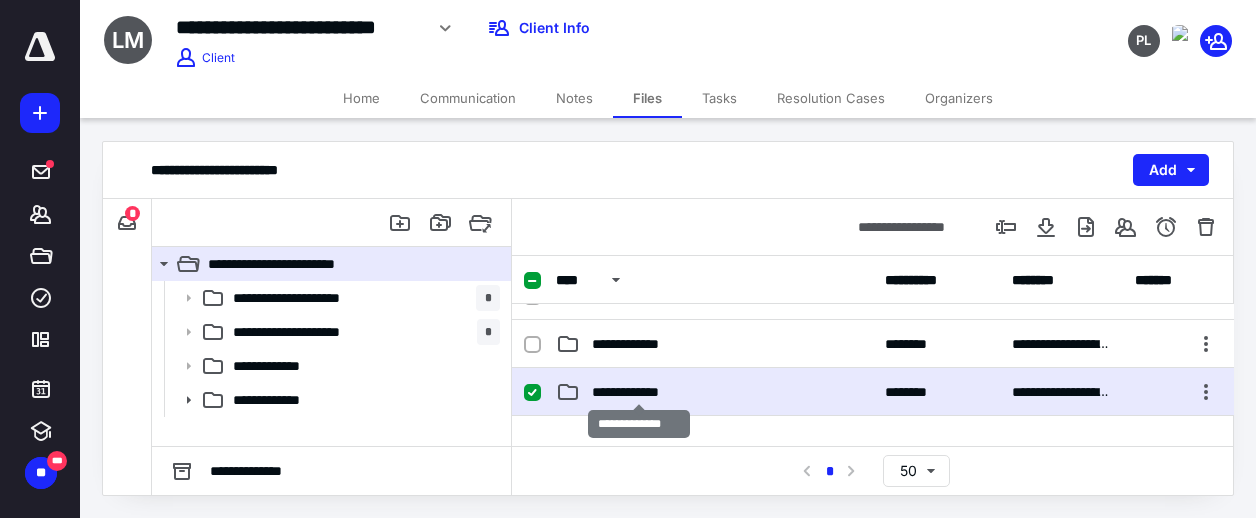 click on "**********" at bounding box center (639, 392) 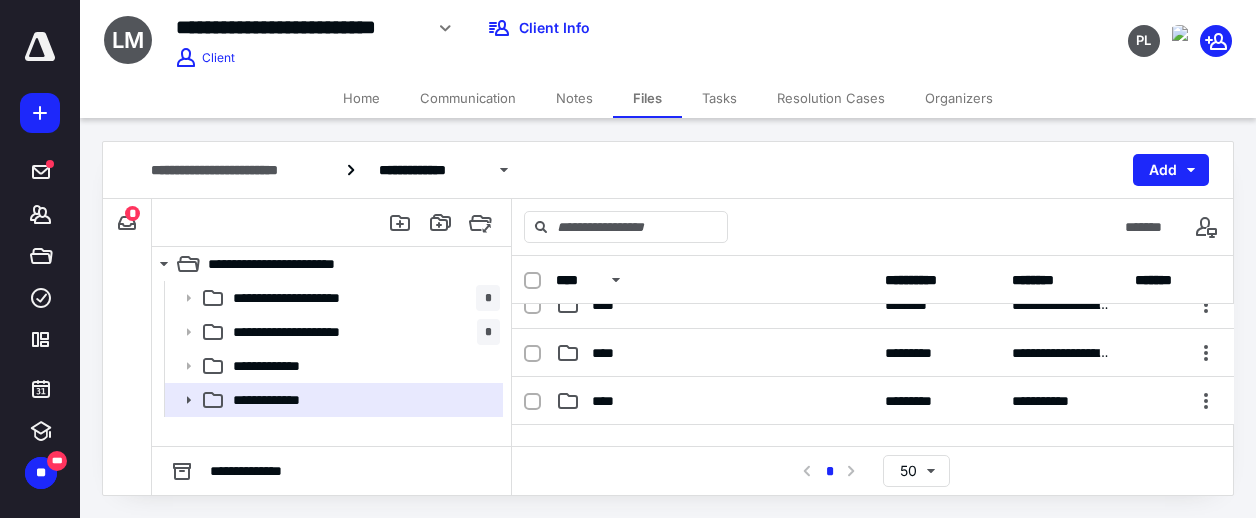 scroll, scrollTop: 72, scrollLeft: 0, axis: vertical 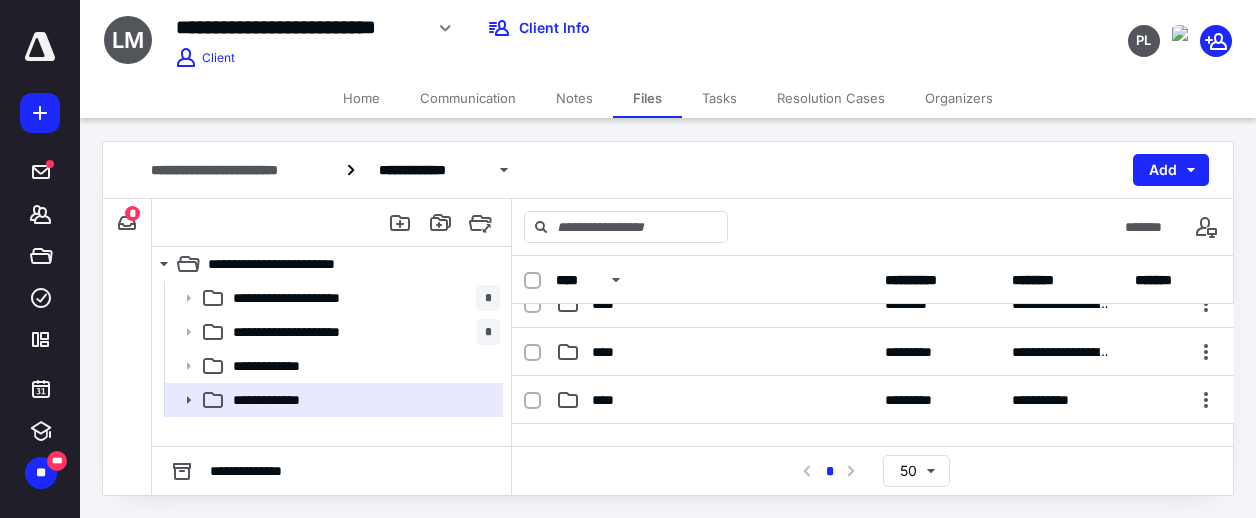click on "**********" at bounding box center (873, 400) 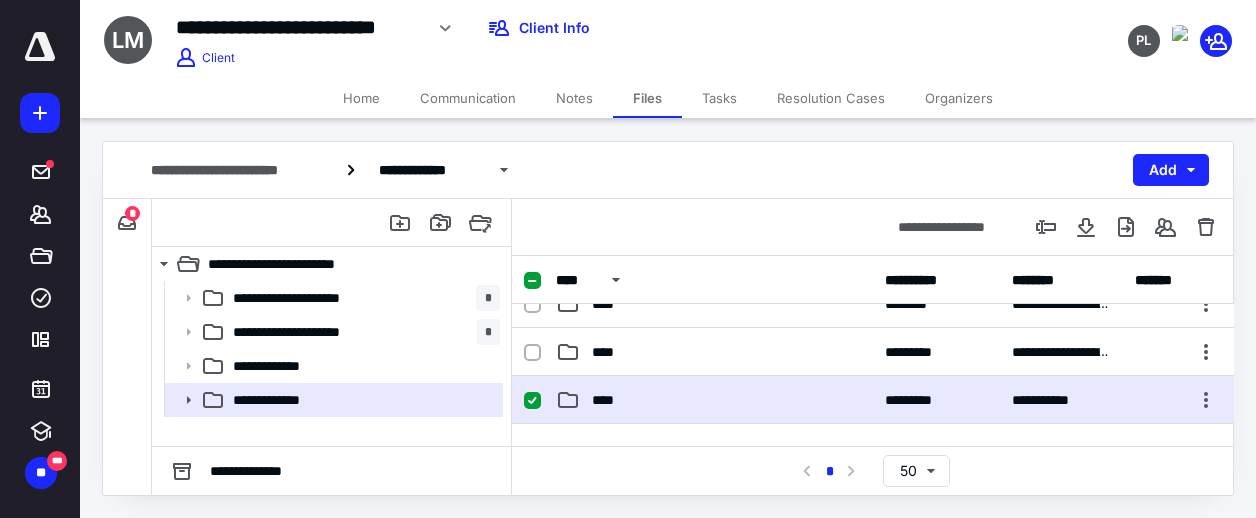 click on "**********" at bounding box center [873, 400] 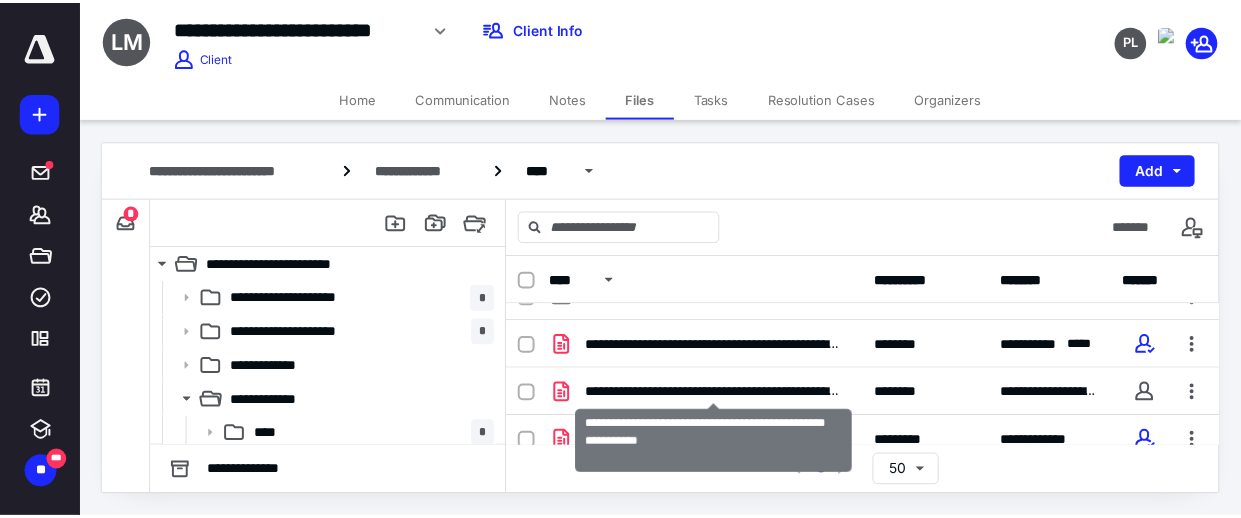 scroll, scrollTop: 78, scrollLeft: 0, axis: vertical 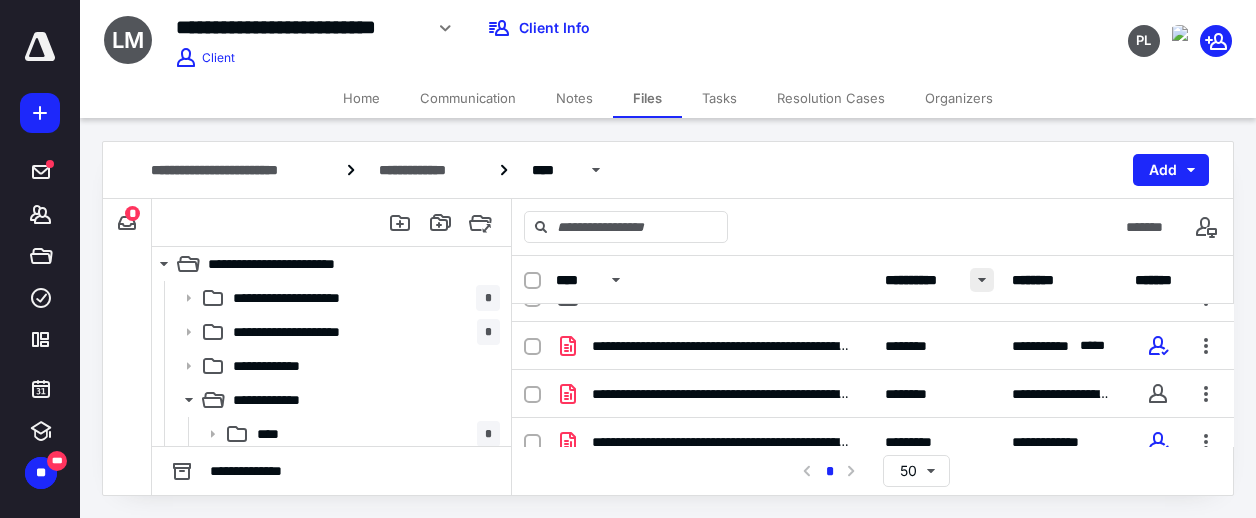 click at bounding box center [982, 280] 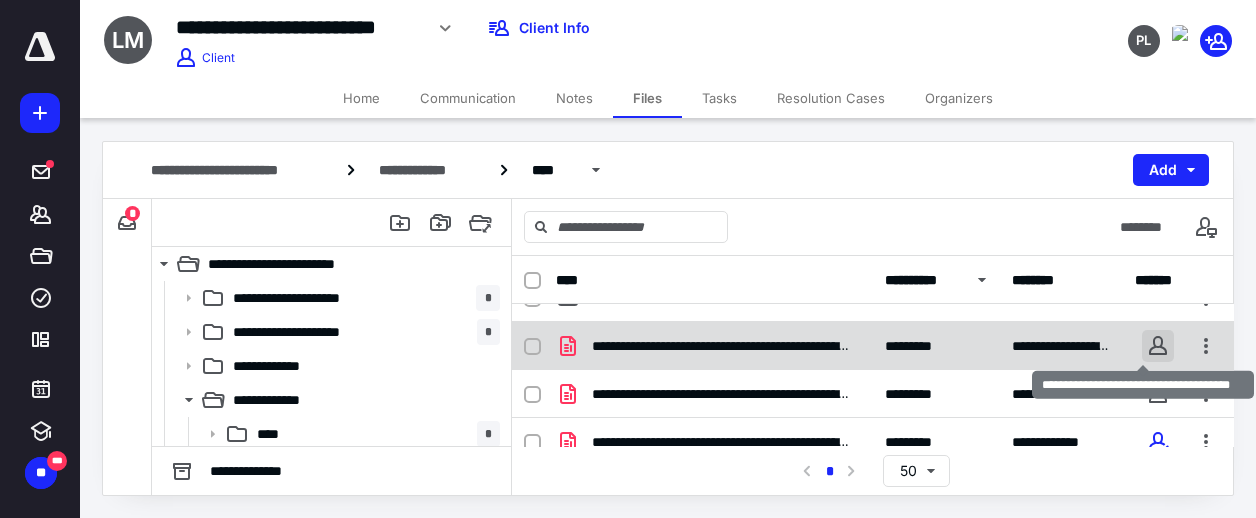 click on "**********" at bounding box center [628, 258] 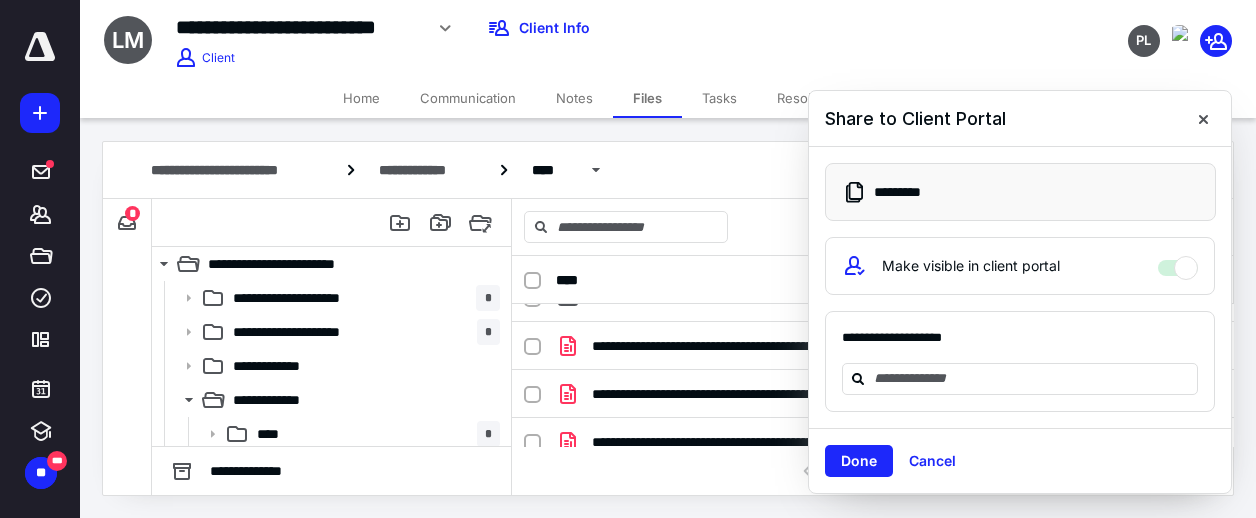 drag, startPoint x: 860, startPoint y: 455, endPoint x: 870, endPoint y: 461, distance: 11.661903 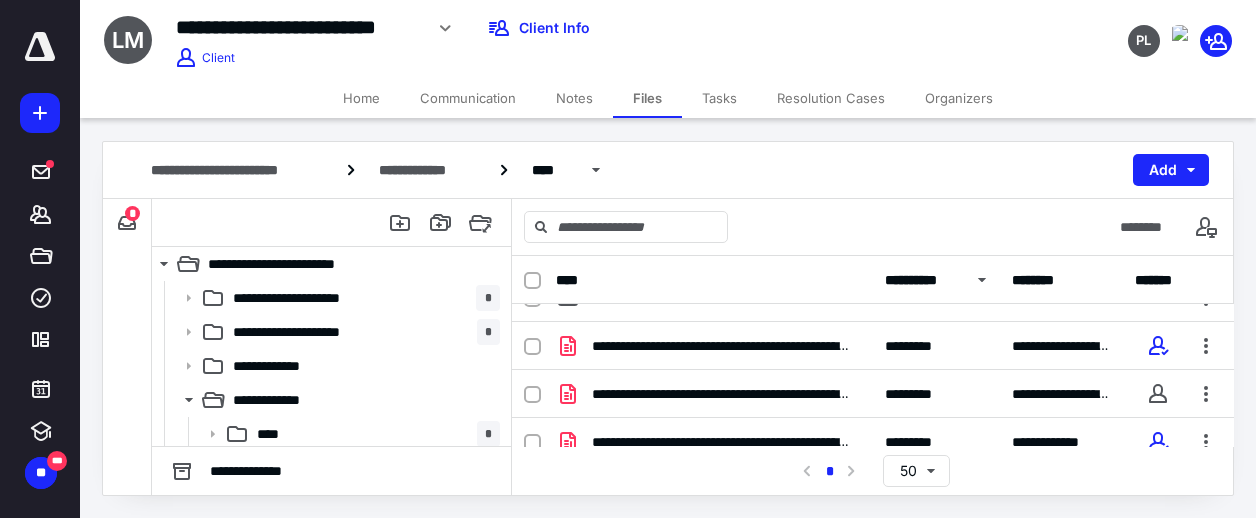 click on "**********" at bounding box center (872, 471) 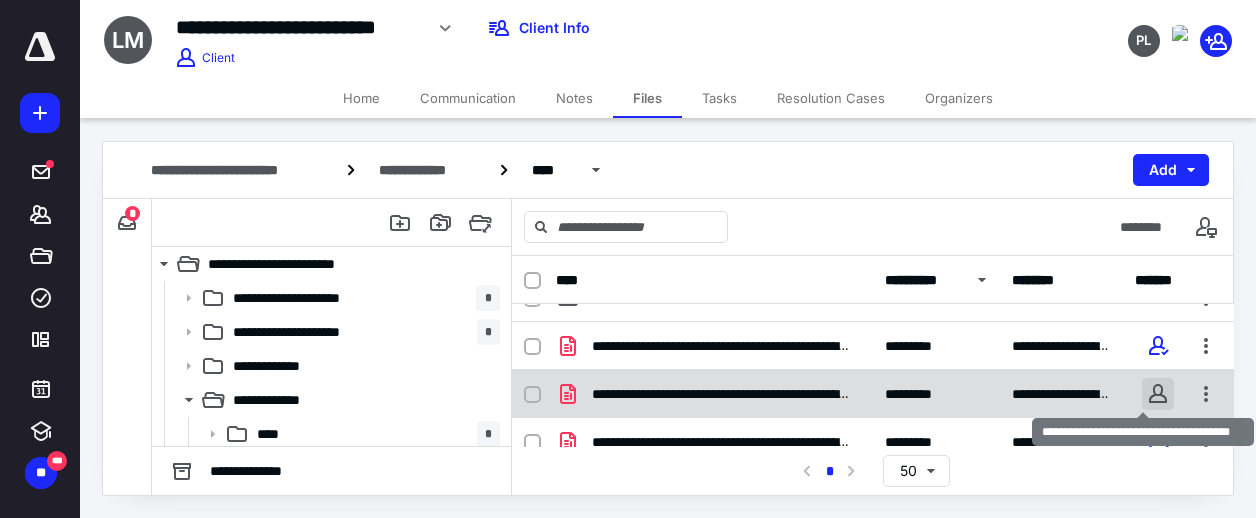 click on "**********" at bounding box center [628, 258] 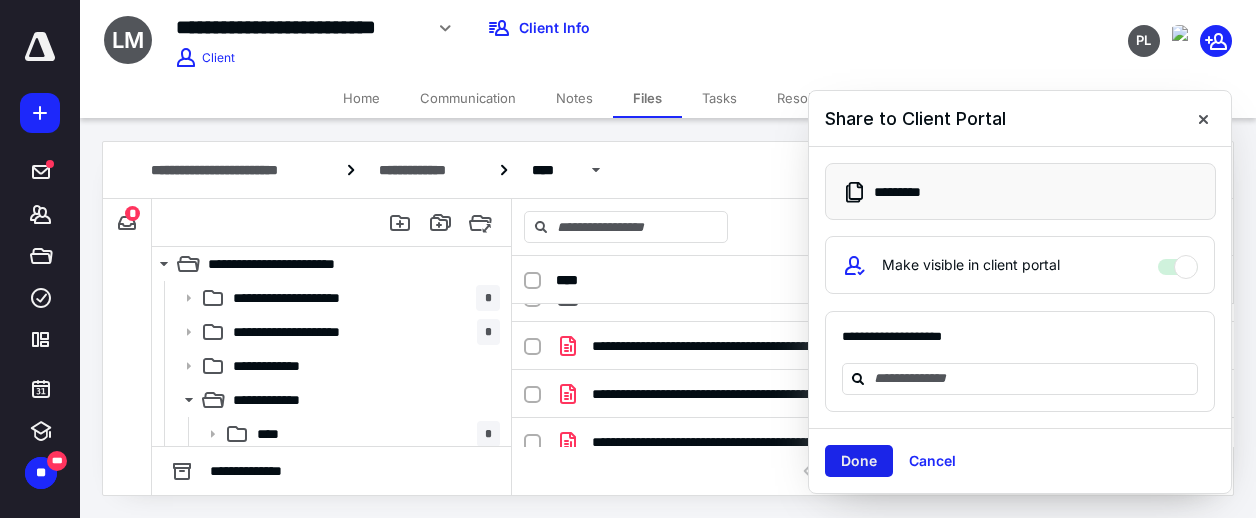 click on "Done" at bounding box center (859, 461) 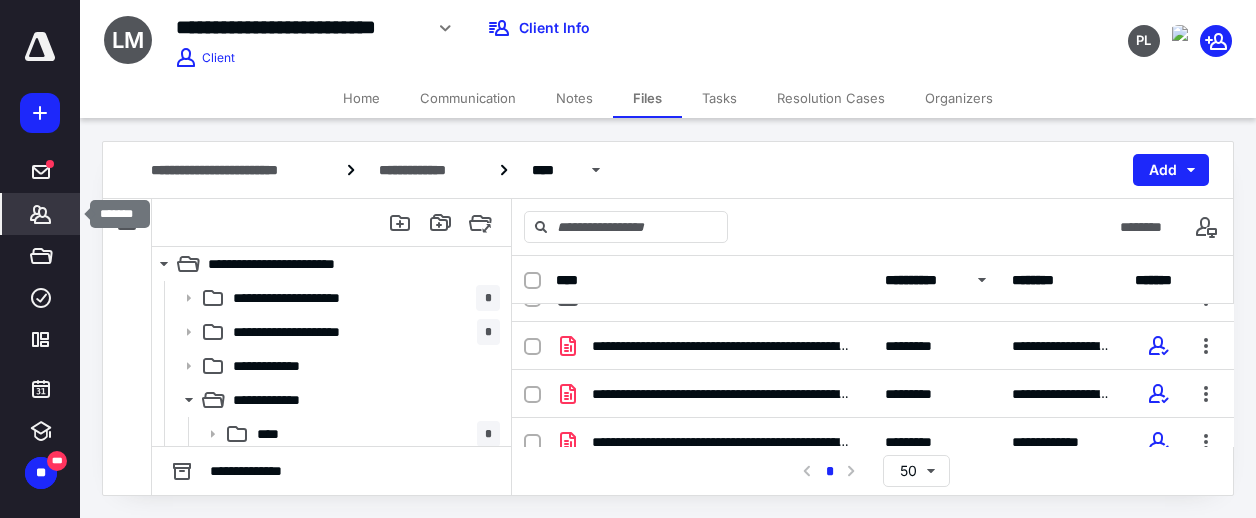 click on "*******" at bounding box center (41, 214) 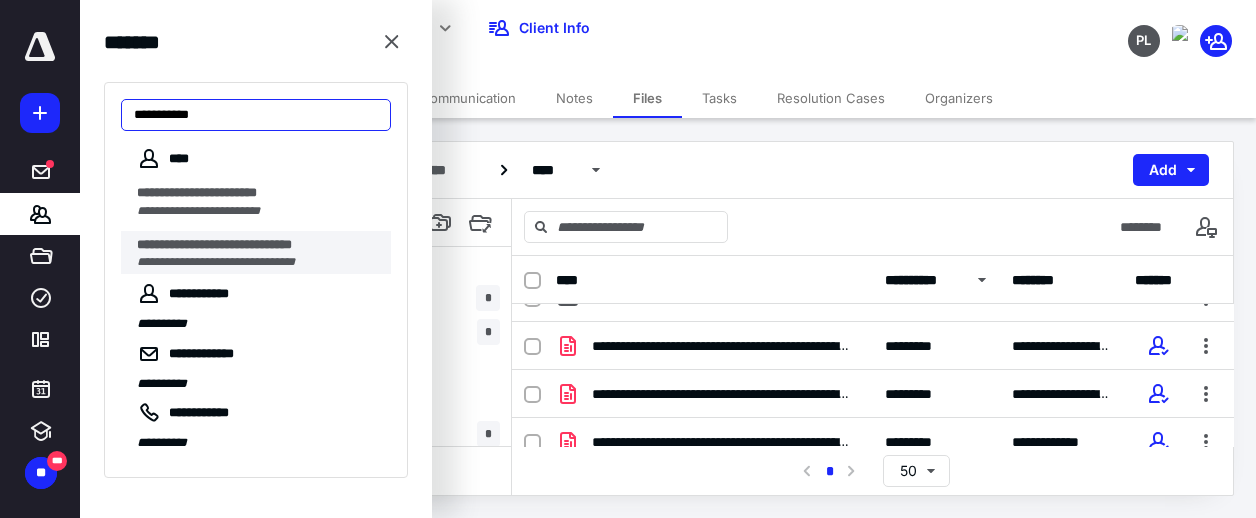type on "**********" 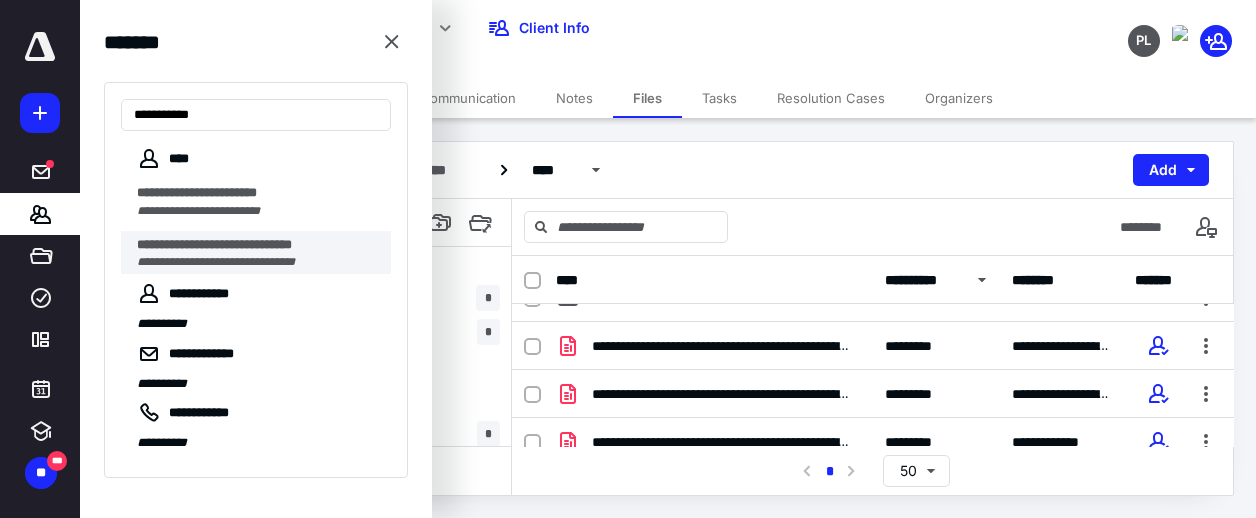 click on "*****" at bounding box center (279, 244) 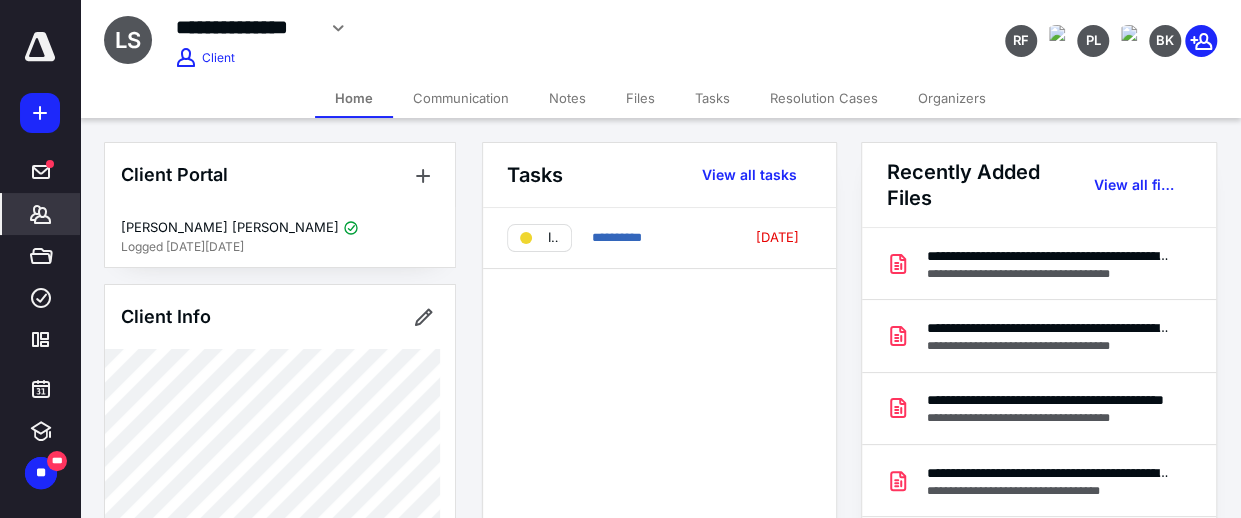 click on "**********" at bounding box center (245, 27) 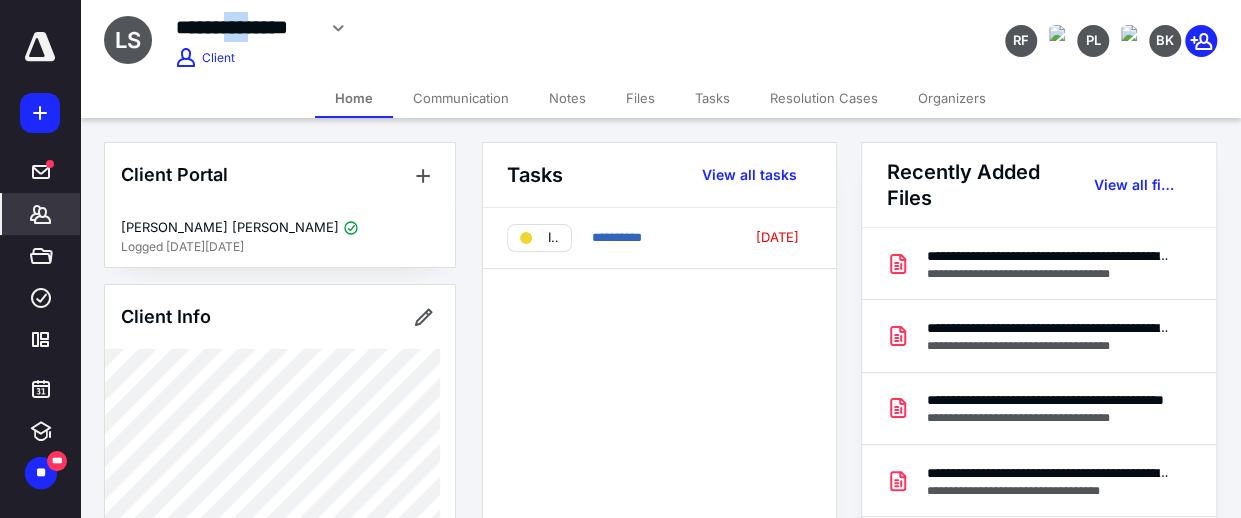 click on "**********" at bounding box center [245, 27] 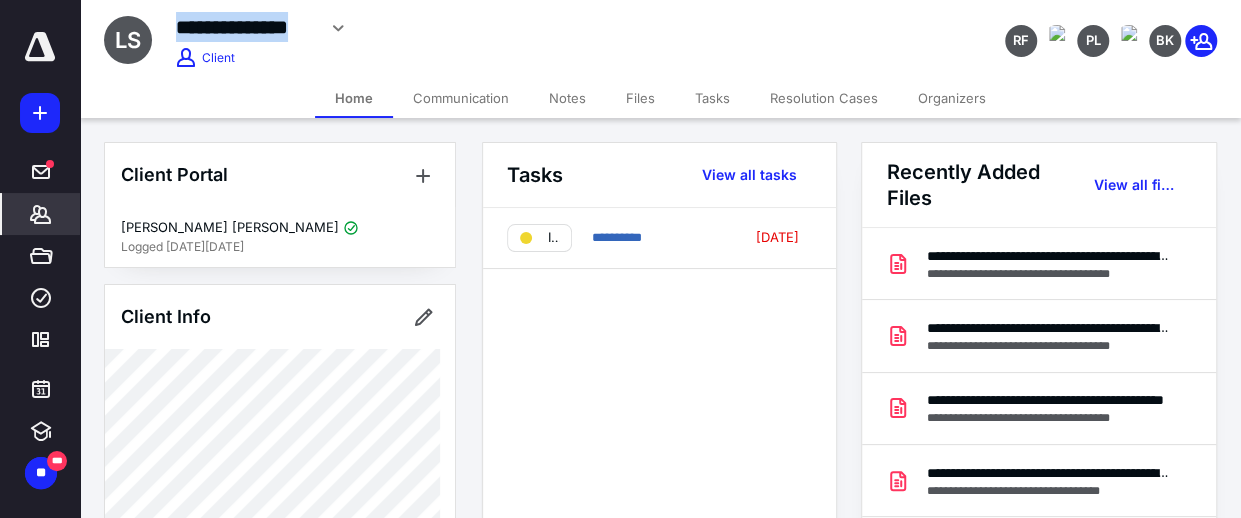 click on "**********" at bounding box center [245, 27] 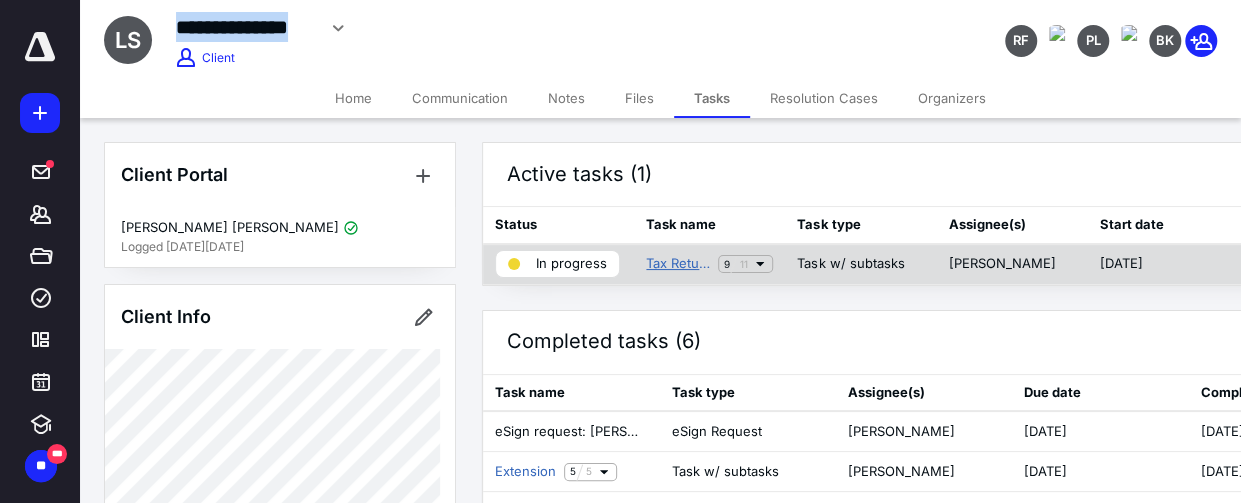 click on "Tax Return" at bounding box center (678, 264) 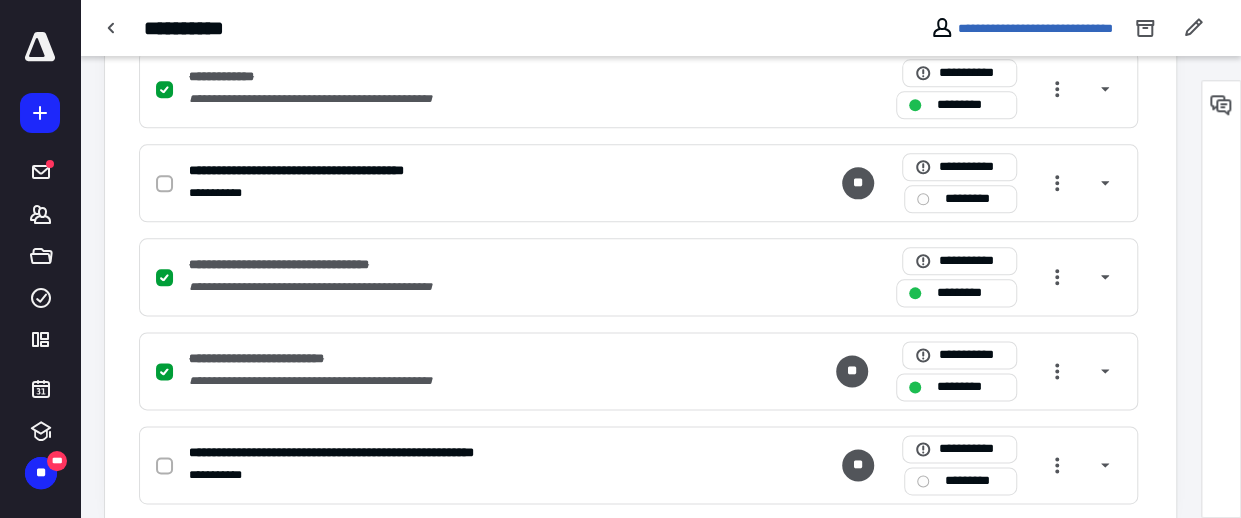 scroll, scrollTop: 1126, scrollLeft: 0, axis: vertical 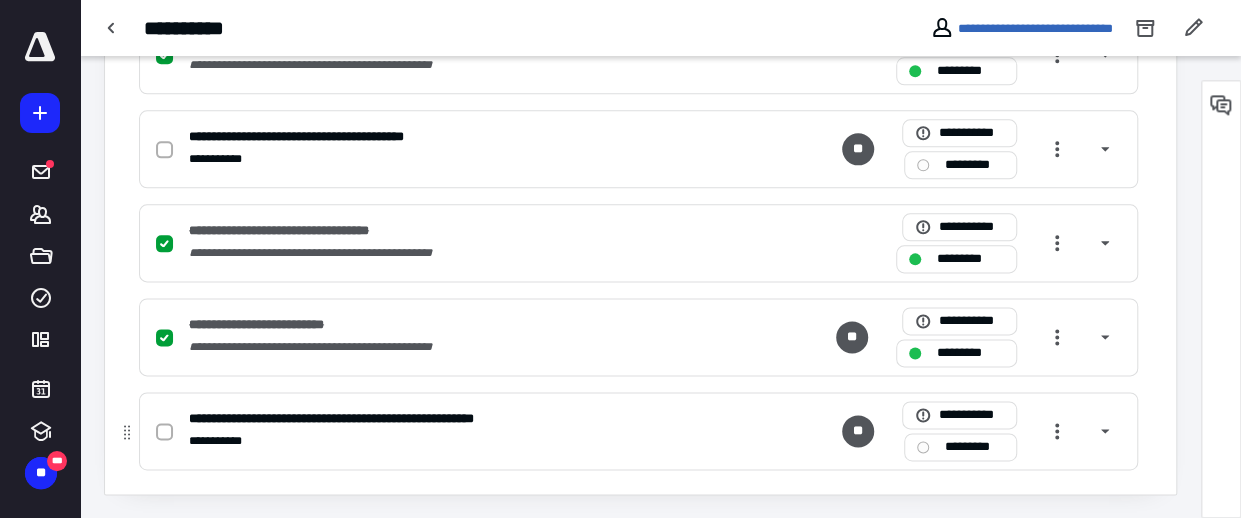 click at bounding box center [164, 432] 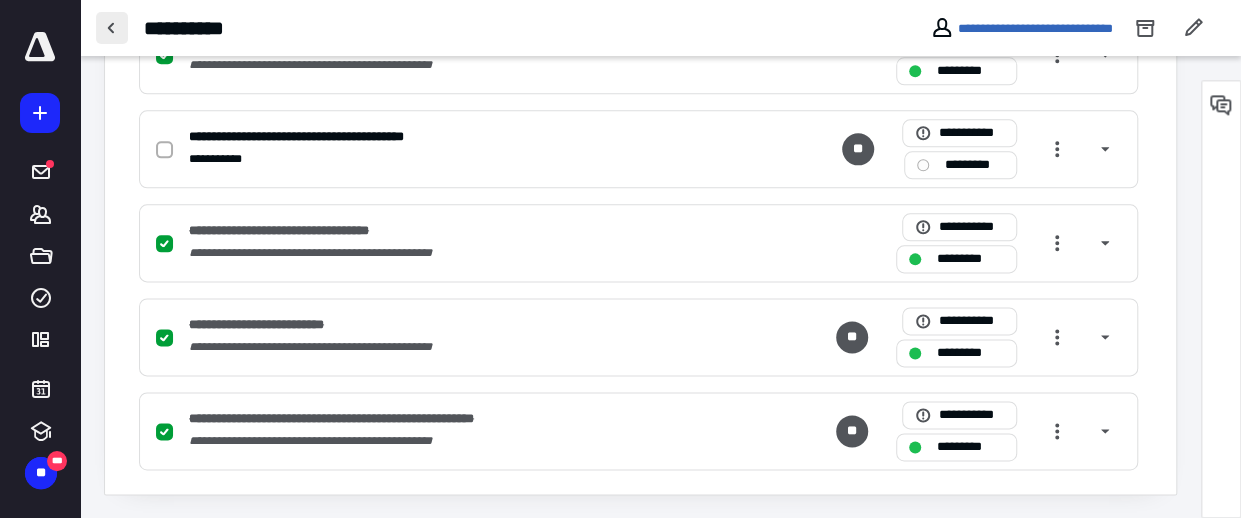 click at bounding box center (112, 28) 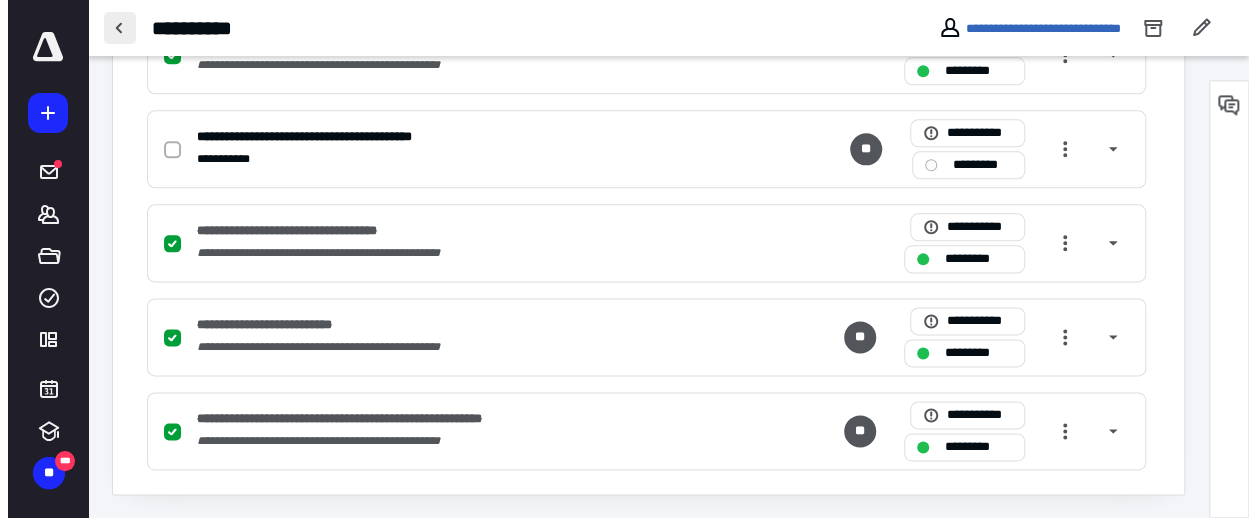 scroll, scrollTop: 0, scrollLeft: 0, axis: both 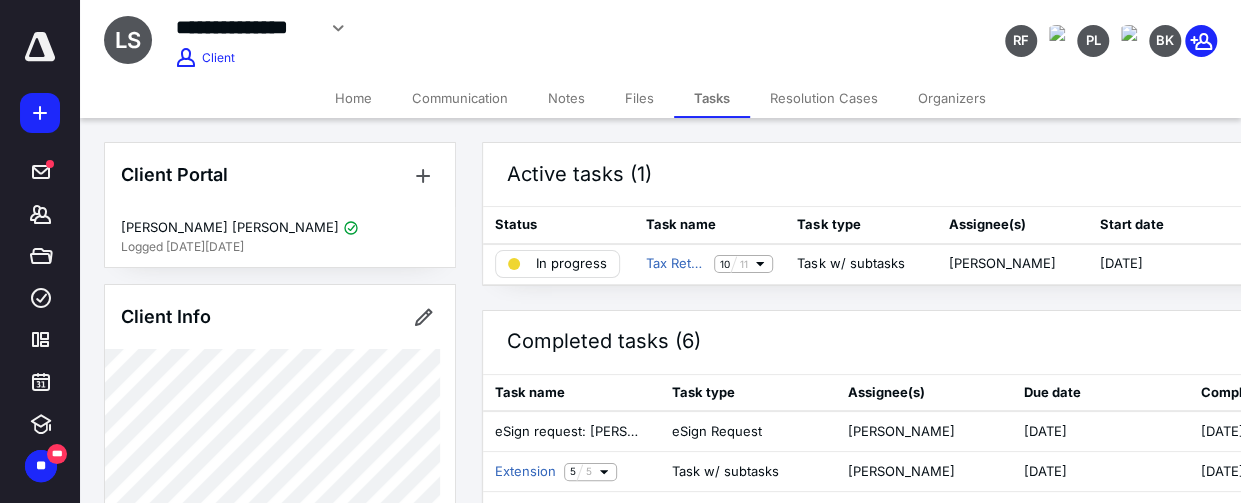 click on "Files" at bounding box center (639, 98) 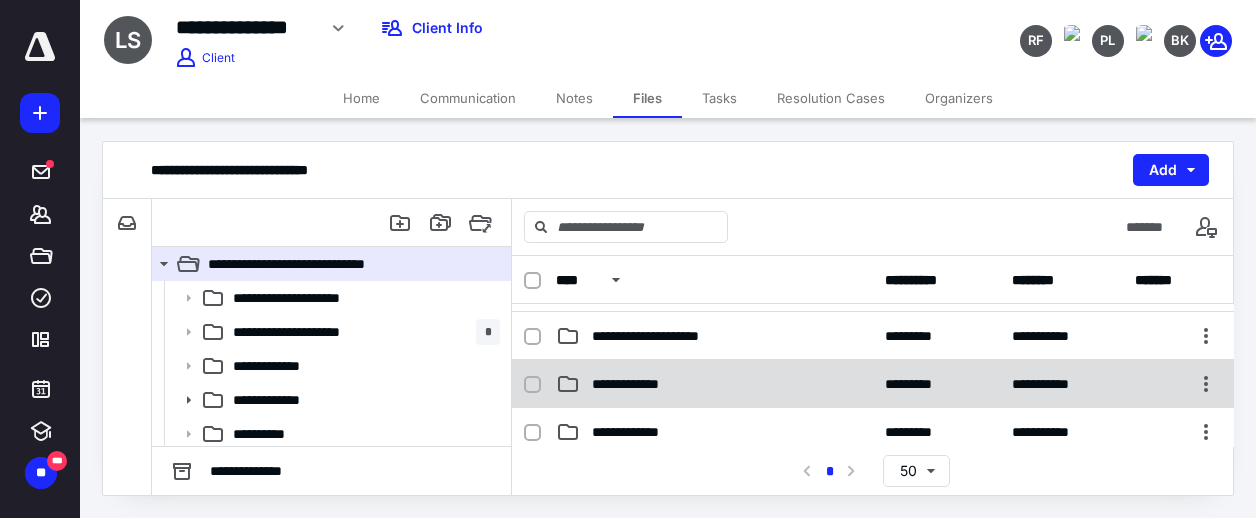 scroll, scrollTop: 41, scrollLeft: 0, axis: vertical 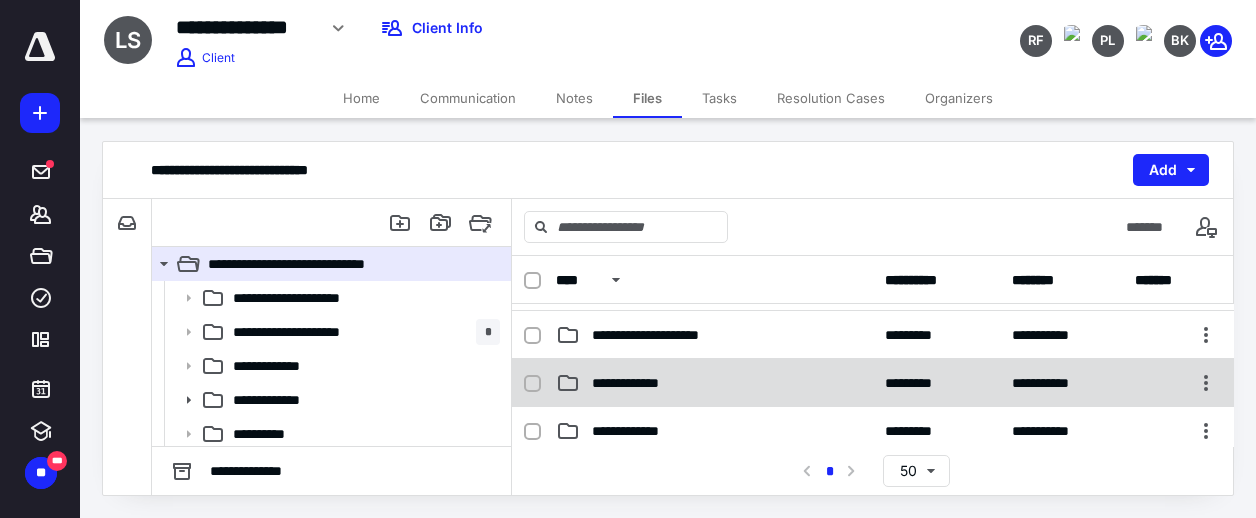 click on "**********" at bounding box center (873, 431) 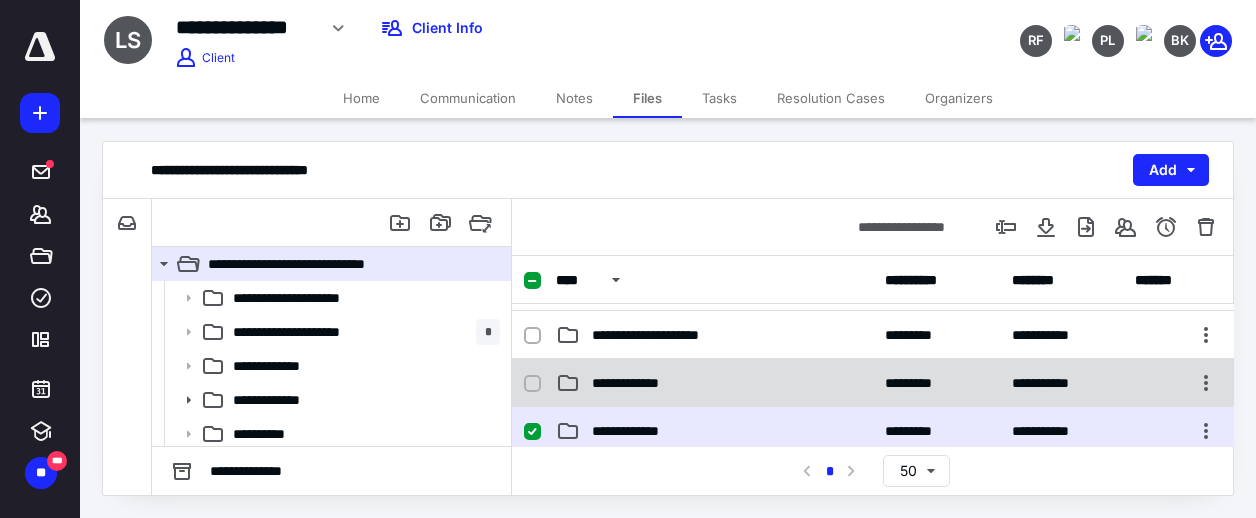 click on "**********" at bounding box center (873, 431) 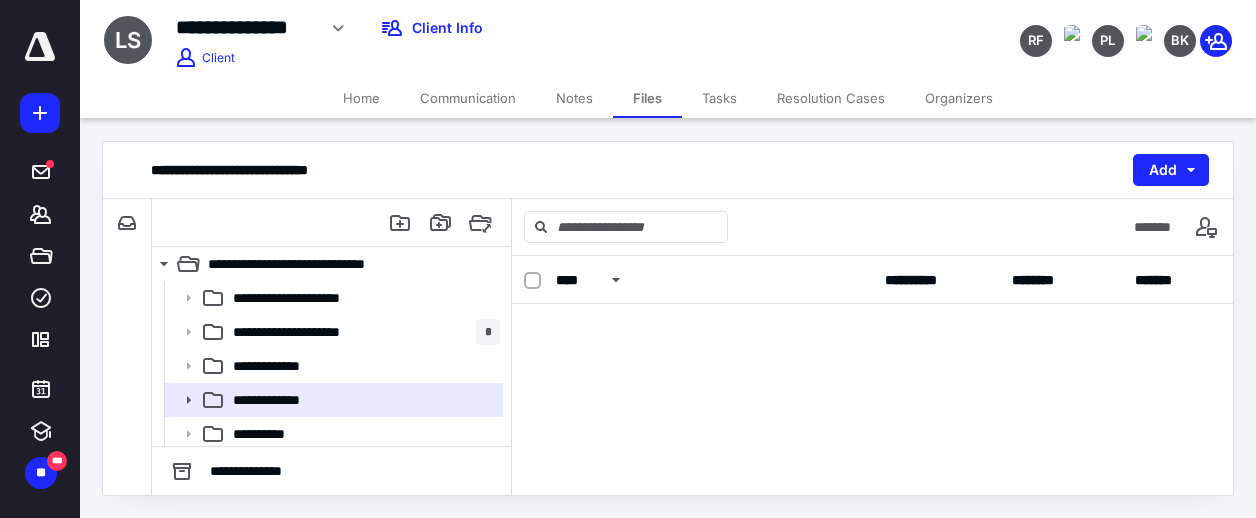scroll, scrollTop: 0, scrollLeft: 0, axis: both 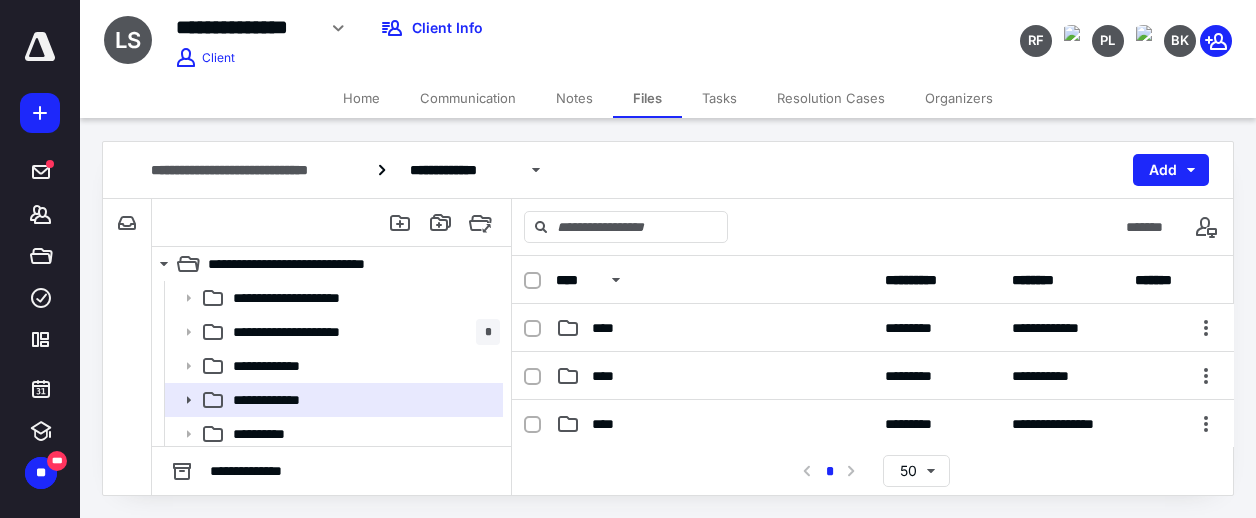 click on "****" at bounding box center [714, 424] 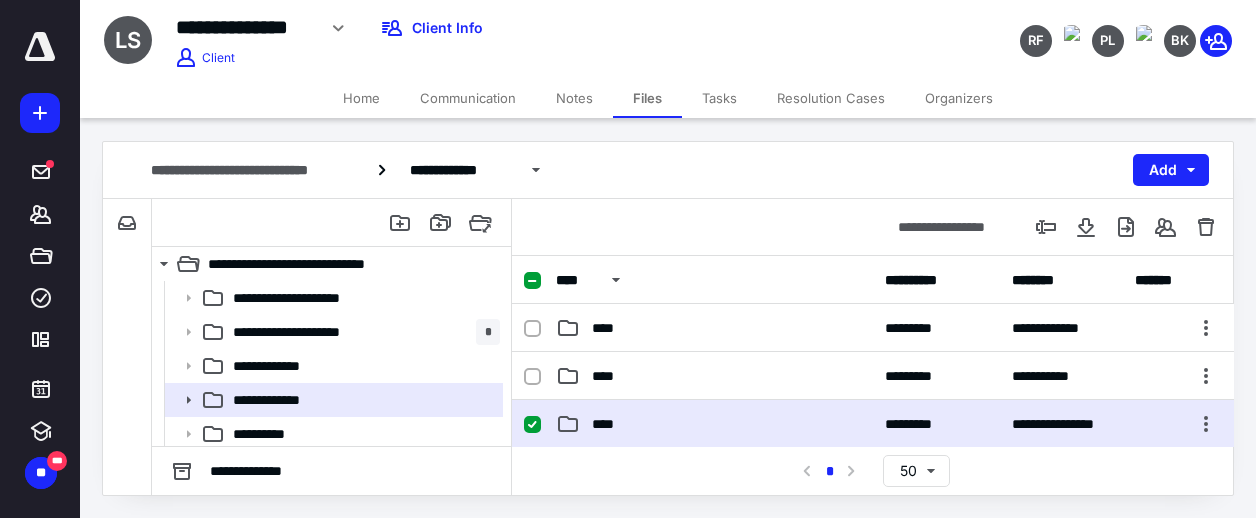 click on "****" at bounding box center [714, 424] 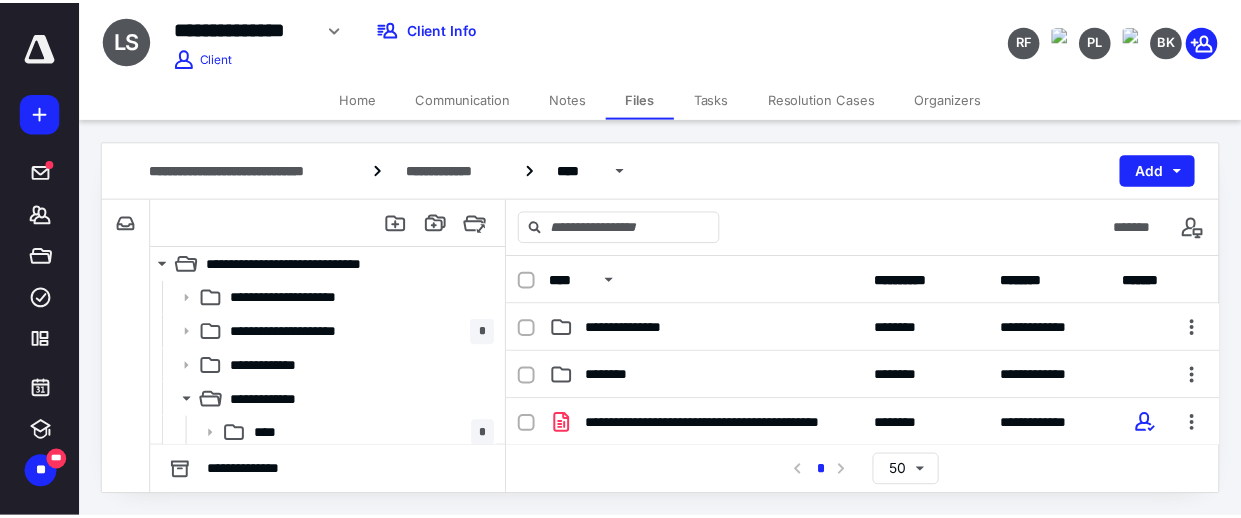 scroll, scrollTop: 0, scrollLeft: 0, axis: both 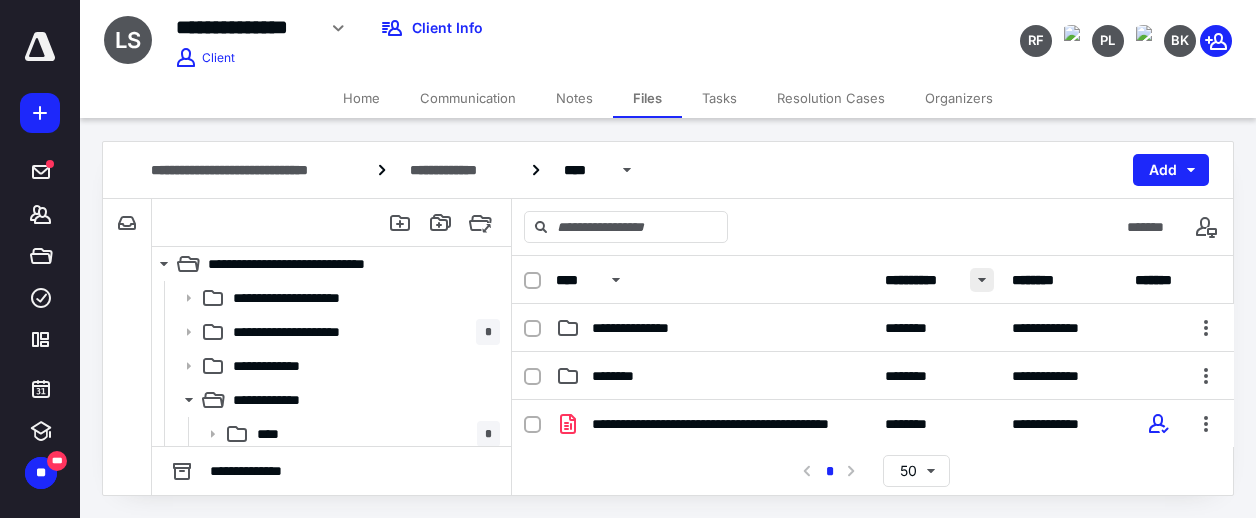 click at bounding box center [982, 280] 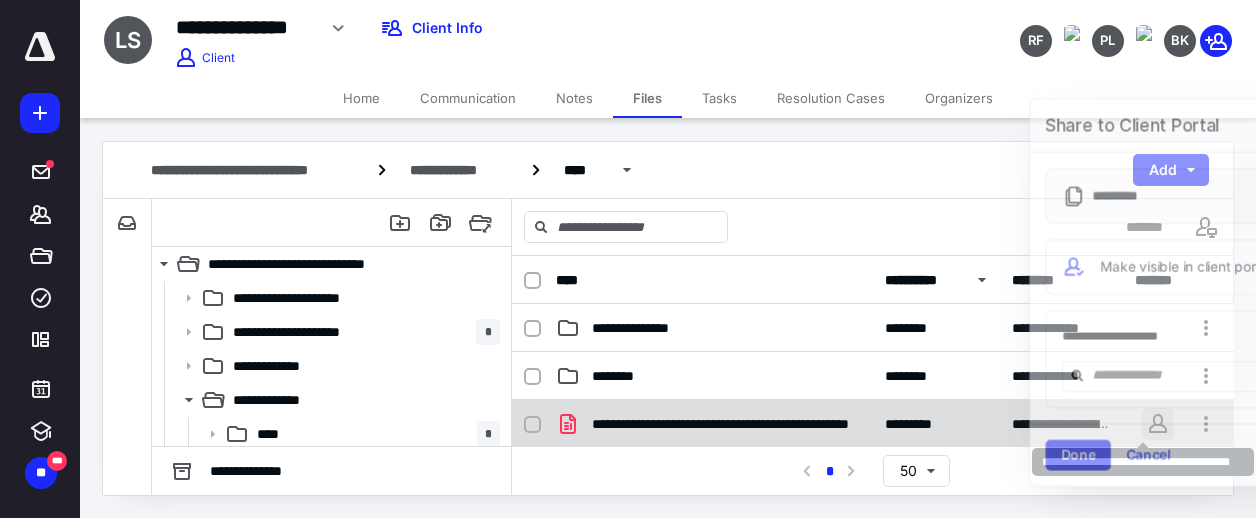 click on "**********" at bounding box center [628, 258] 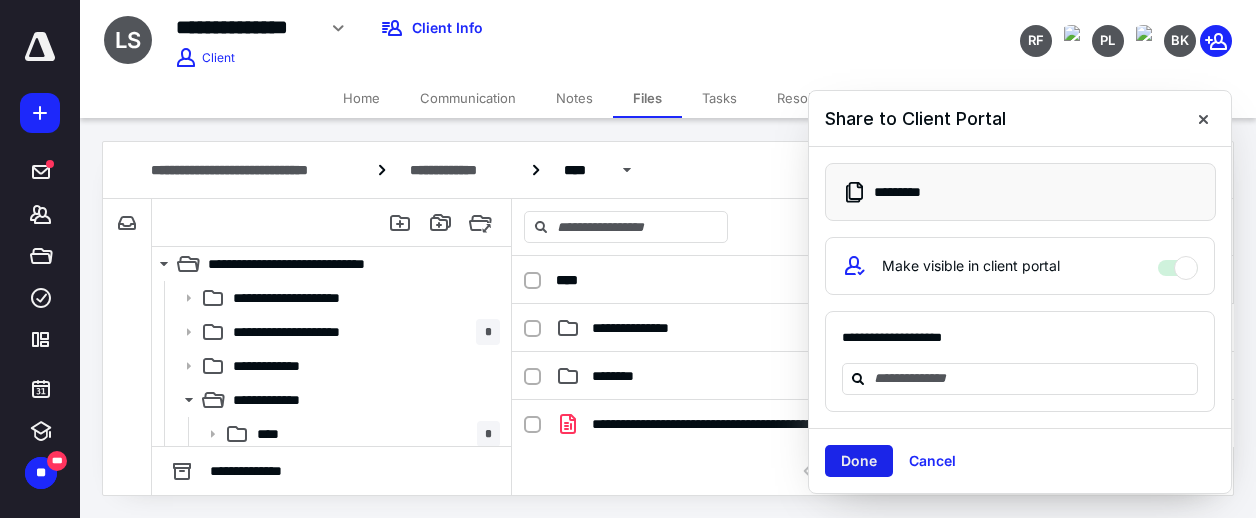 click on "Done" at bounding box center (859, 461) 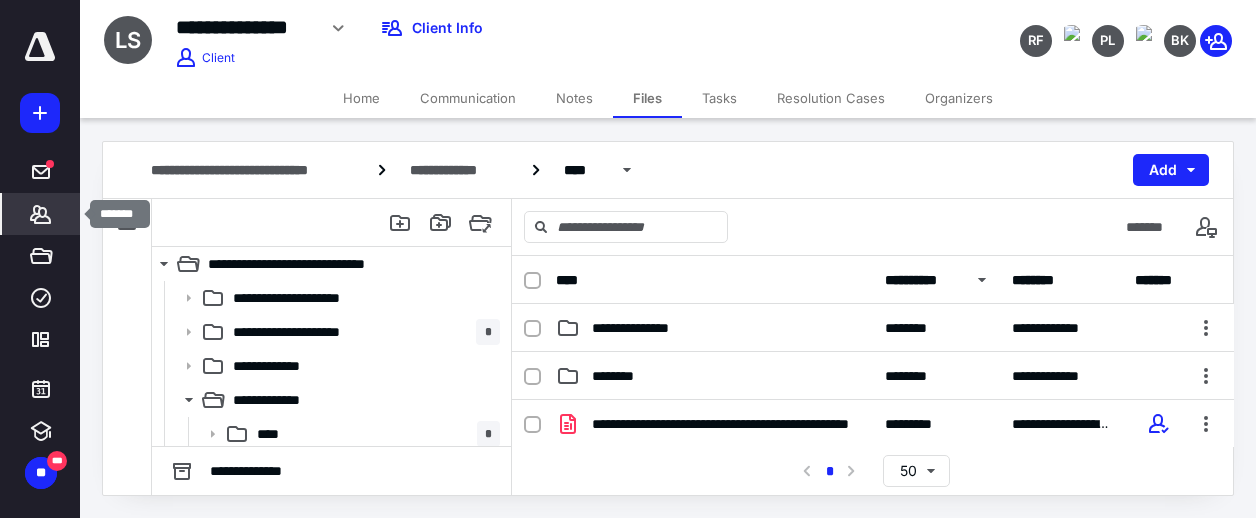 click on "*******" at bounding box center [41, 214] 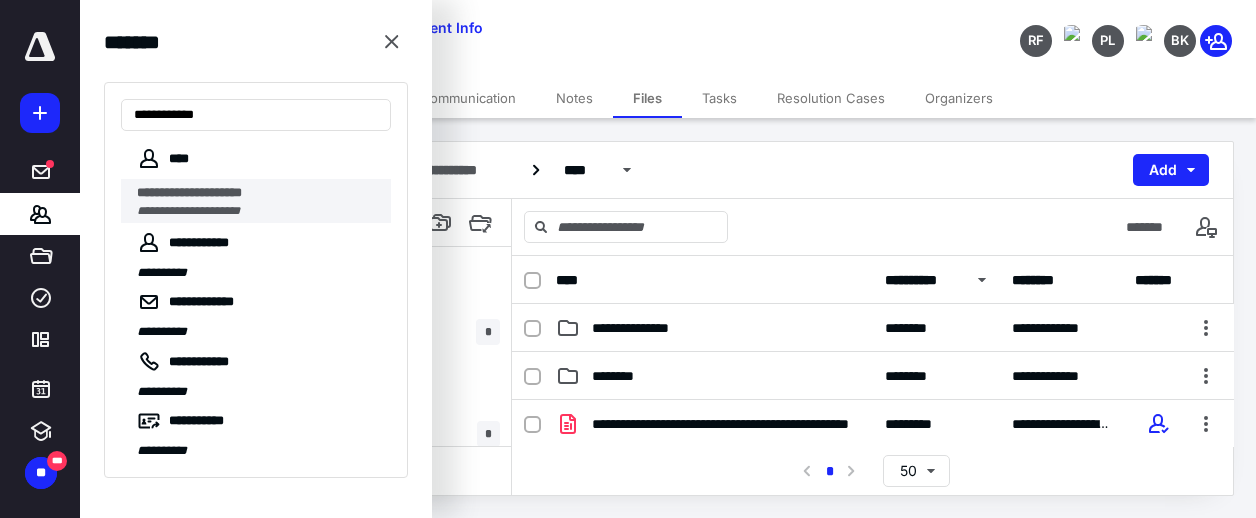 type on "**********" 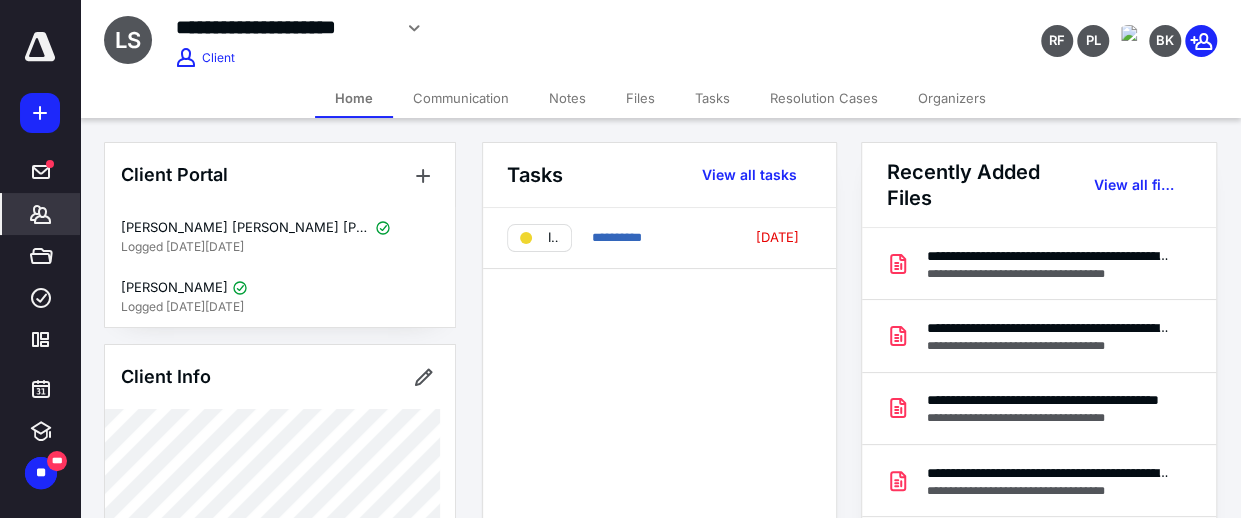 click on "**********" at bounding box center (283, 27) 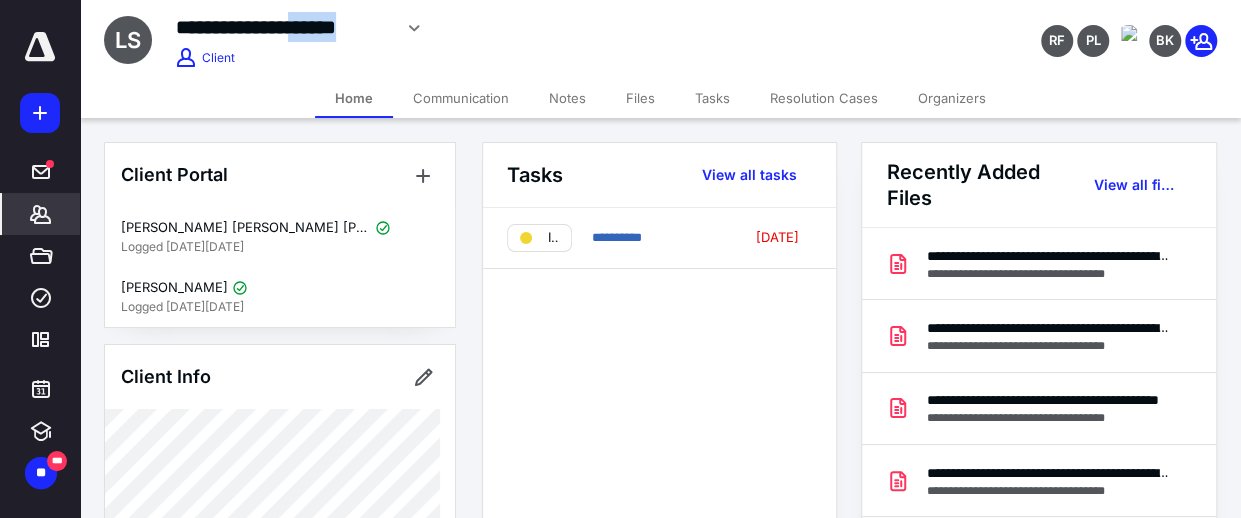 click on "**********" at bounding box center [283, 27] 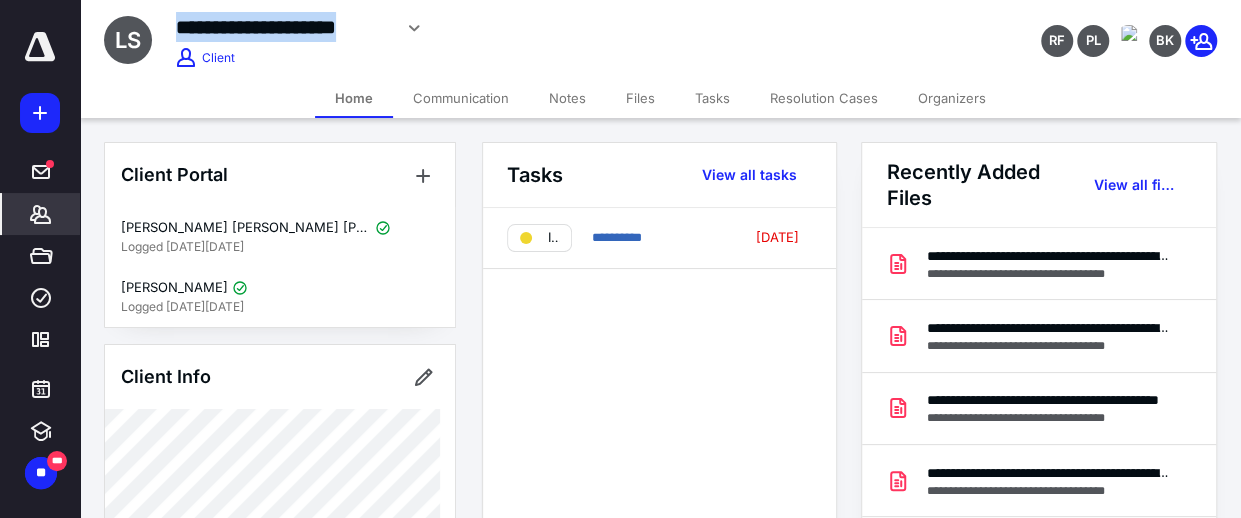 click on "**********" at bounding box center [283, 27] 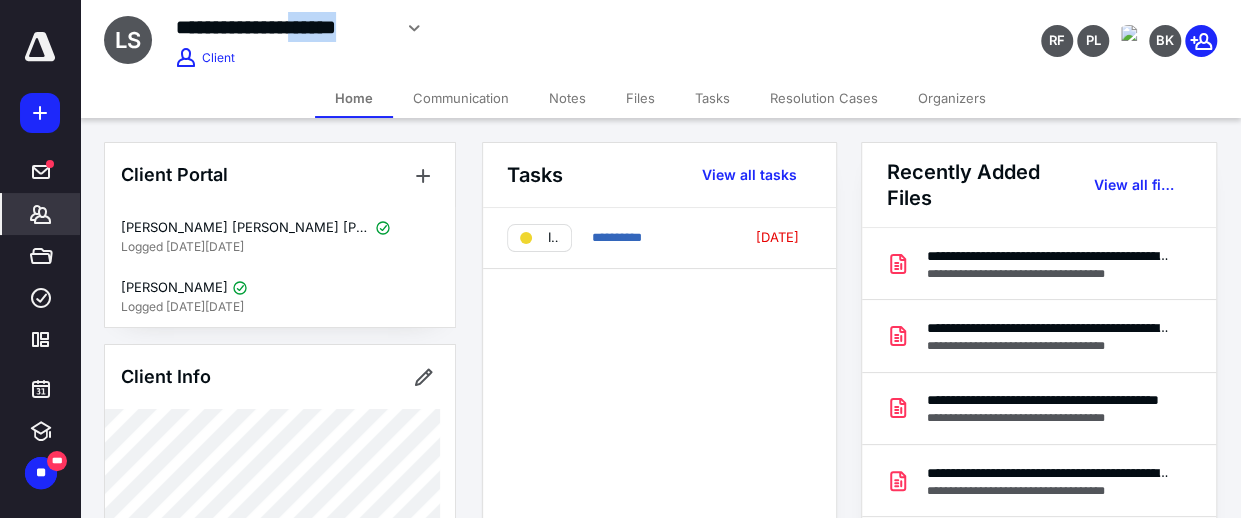 click on "**********" at bounding box center [283, 27] 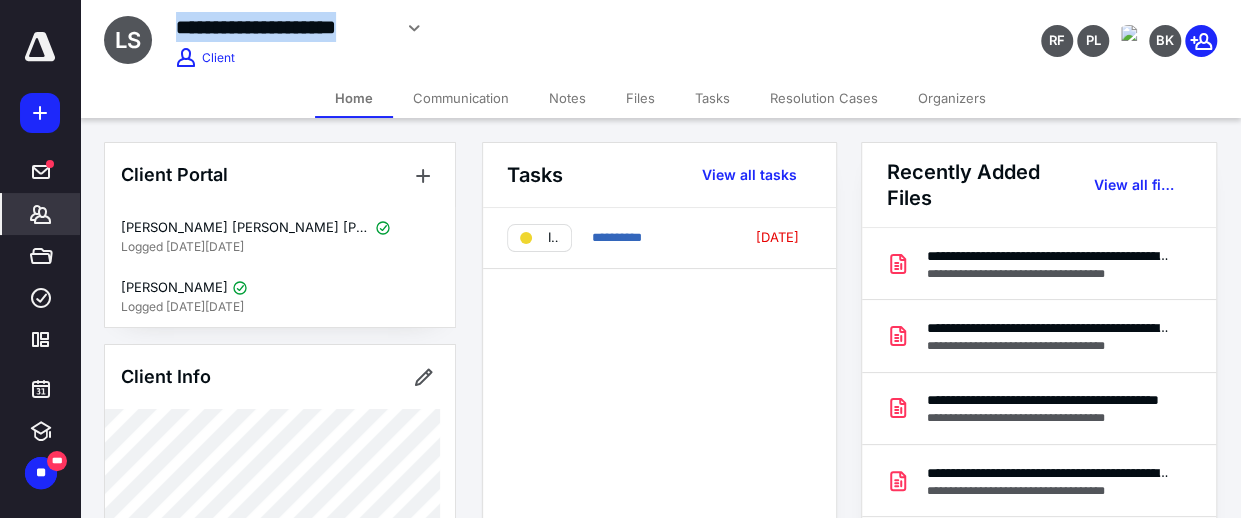 click on "**********" at bounding box center (283, 27) 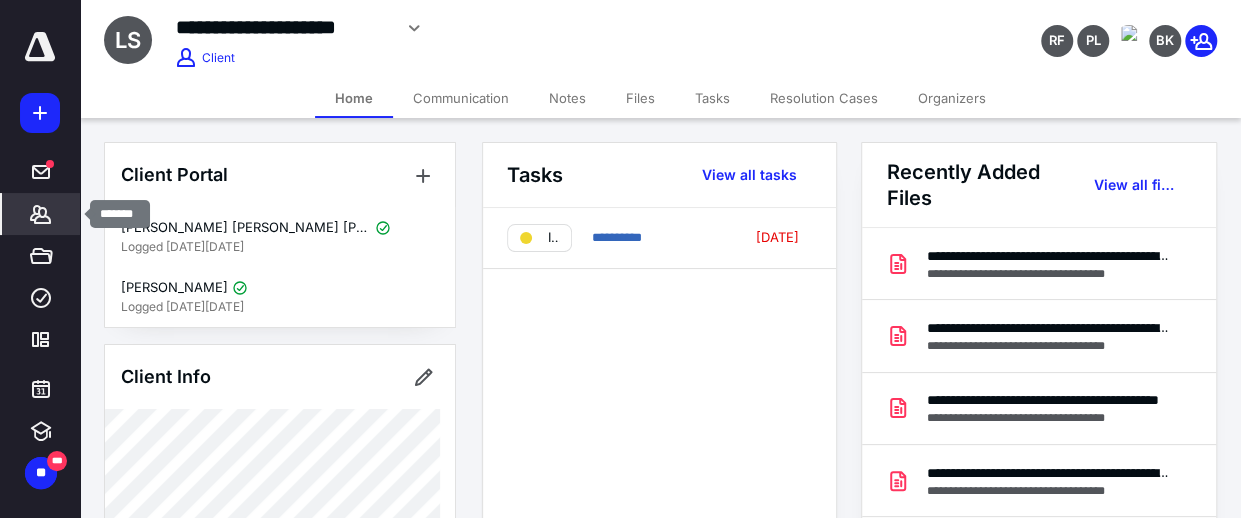 click on "*******" at bounding box center (41, 214) 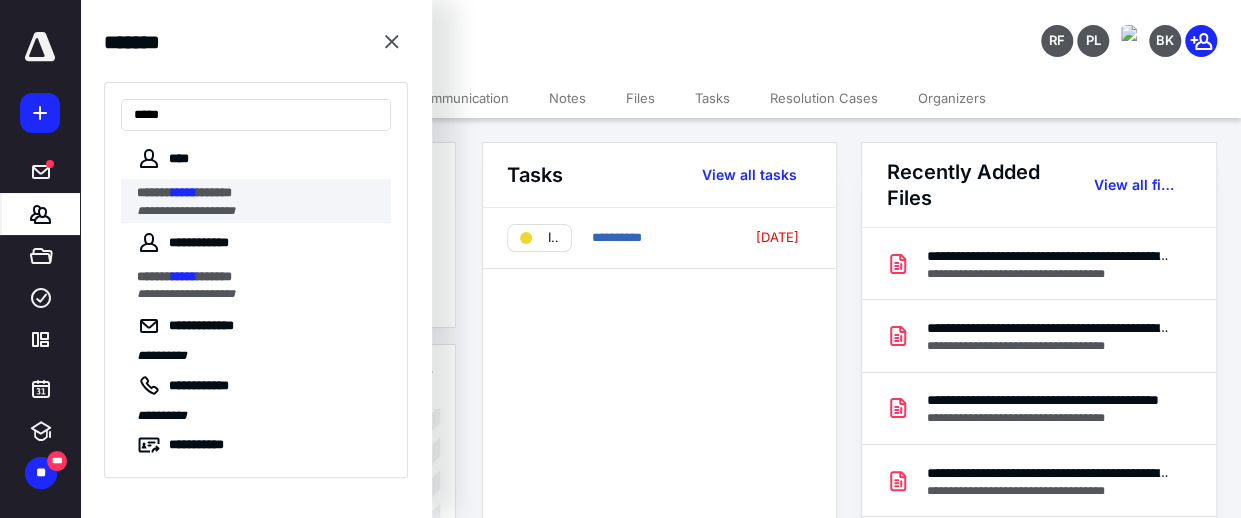 type on "*****" 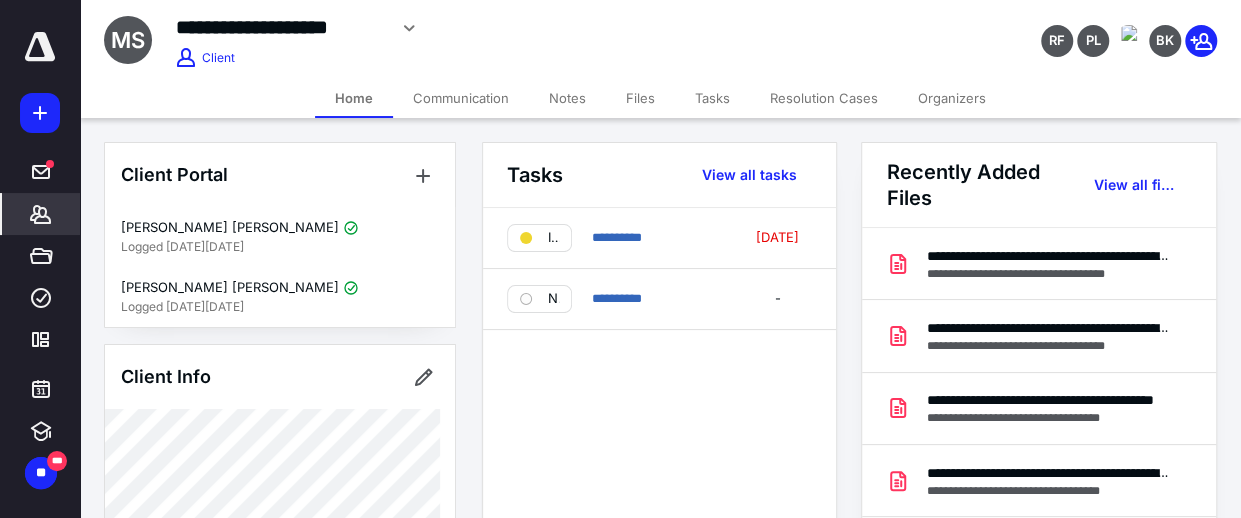 click on "Tasks" at bounding box center [712, 98] 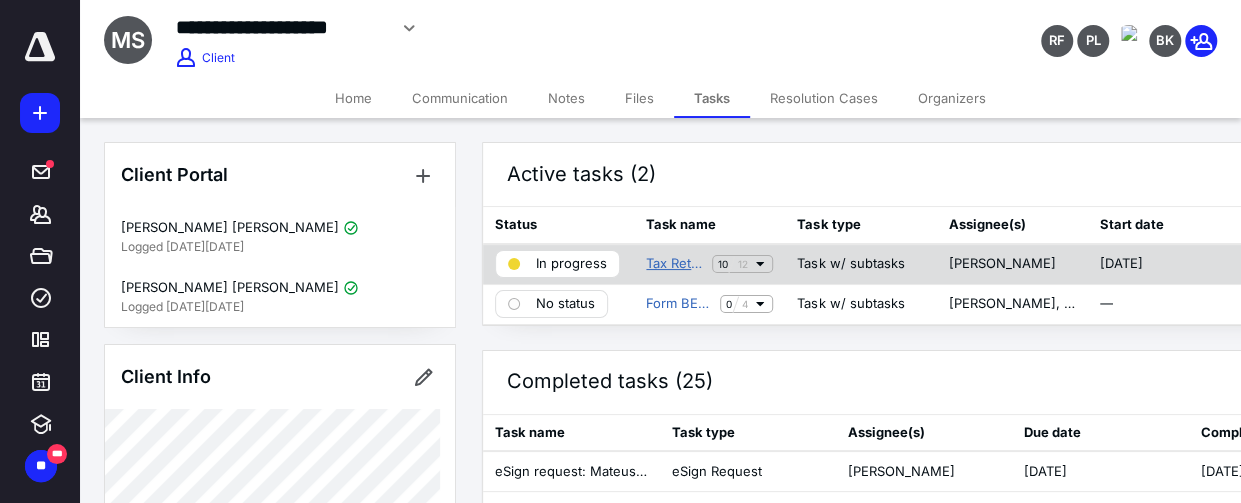 click on "Tax Return" at bounding box center [675, 264] 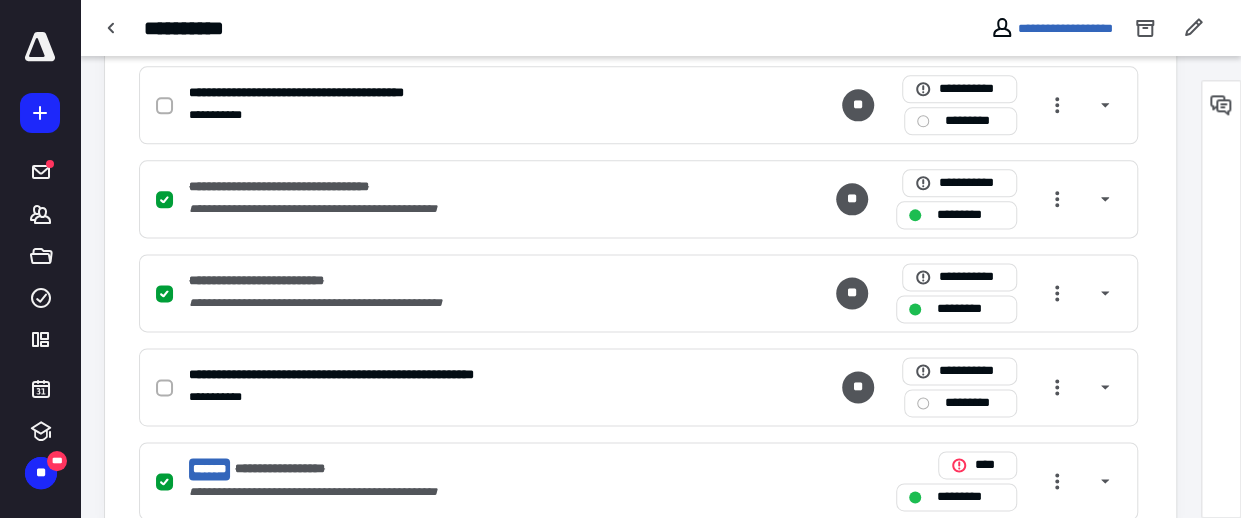 scroll, scrollTop: 1172, scrollLeft: 0, axis: vertical 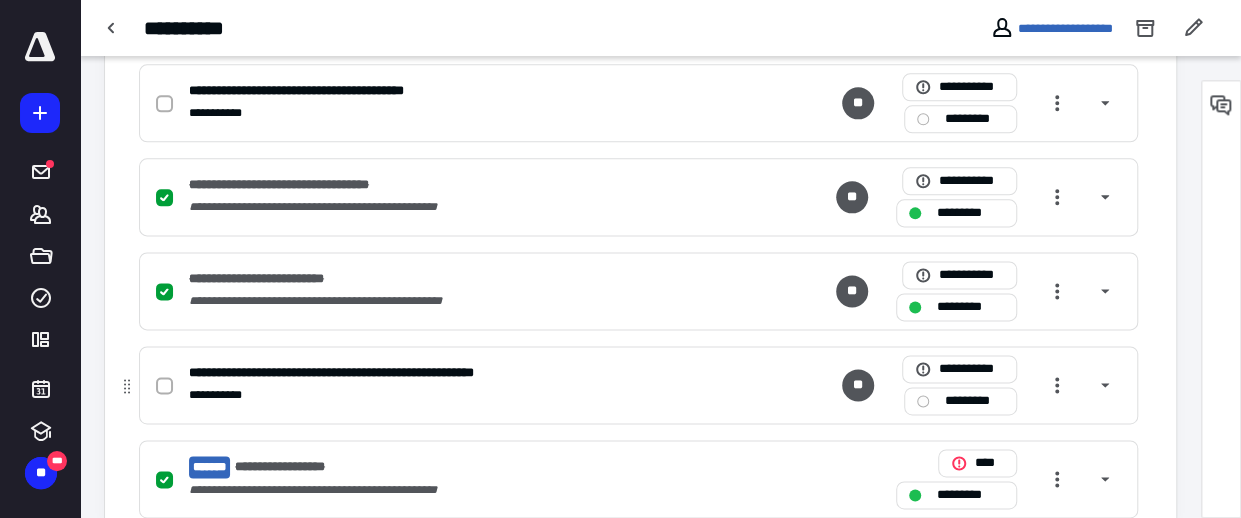 click at bounding box center [164, 386] 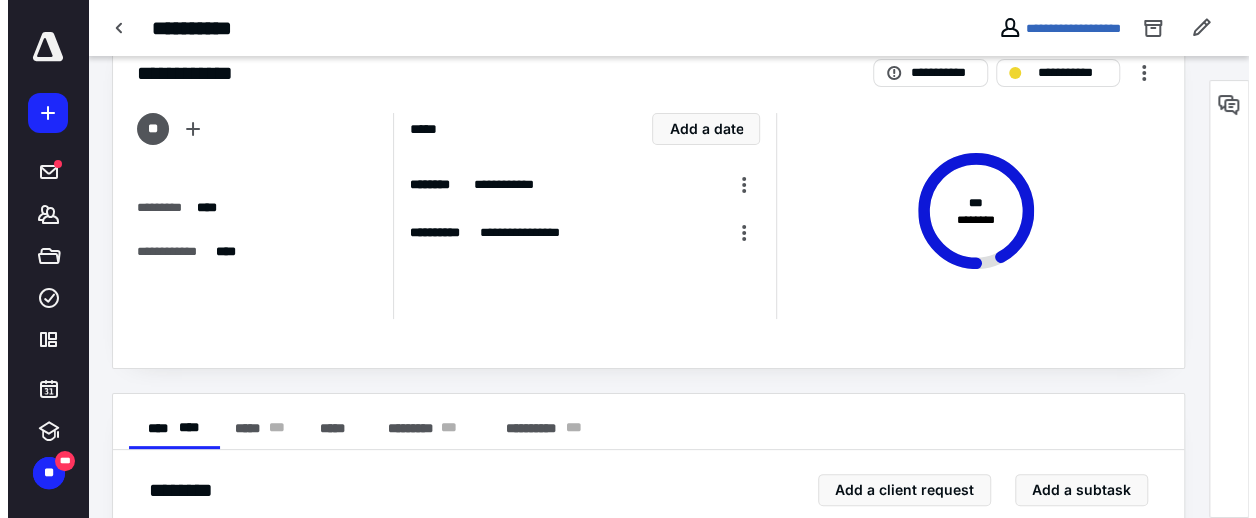 scroll, scrollTop: 0, scrollLeft: 0, axis: both 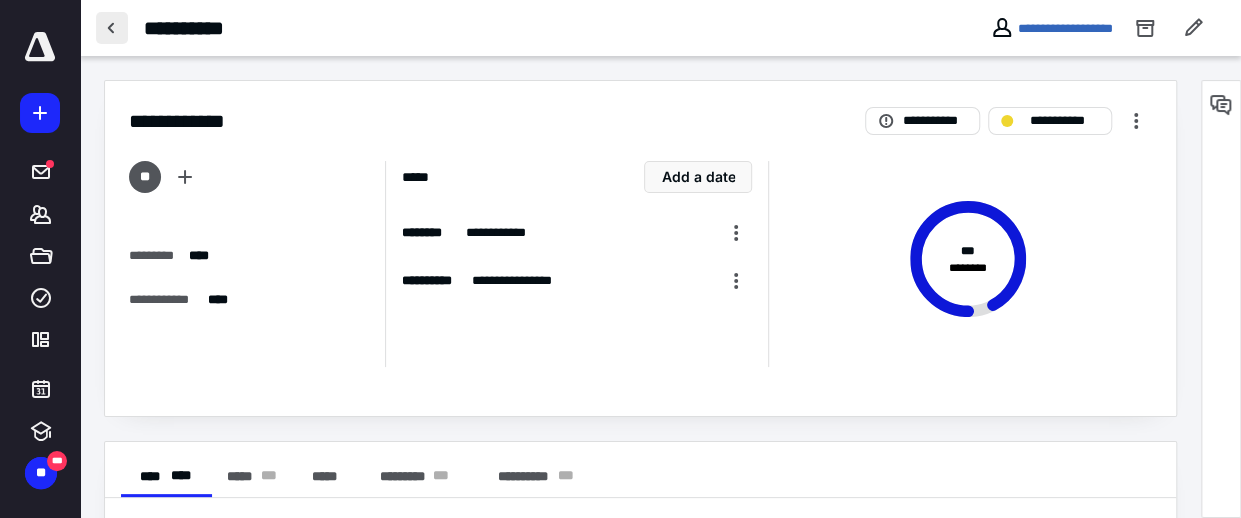 click at bounding box center (112, 28) 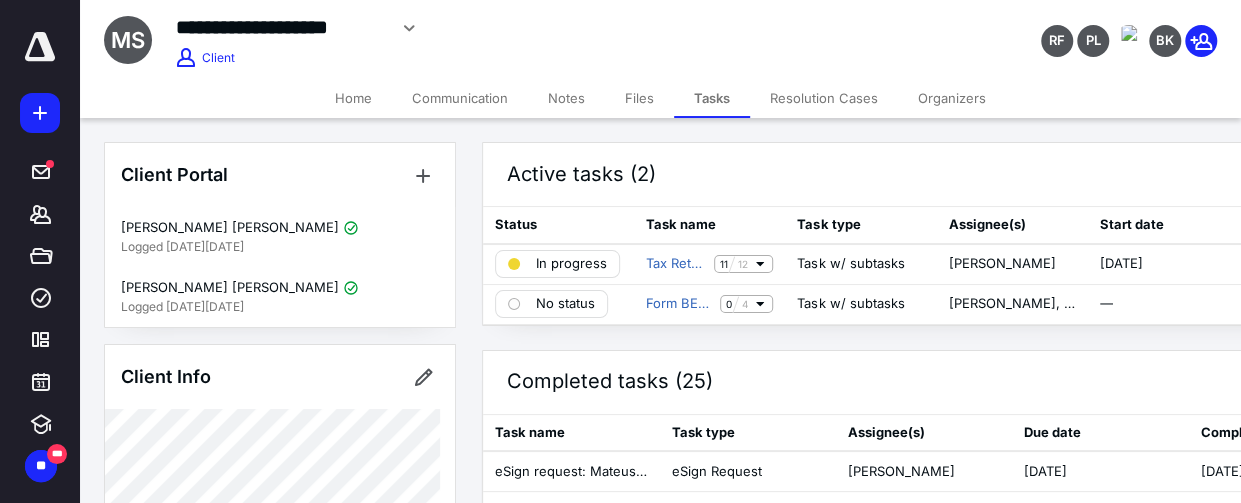 click on "Files" at bounding box center [639, 98] 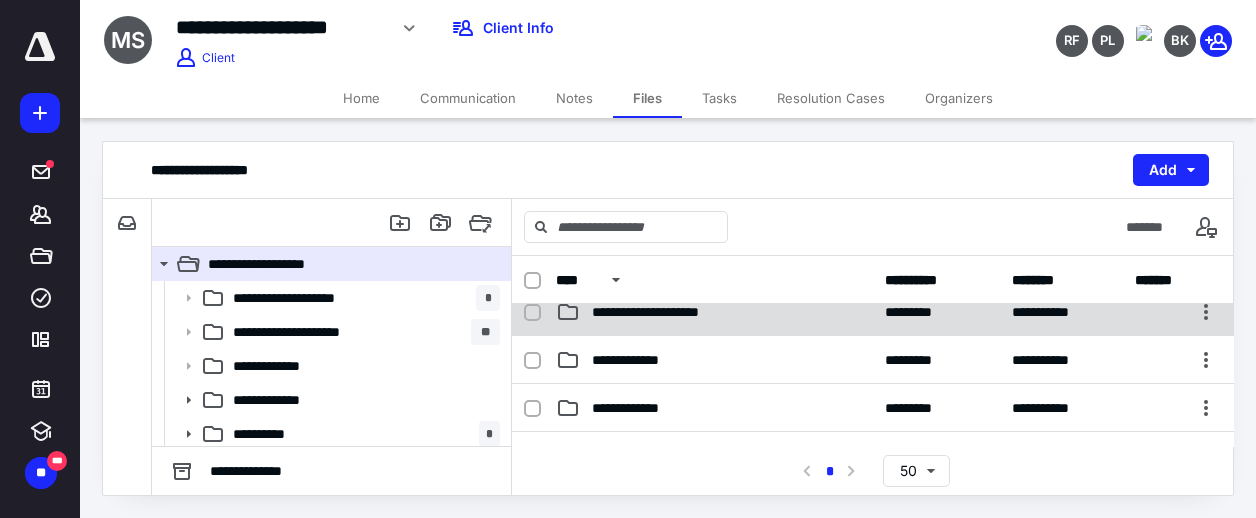 scroll, scrollTop: 65, scrollLeft: 0, axis: vertical 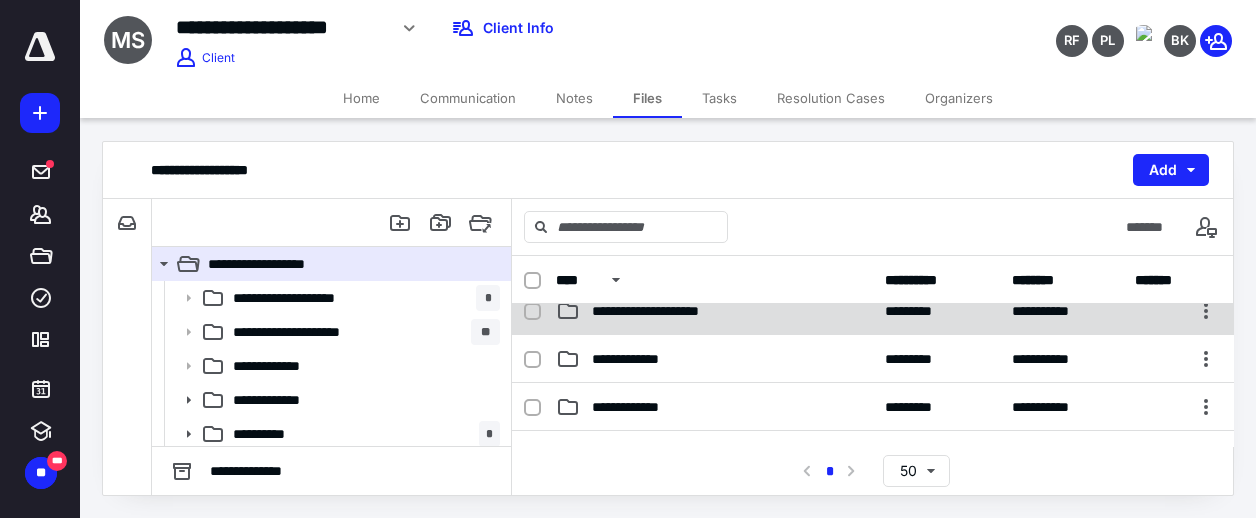 click on "**********" at bounding box center (873, 407) 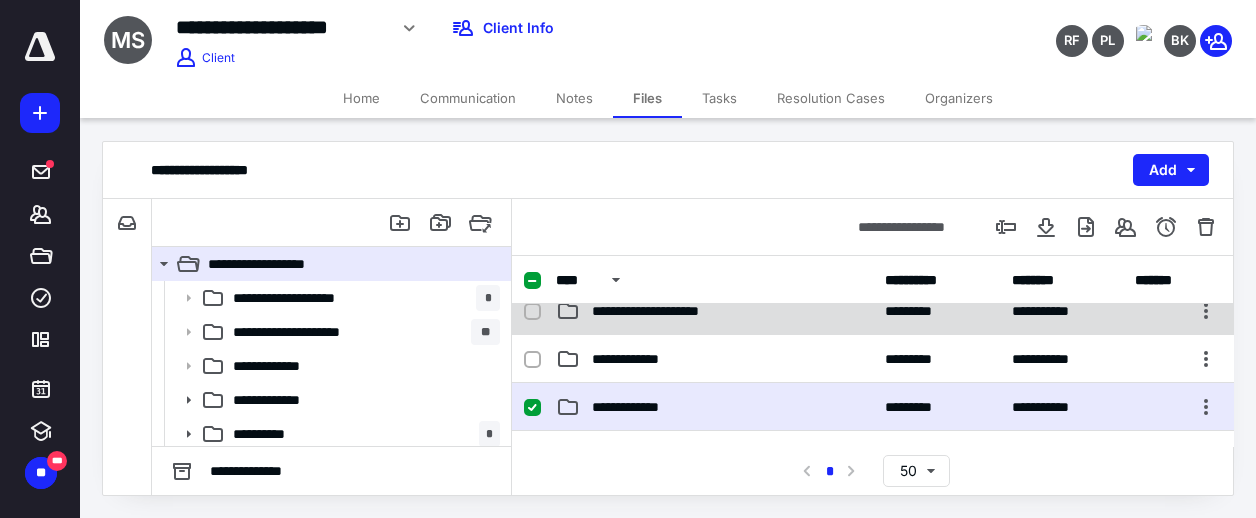 click on "**********" at bounding box center (873, 407) 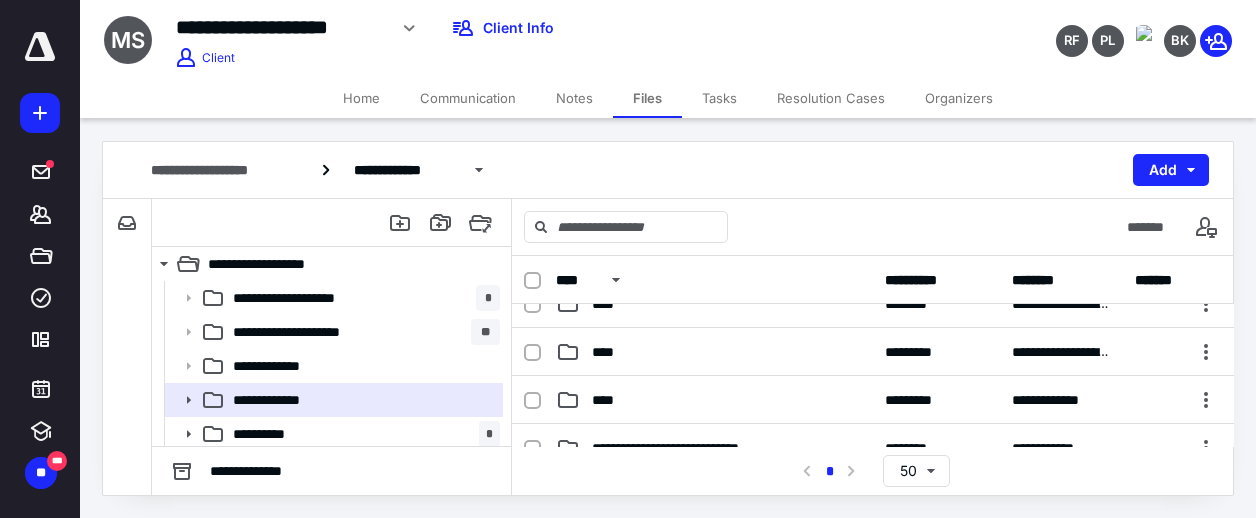 scroll, scrollTop: 169, scrollLeft: 0, axis: vertical 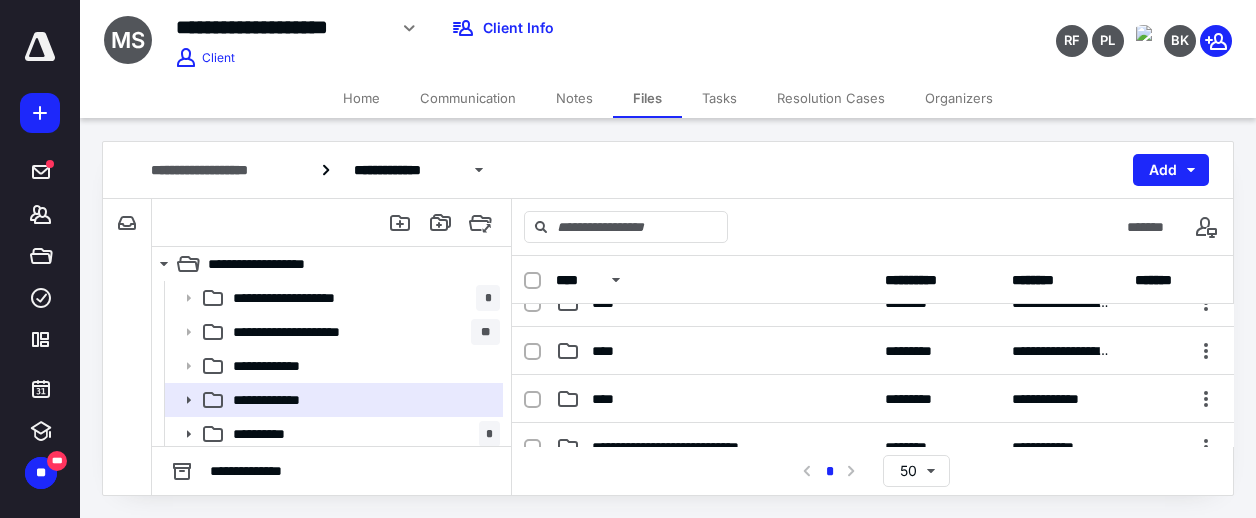 click on "****" at bounding box center (714, 399) 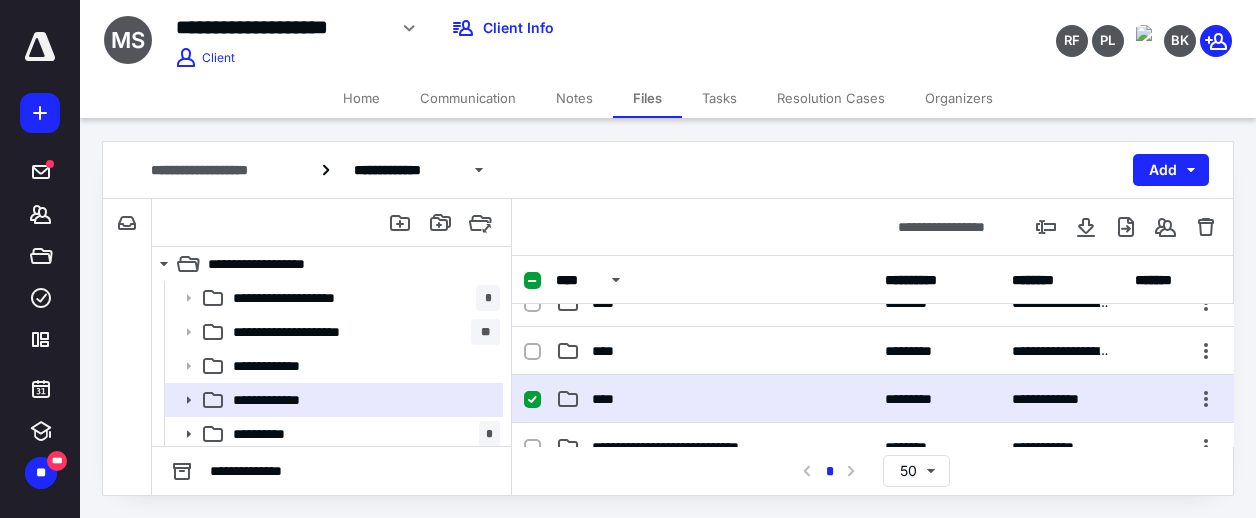 click on "****" at bounding box center (714, 399) 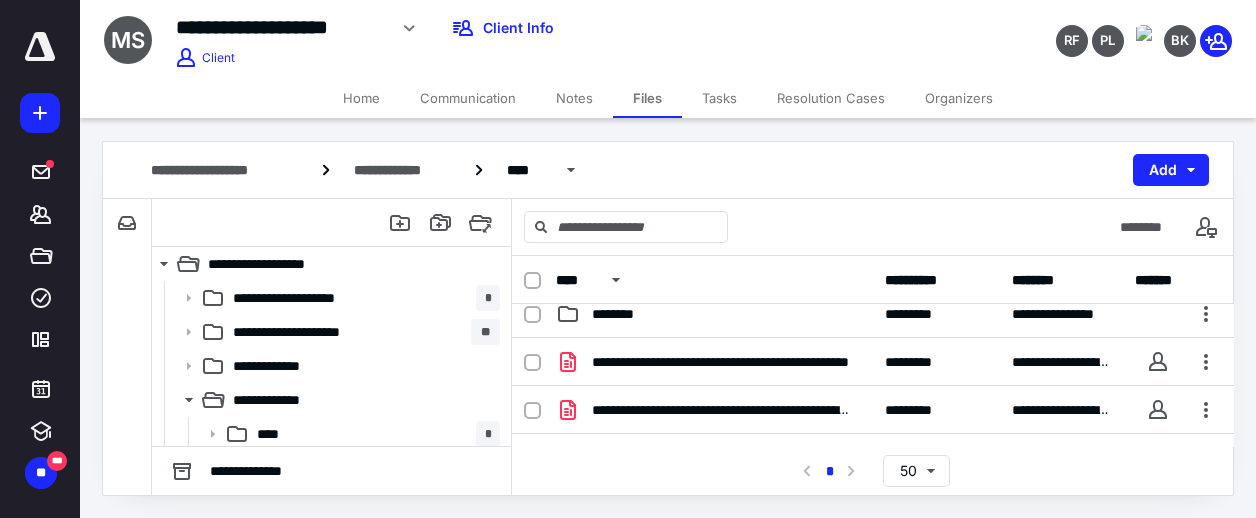 scroll, scrollTop: 208, scrollLeft: 0, axis: vertical 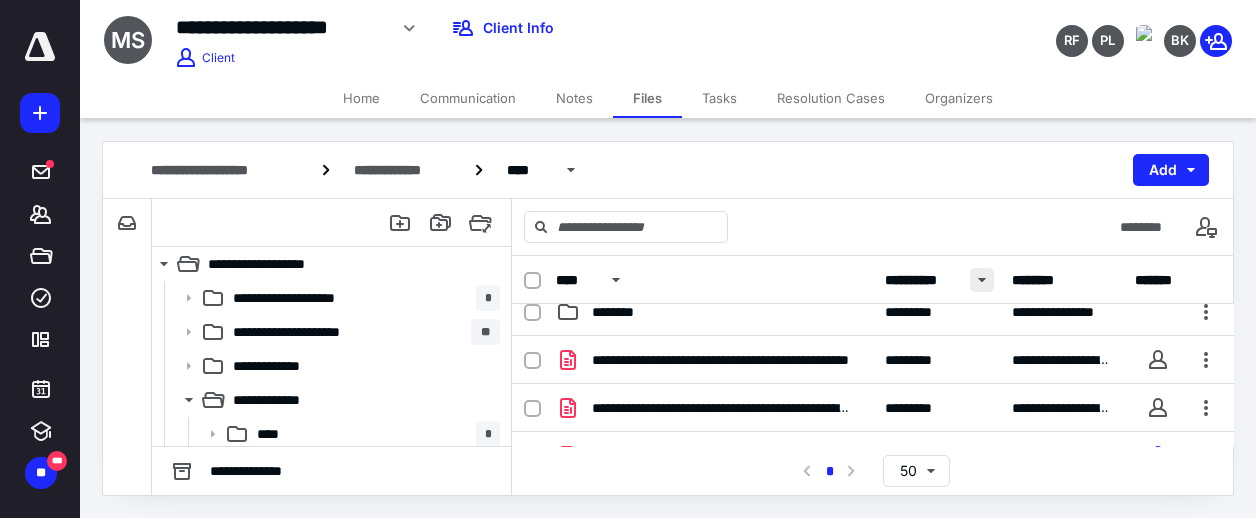 click at bounding box center (982, 280) 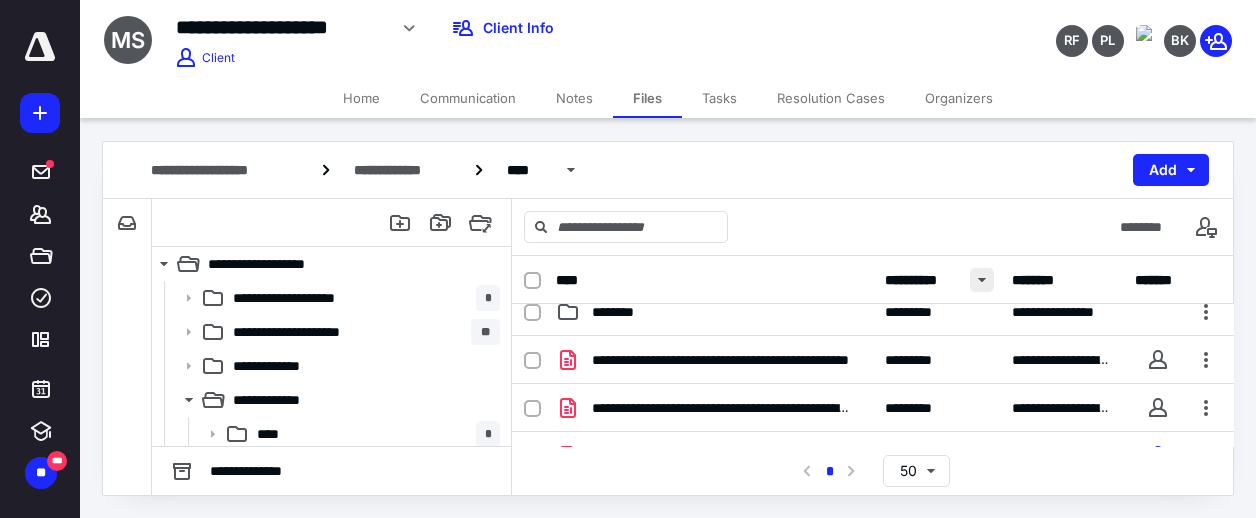 scroll, scrollTop: 64, scrollLeft: 0, axis: vertical 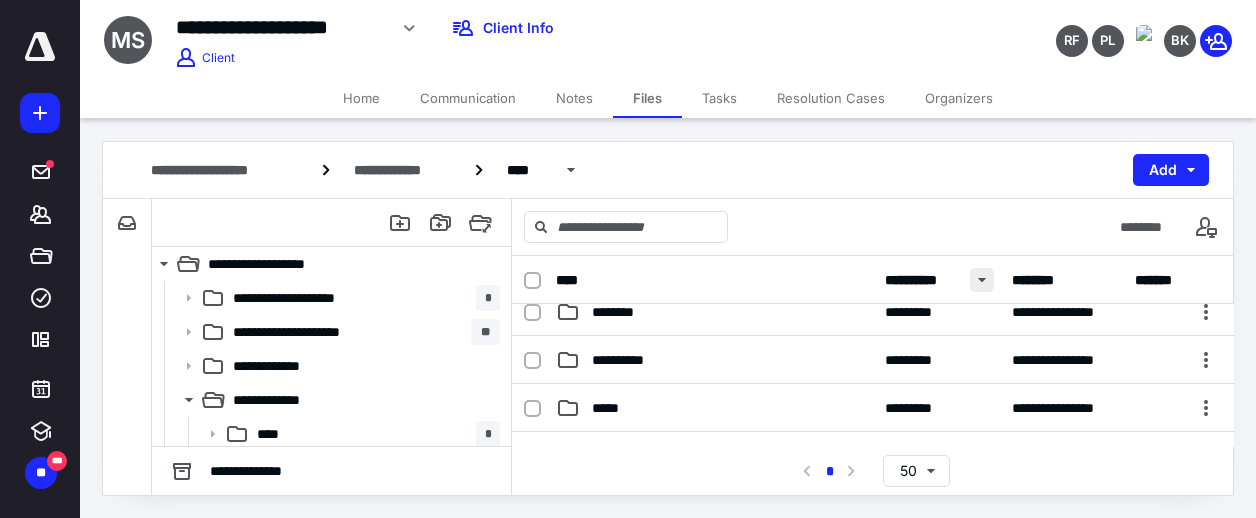 click at bounding box center (982, 280) 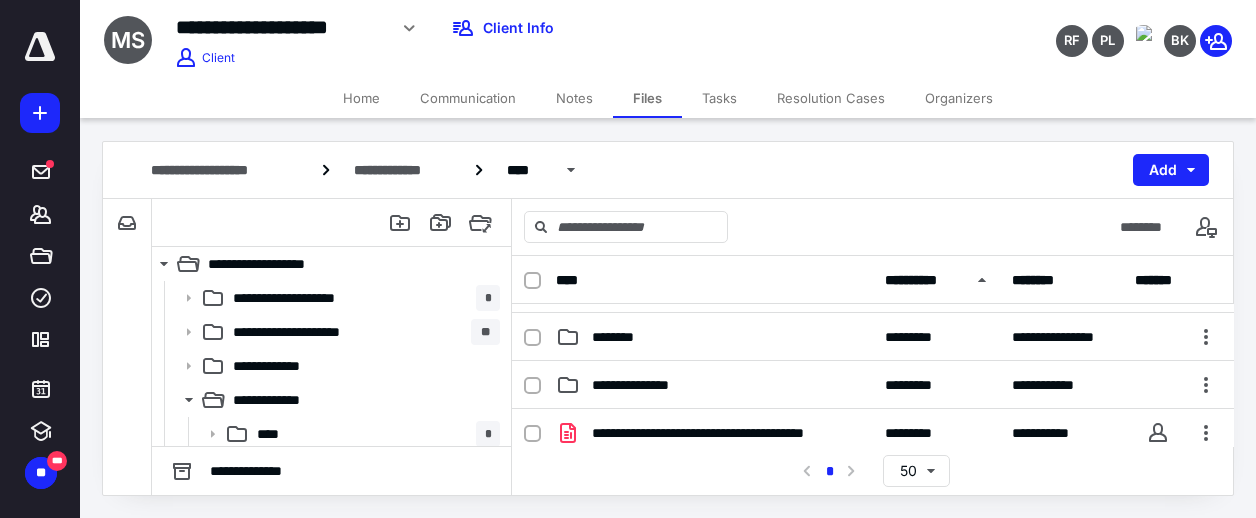 scroll, scrollTop: 138, scrollLeft: 0, axis: vertical 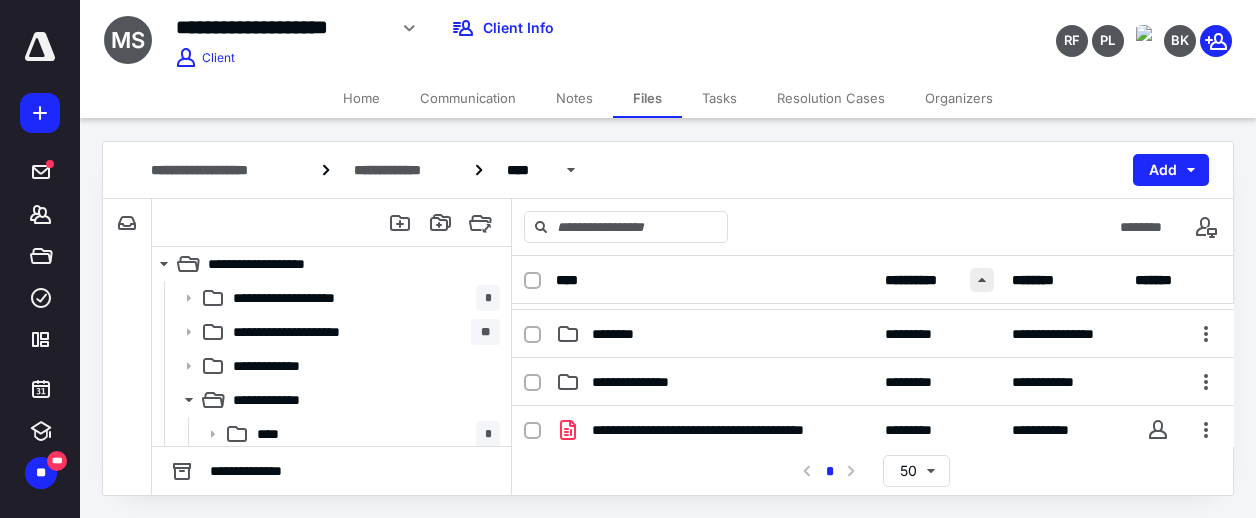 click at bounding box center [982, 280] 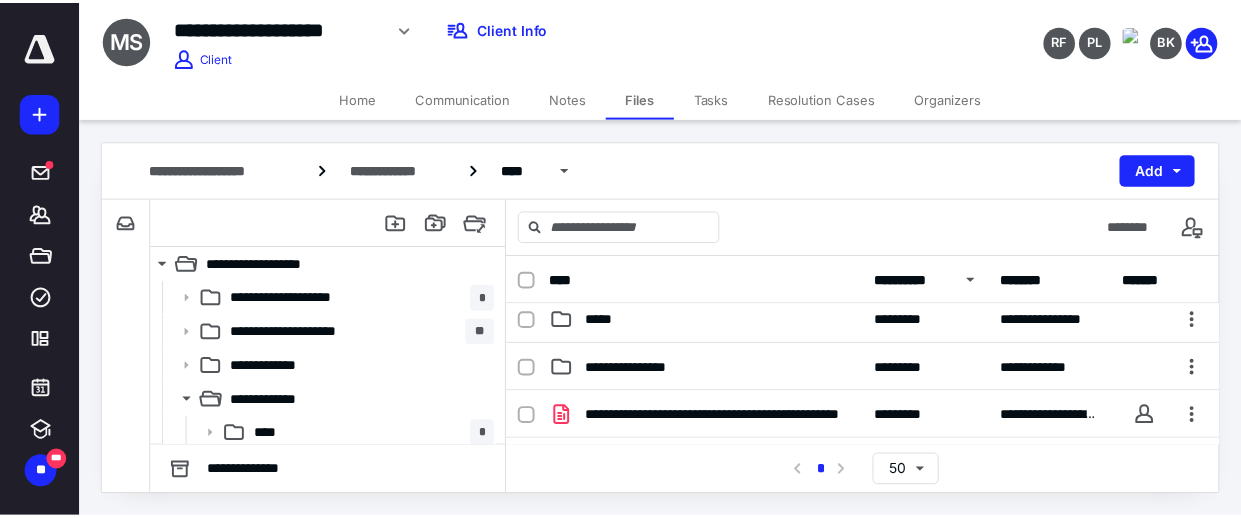 scroll, scrollTop: 184, scrollLeft: 0, axis: vertical 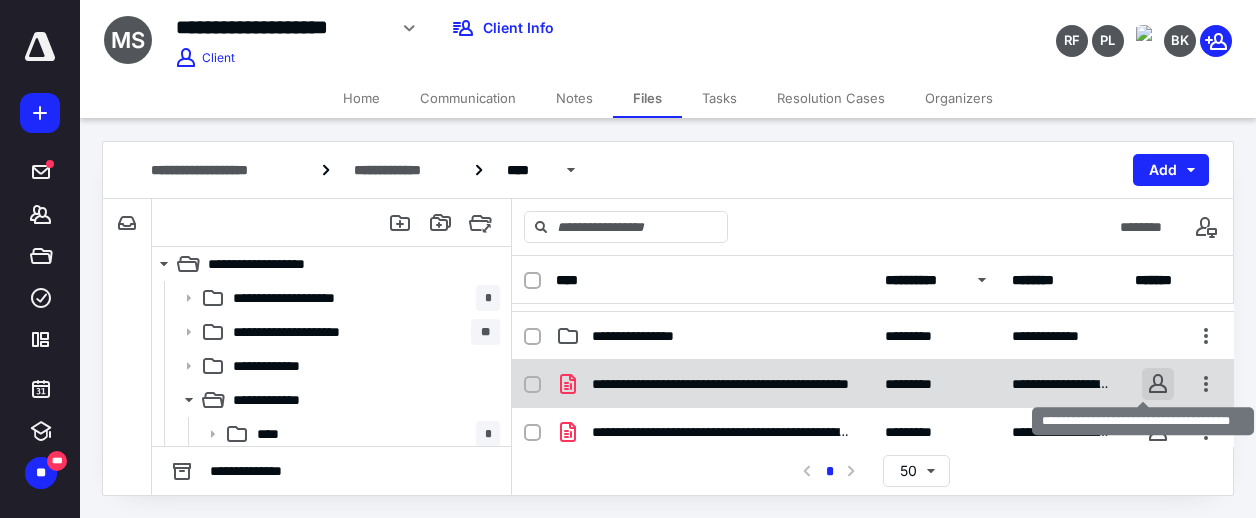 click on "**********" at bounding box center (628, 258) 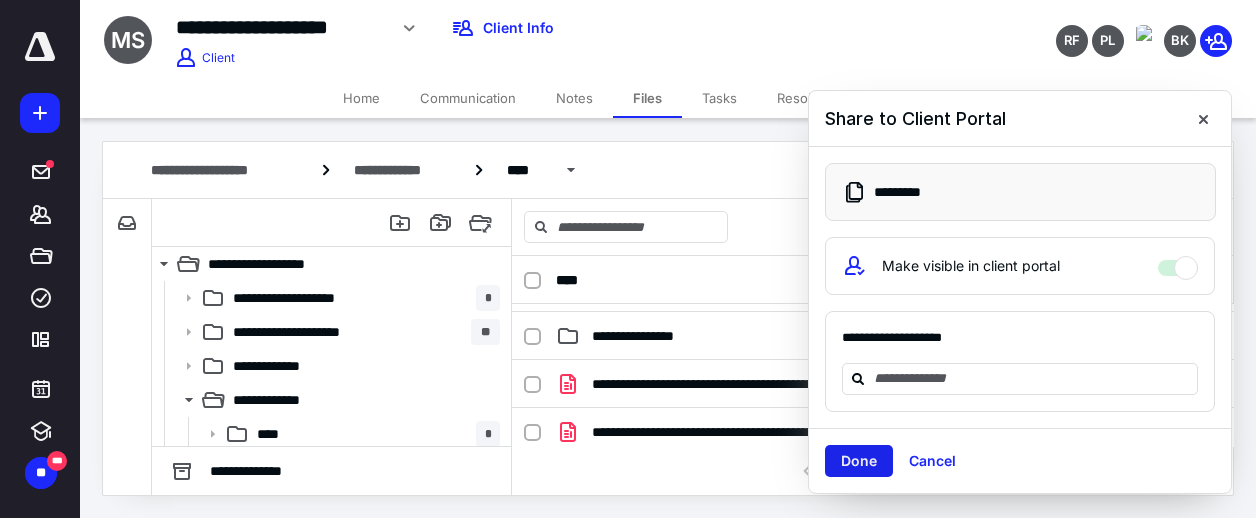 click on "Done" at bounding box center [859, 461] 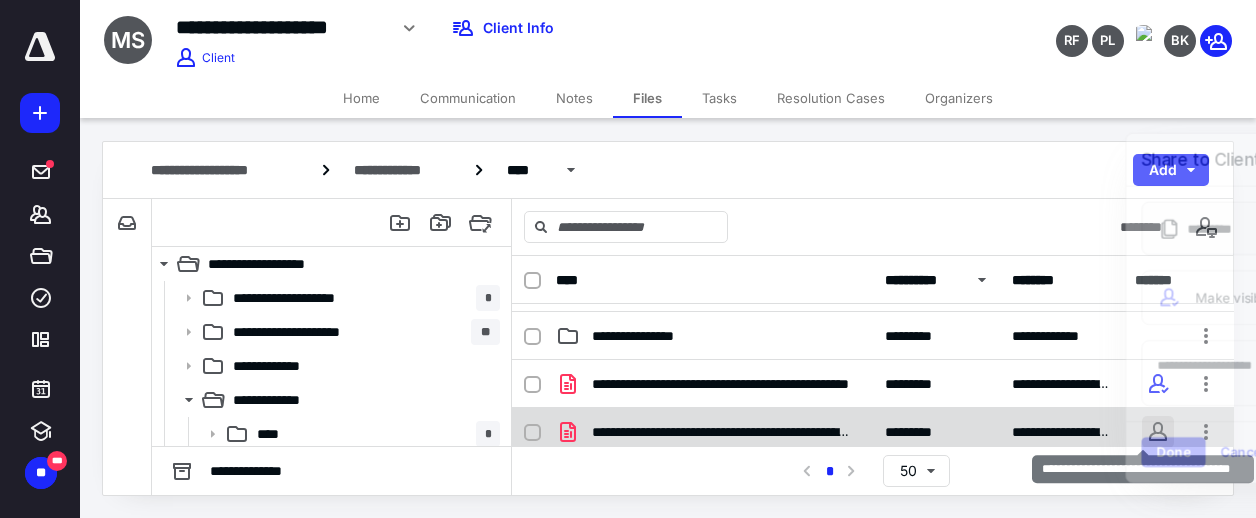 click on "**********" at bounding box center (628, 258) 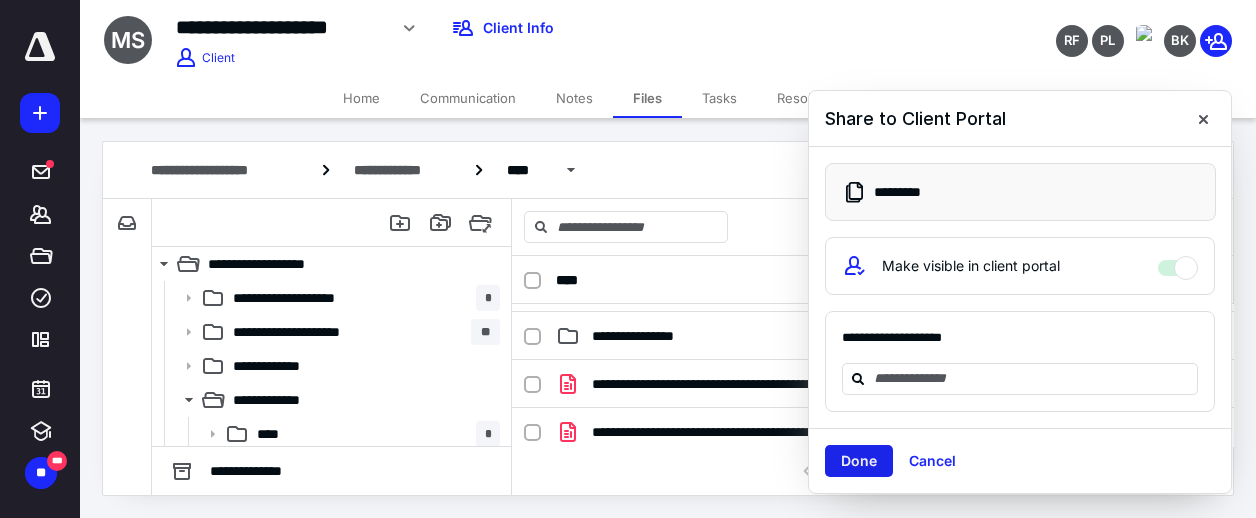 click on "Done" at bounding box center (859, 461) 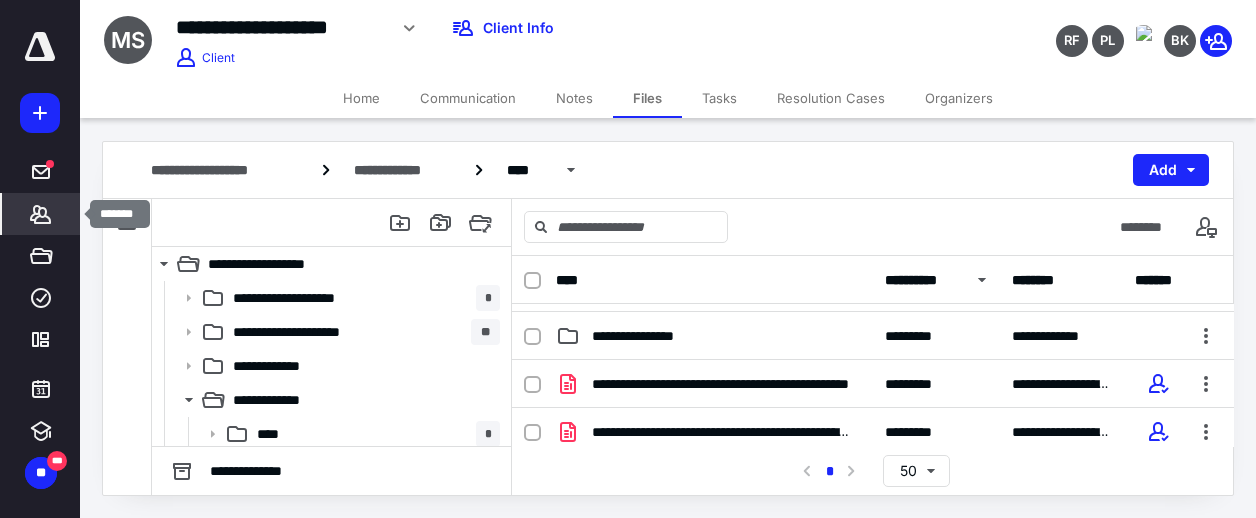 click 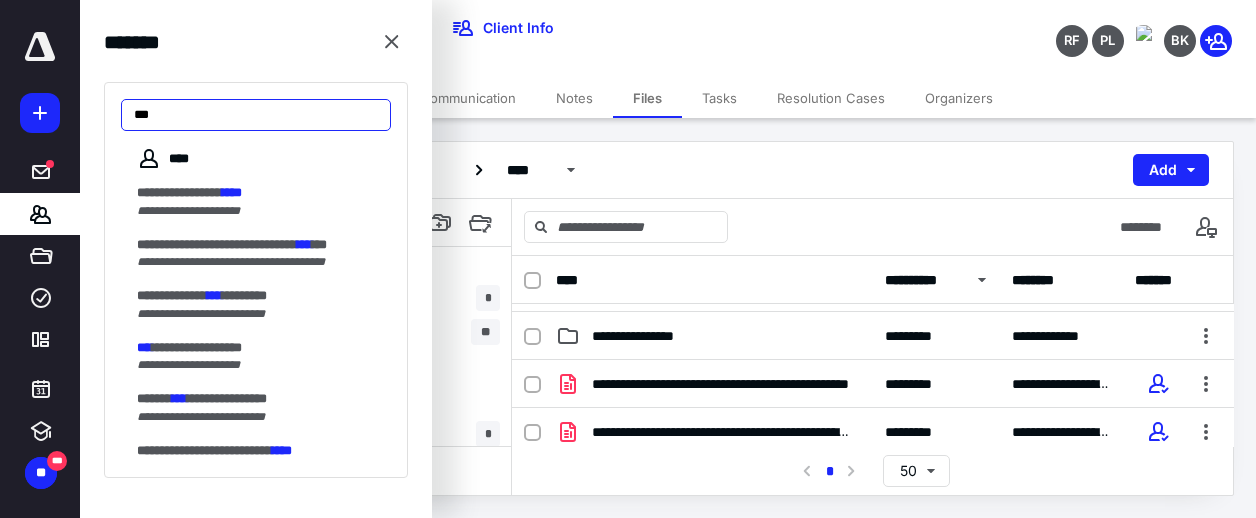 click on "***" at bounding box center [256, 115] 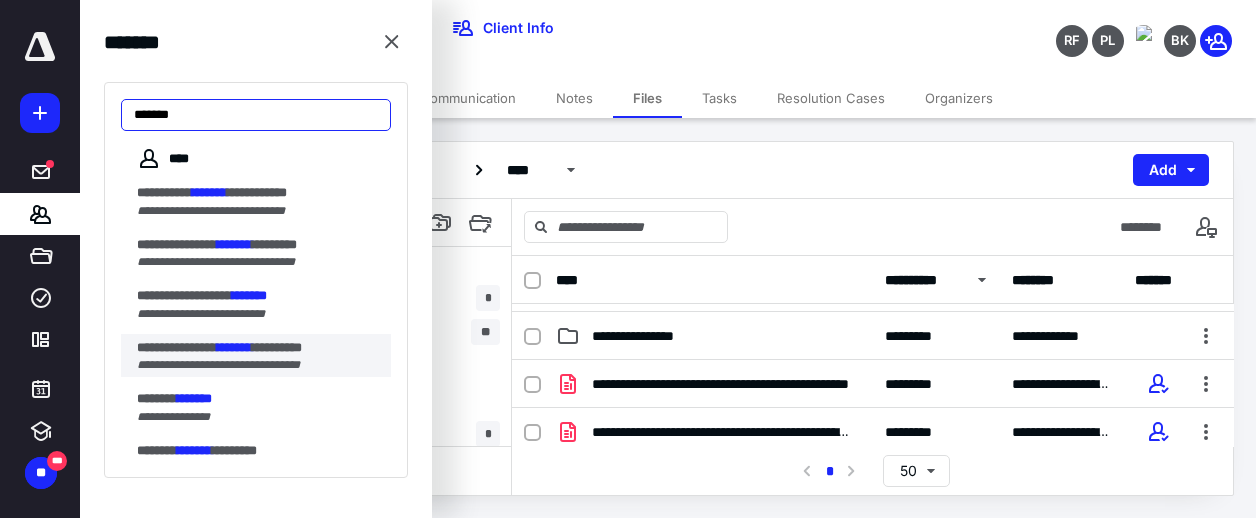 type on "*******" 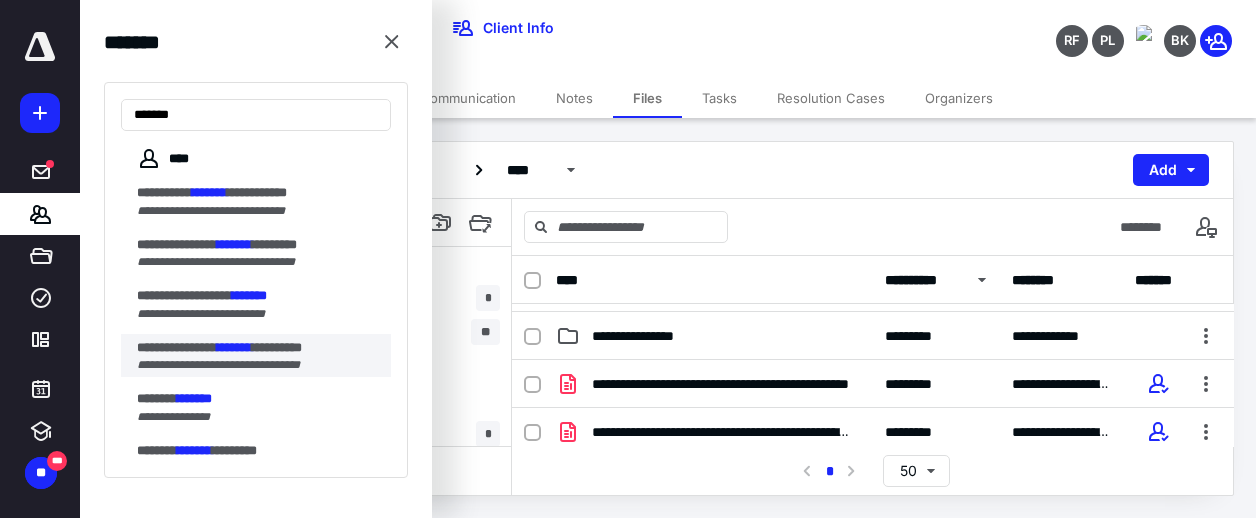 click on "*******" at bounding box center [234, 347] 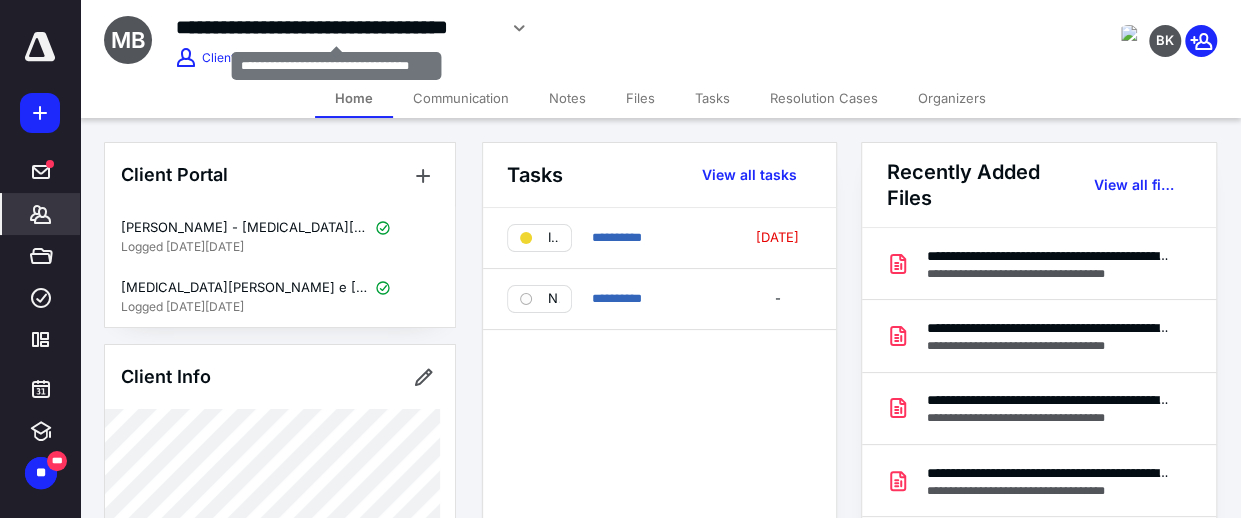 click on "**********" at bounding box center (336, 27) 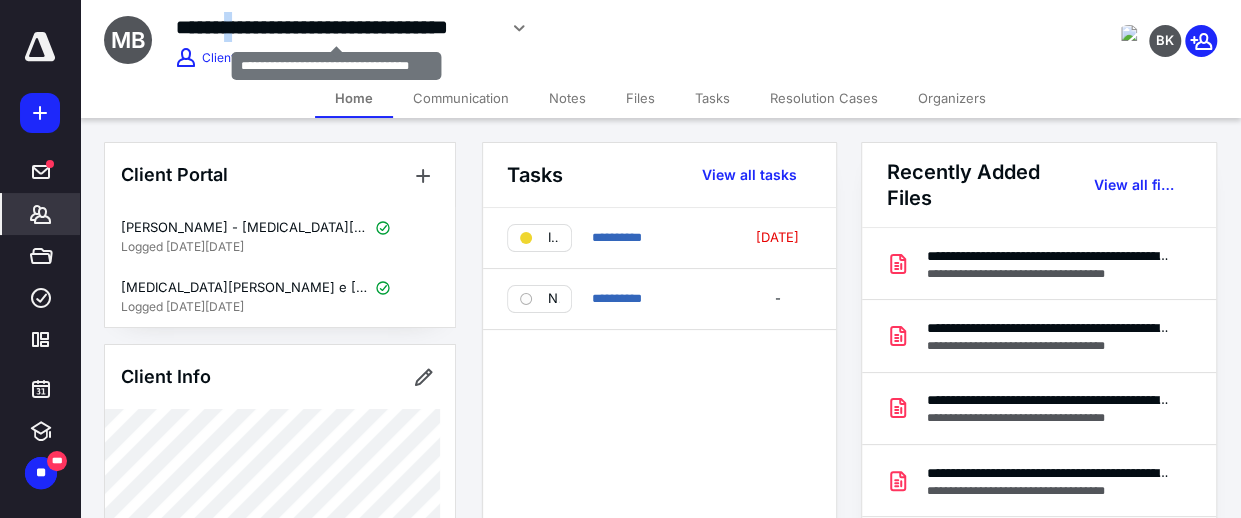 click on "**********" at bounding box center [336, 27] 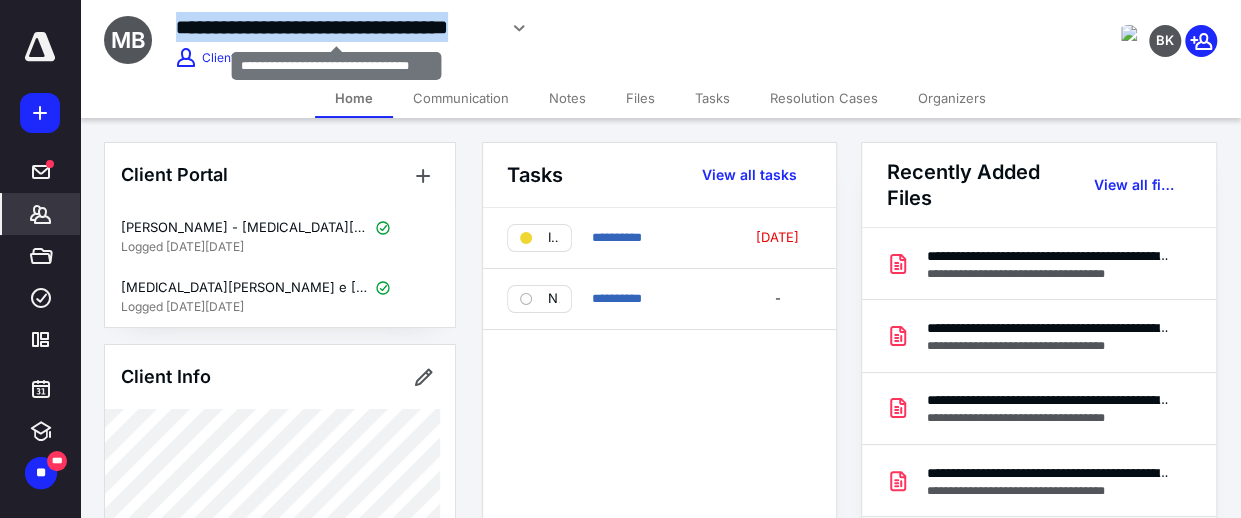 click on "**********" at bounding box center [336, 27] 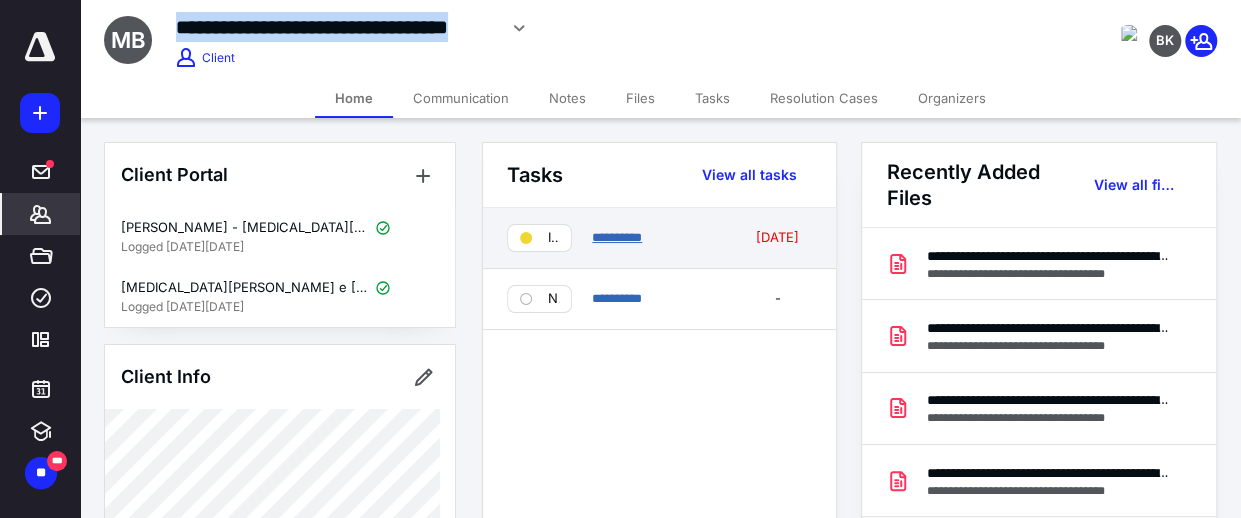 click on "**********" at bounding box center [617, 237] 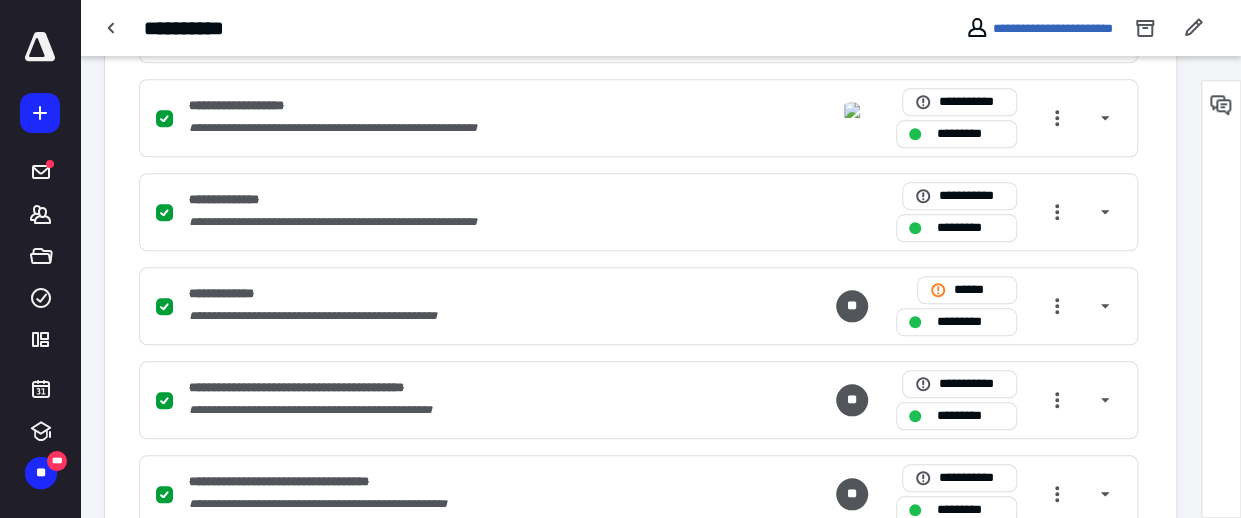 scroll, scrollTop: 1220, scrollLeft: 0, axis: vertical 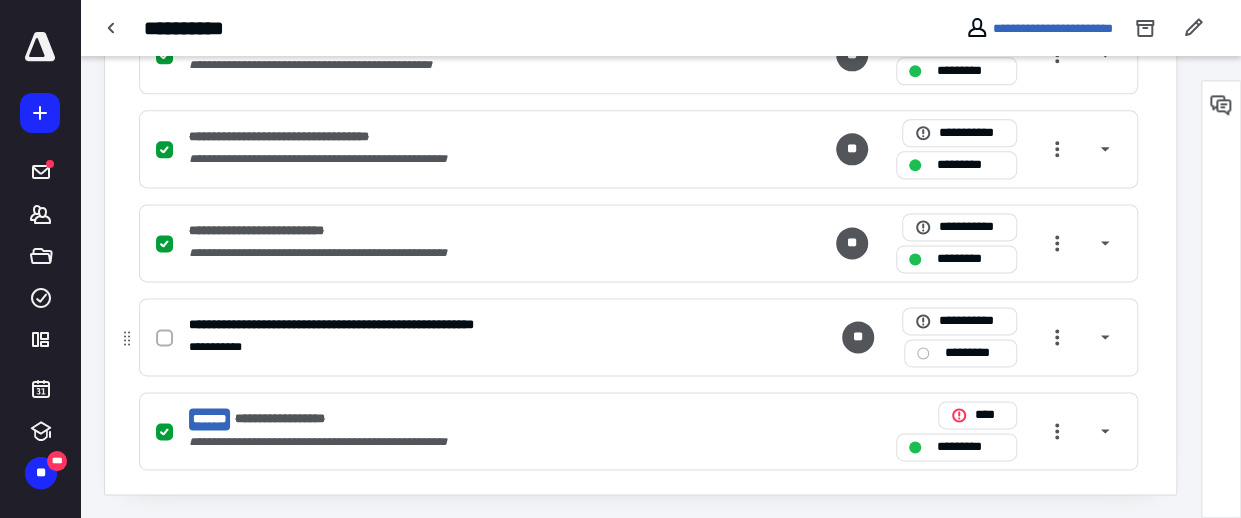 click at bounding box center (164, 338) 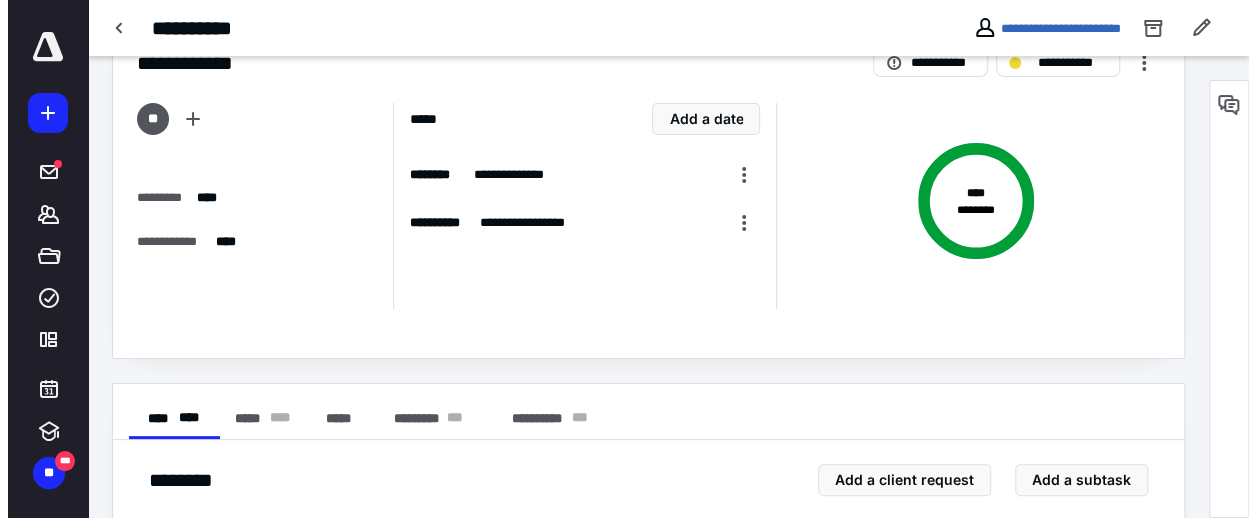 scroll, scrollTop: 0, scrollLeft: 0, axis: both 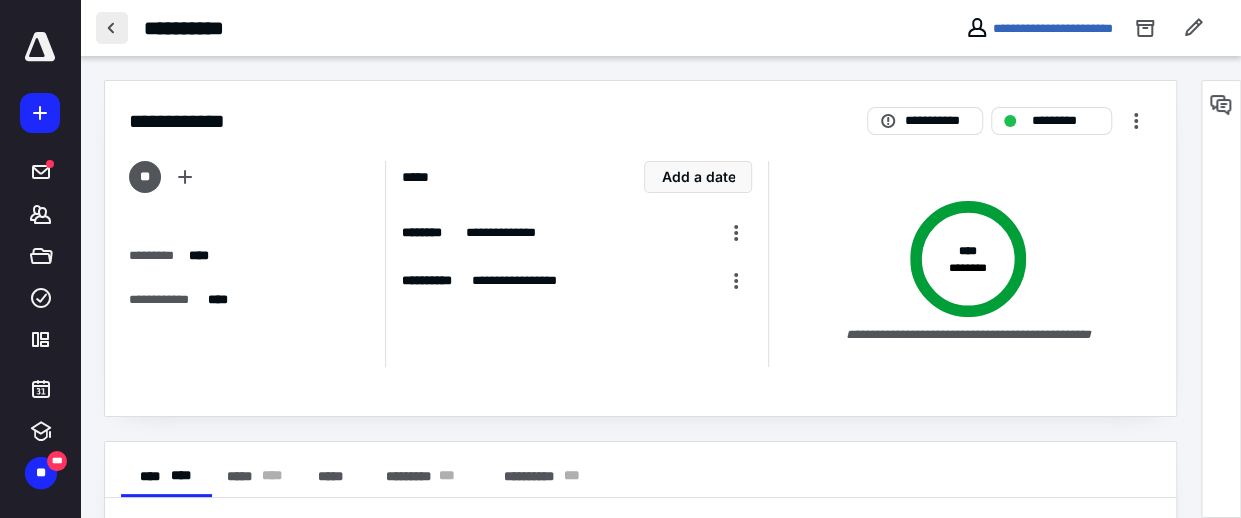 click at bounding box center (112, 28) 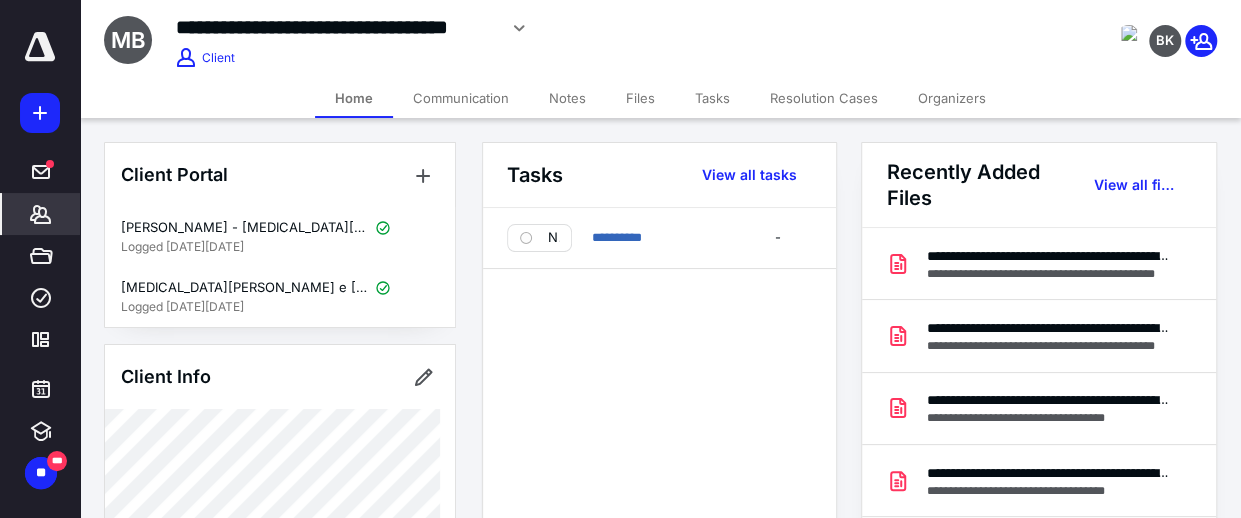 click on "Files" at bounding box center (640, 98) 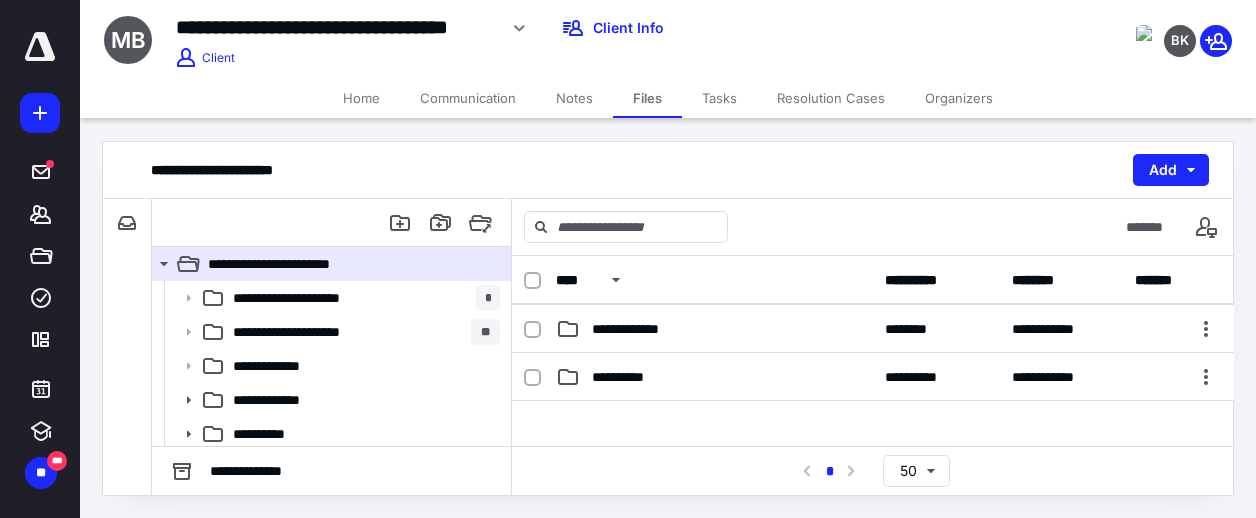 scroll, scrollTop: 144, scrollLeft: 0, axis: vertical 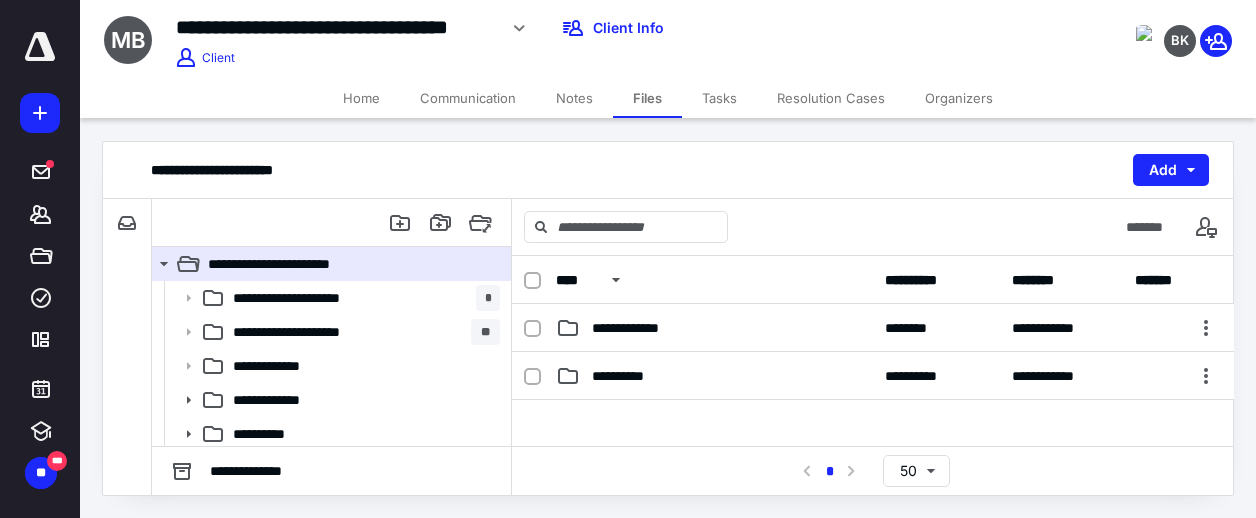 click on "**********" at bounding box center [873, 328] 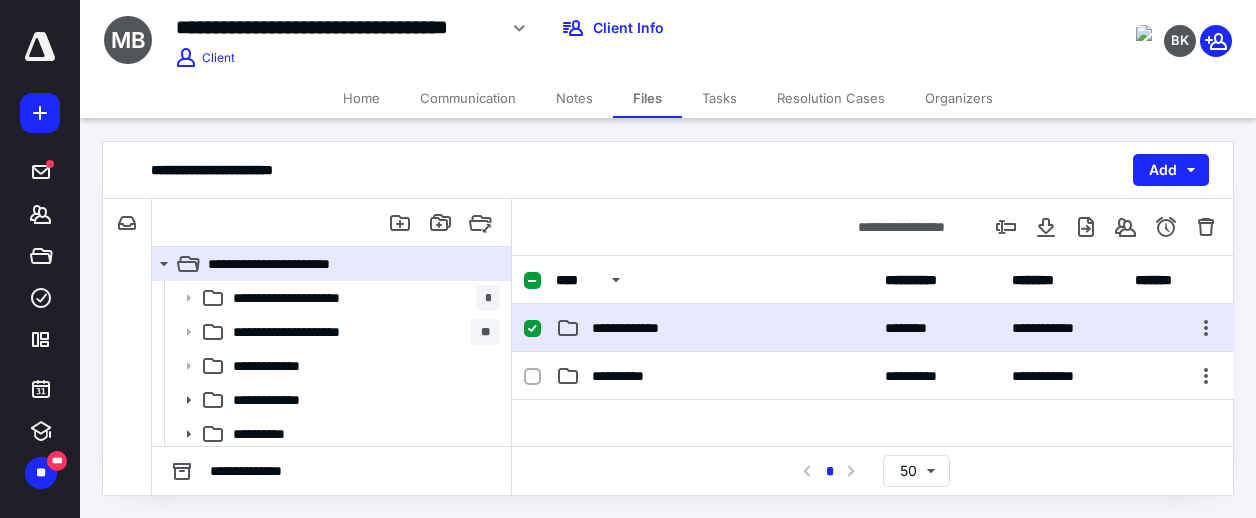 click on "**********" at bounding box center (873, 328) 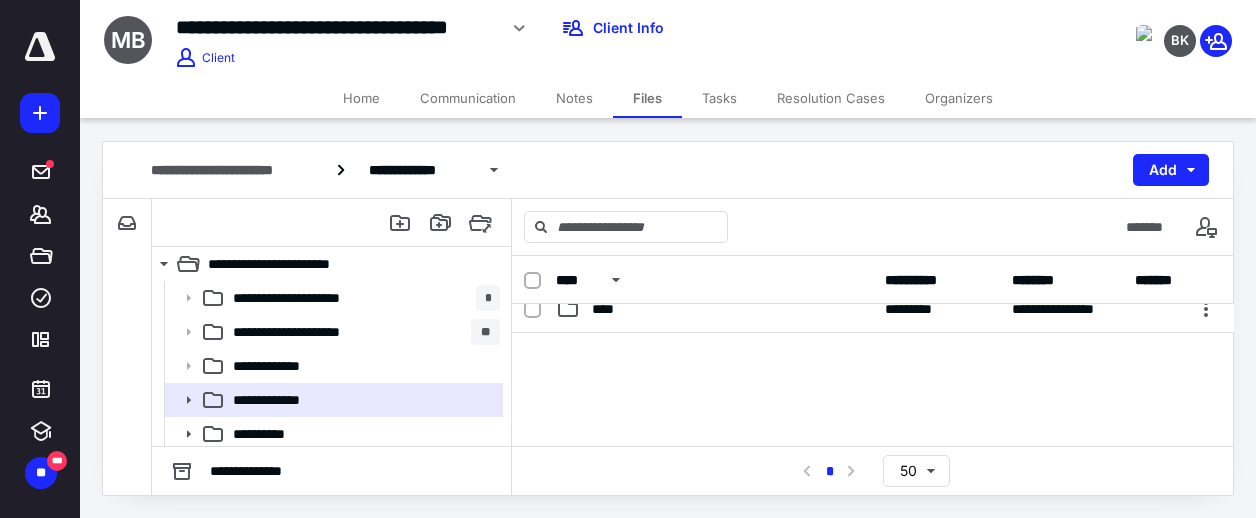 scroll, scrollTop: 117, scrollLeft: 0, axis: vertical 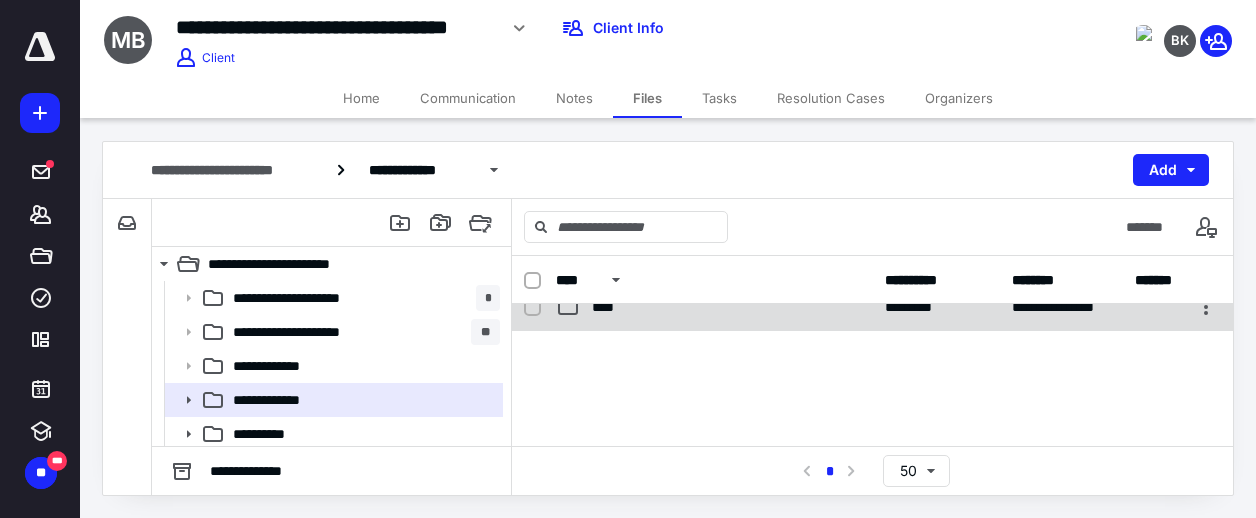click on "**********" at bounding box center (873, 307) 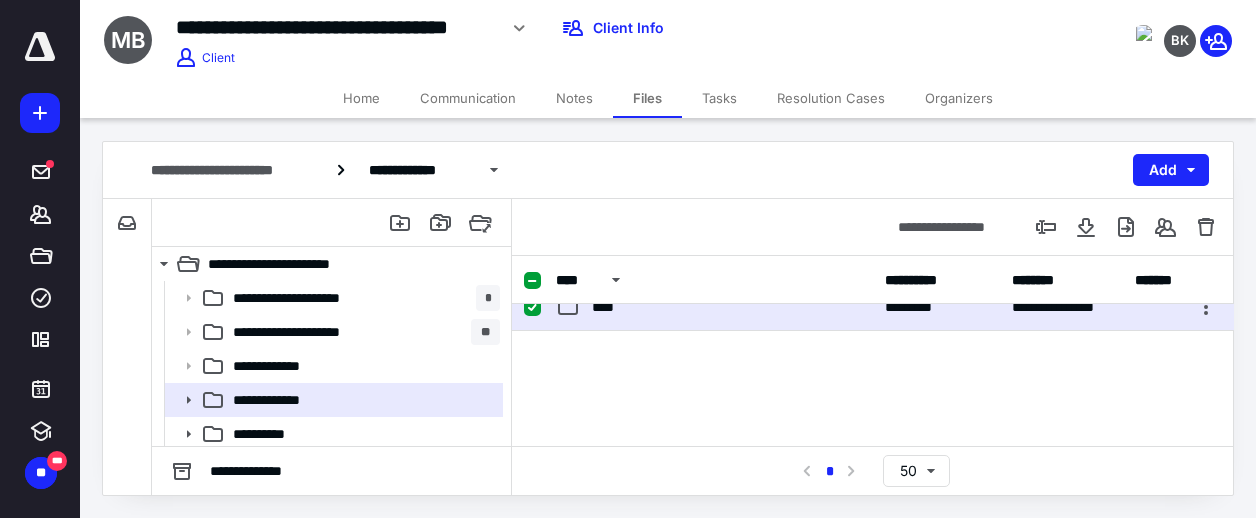 click on "**********" at bounding box center [873, 307] 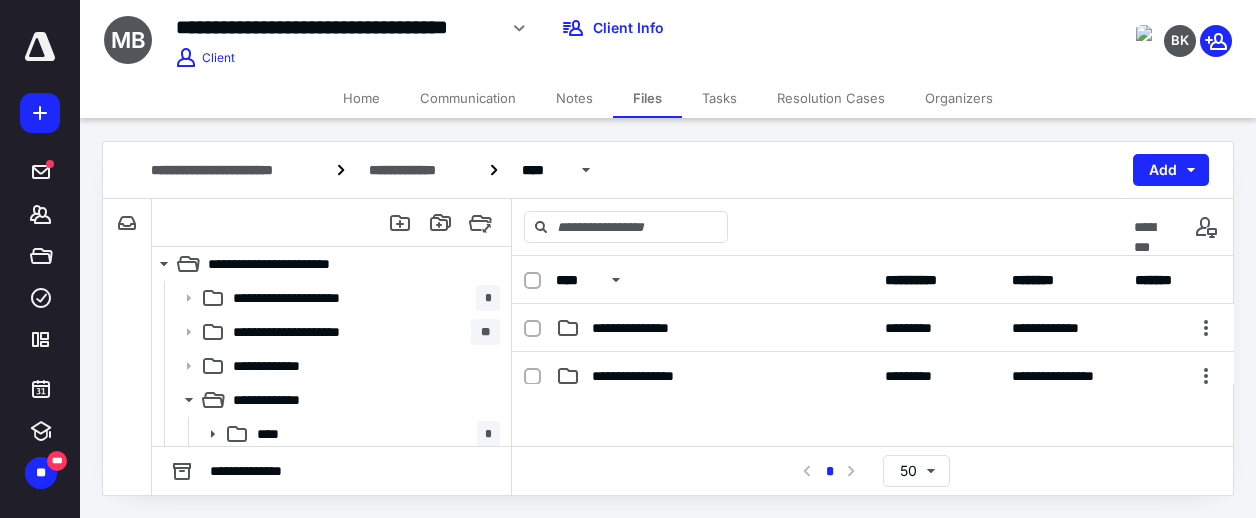 scroll, scrollTop: 0, scrollLeft: 0, axis: both 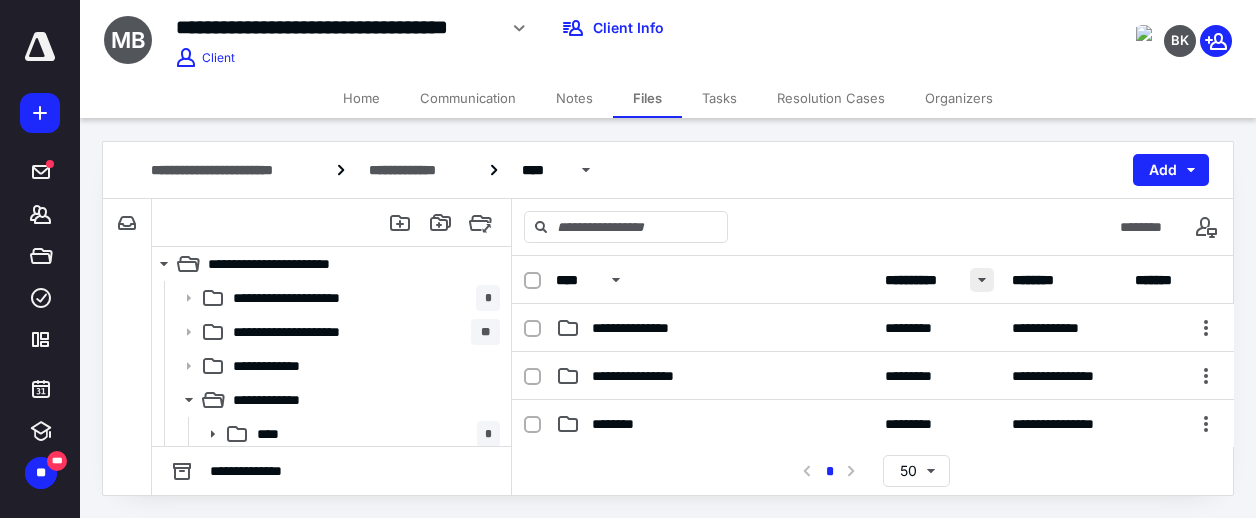 click at bounding box center [982, 280] 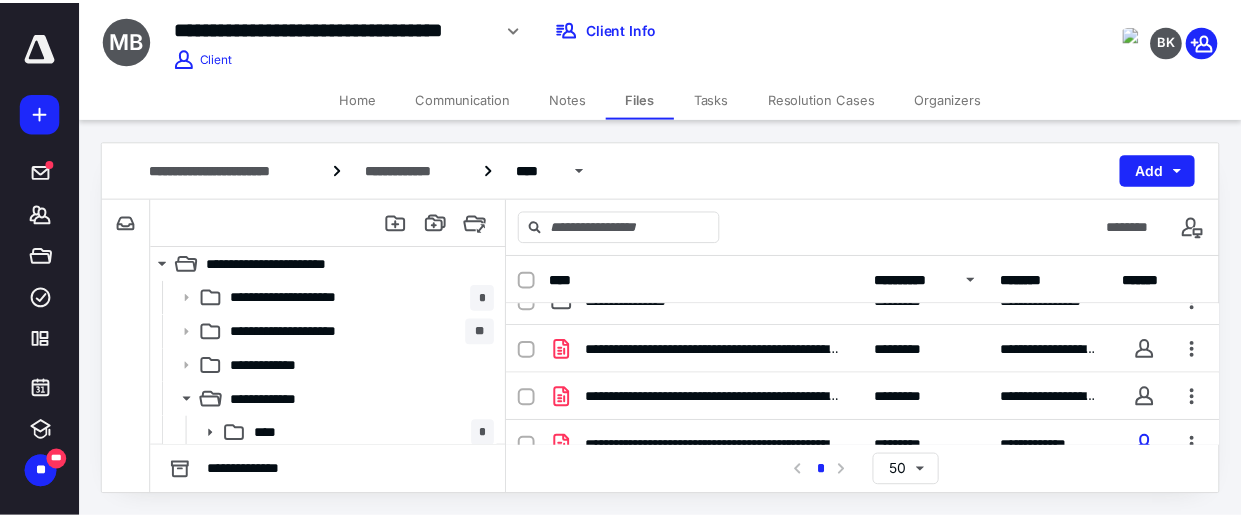 scroll, scrollTop: 120, scrollLeft: 0, axis: vertical 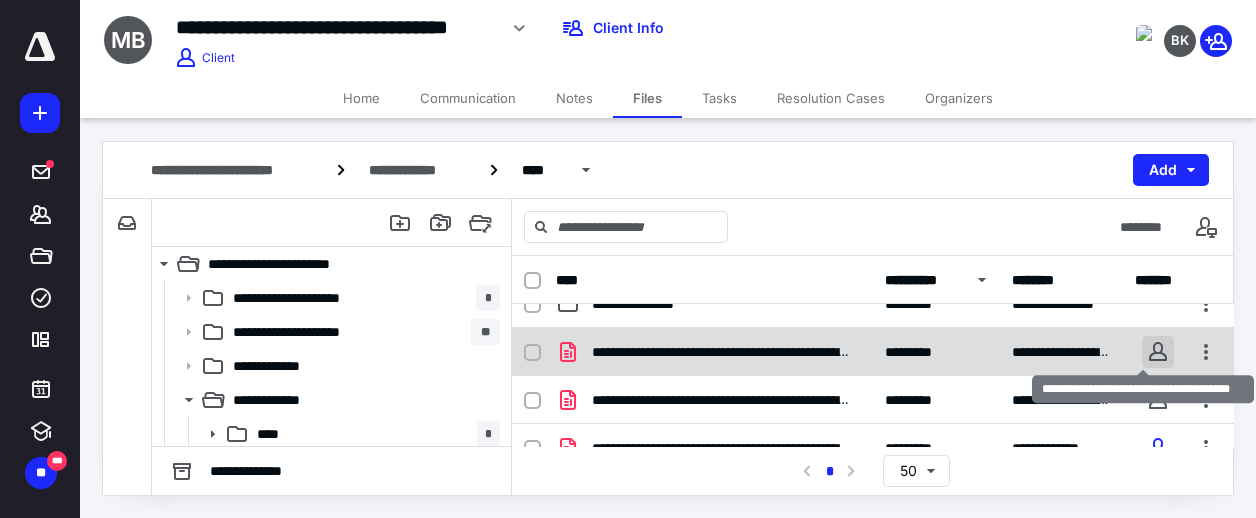 click on "**********" at bounding box center (628, 258) 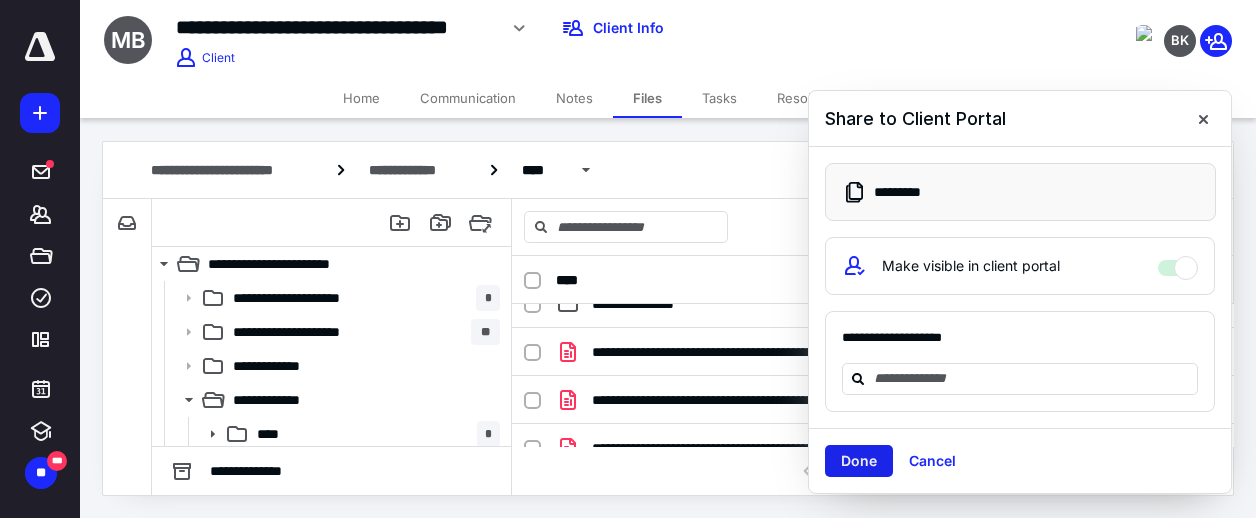 click on "Done" at bounding box center (859, 461) 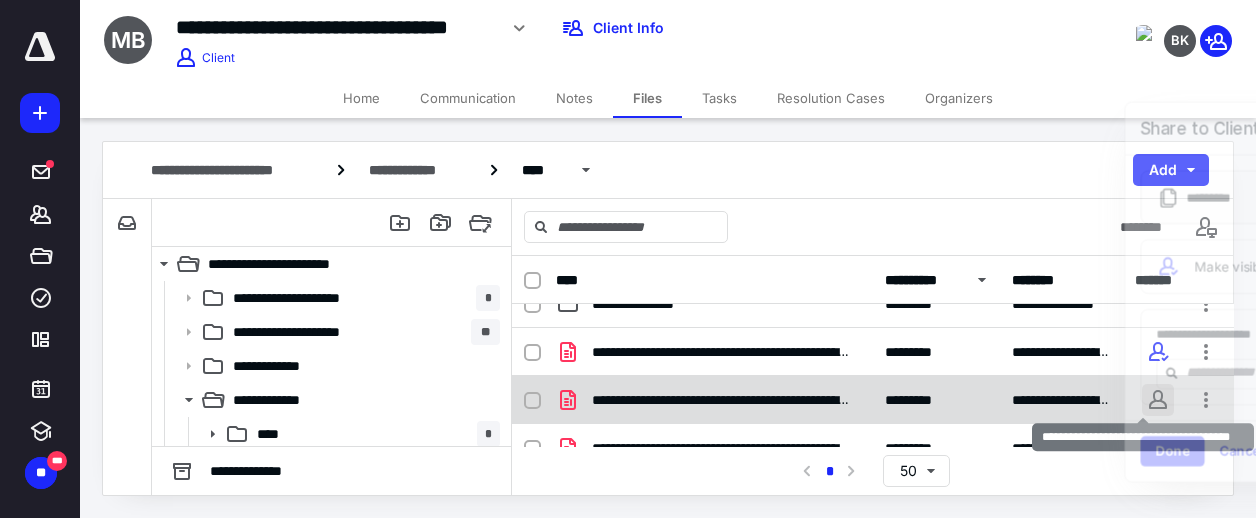click on "**********" at bounding box center [628, 258] 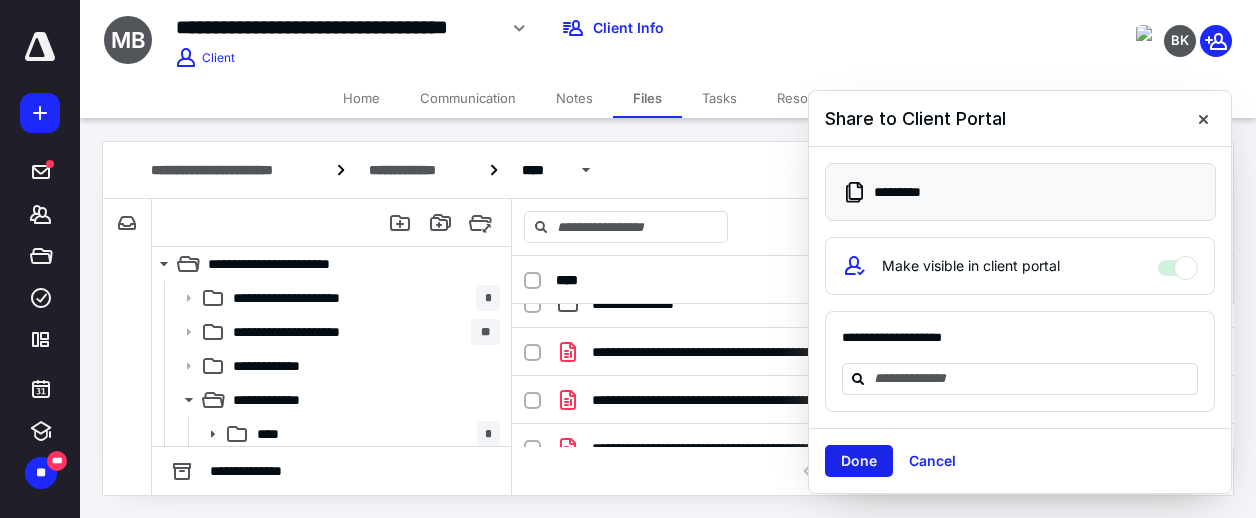 click on "Done" at bounding box center (859, 461) 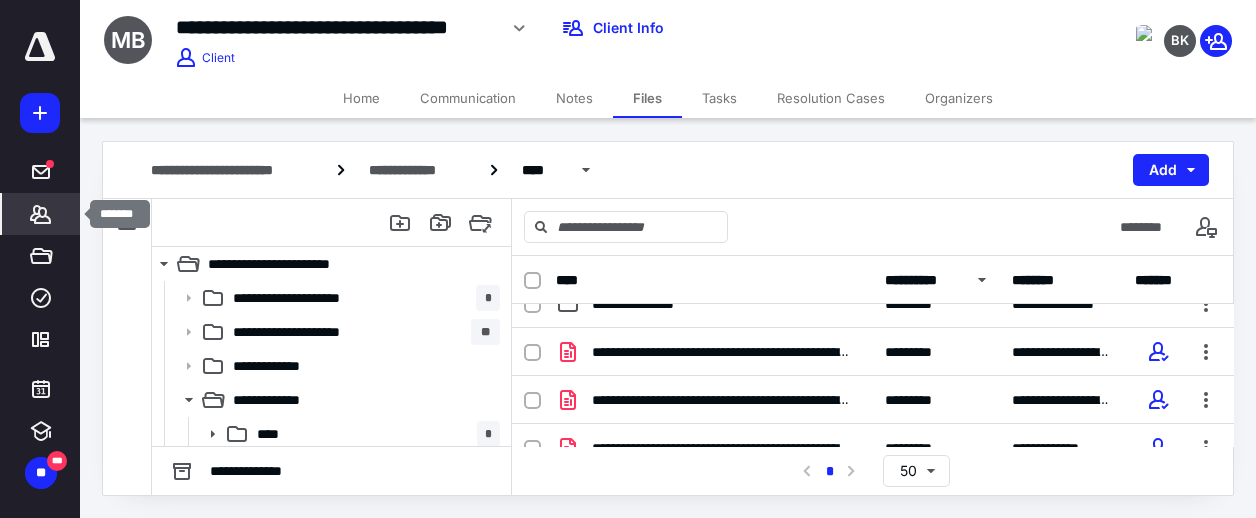 click on "*******" at bounding box center [41, 214] 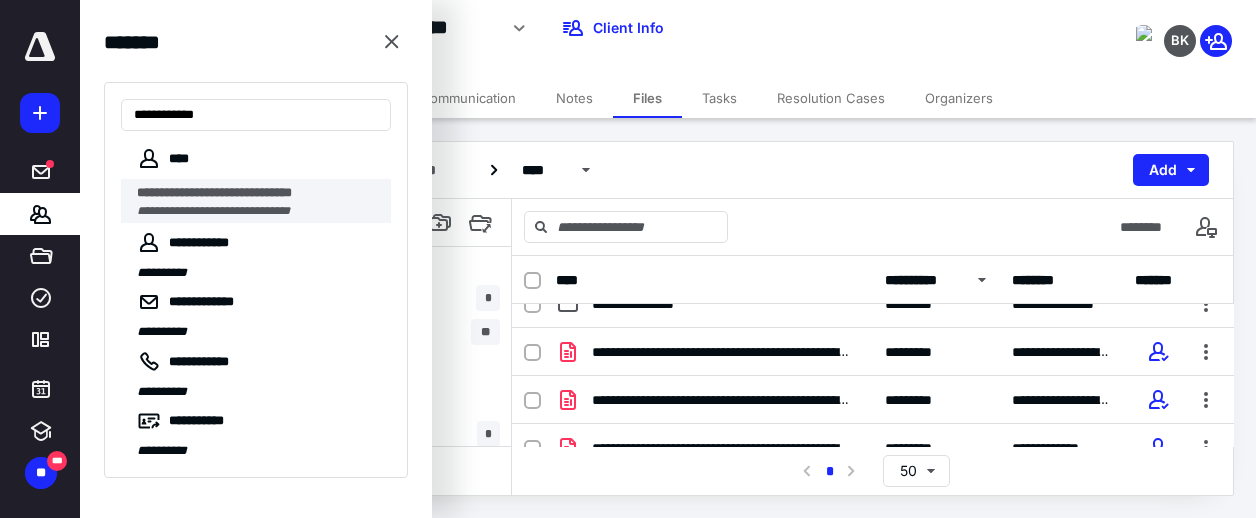type on "**********" 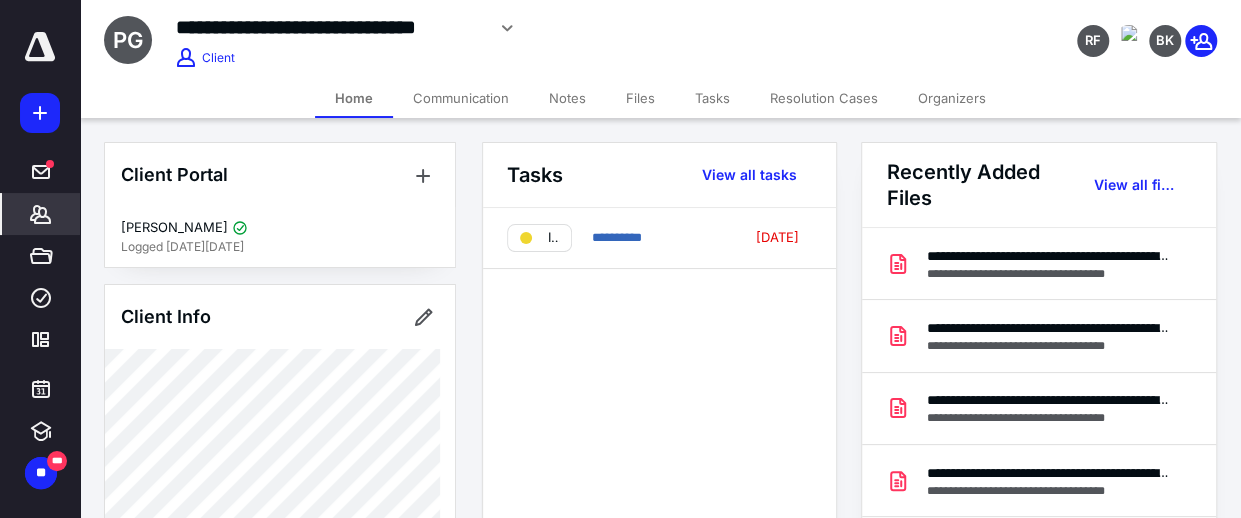 click on "Tasks" at bounding box center (712, 98) 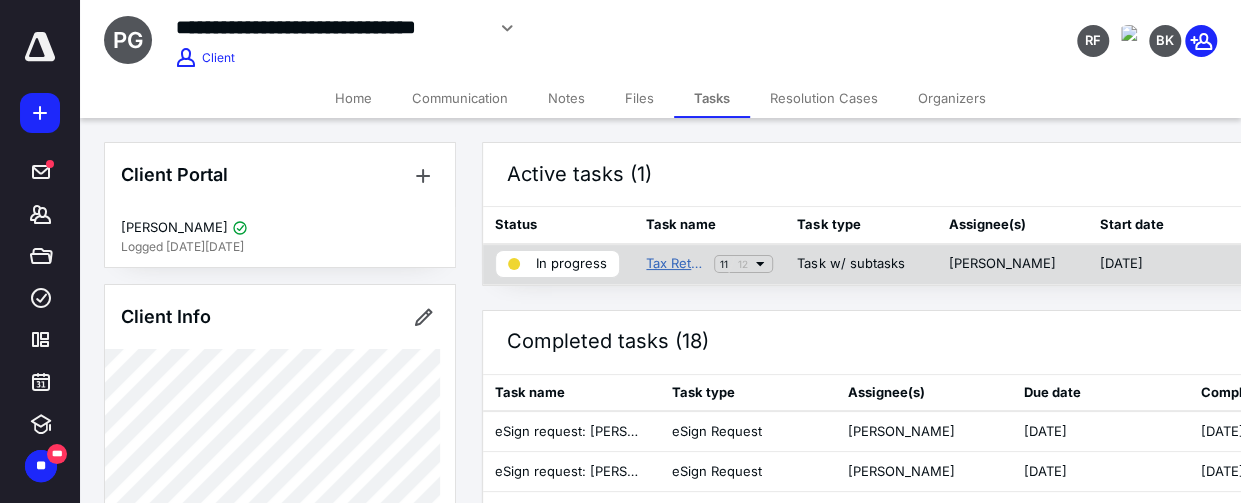 click on "Tax Return" at bounding box center [676, 264] 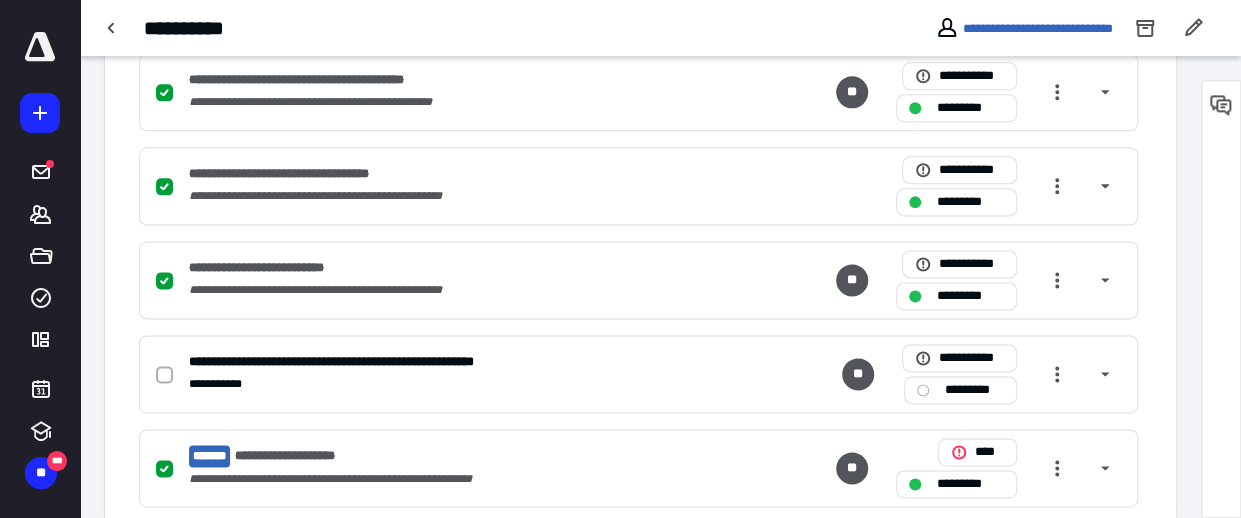 scroll, scrollTop: 1220, scrollLeft: 0, axis: vertical 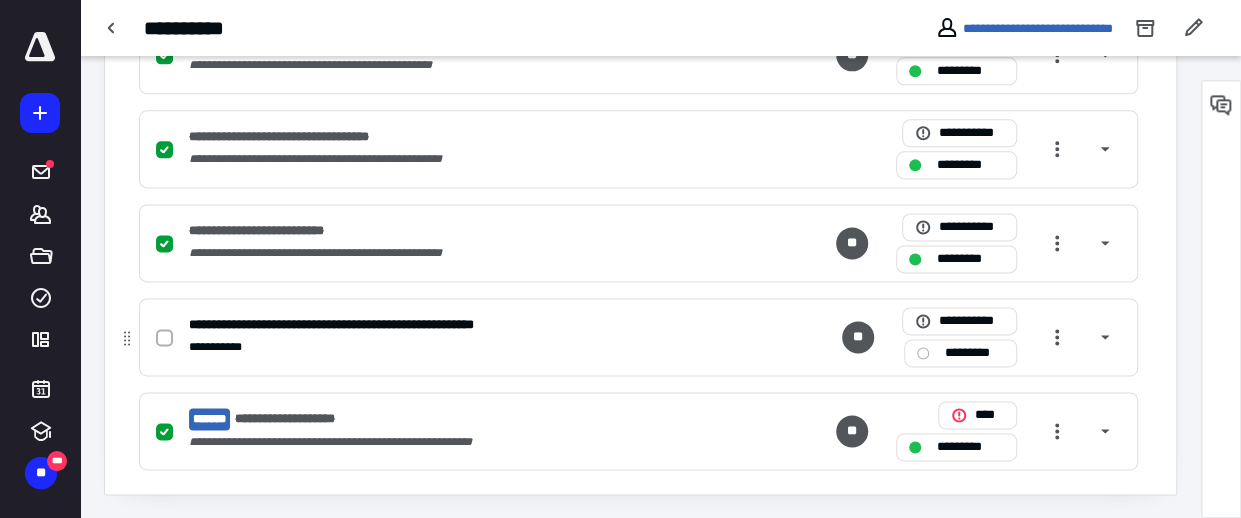 click 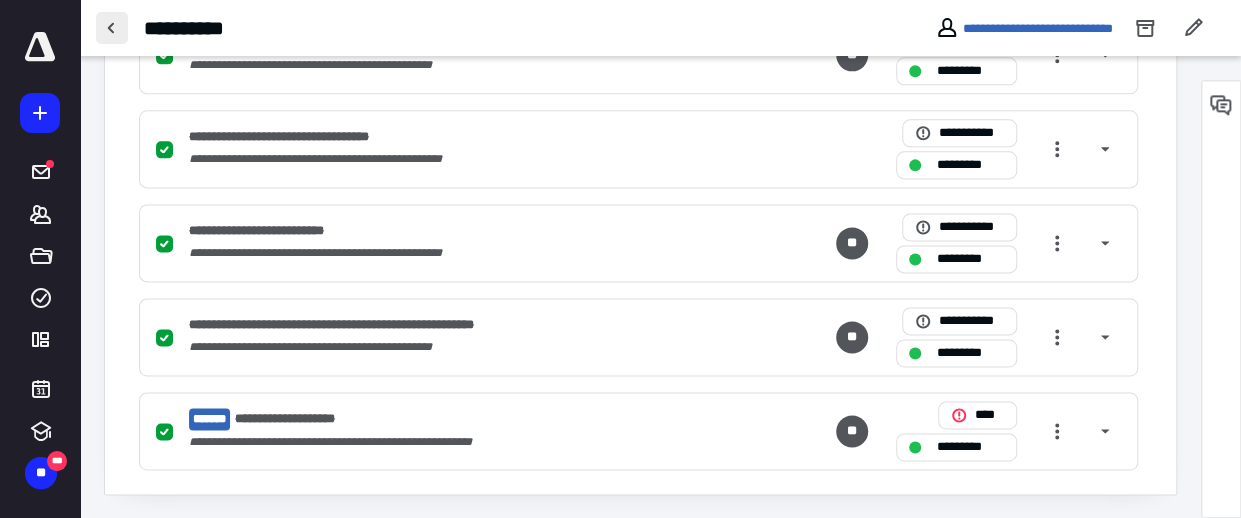 click at bounding box center (112, 28) 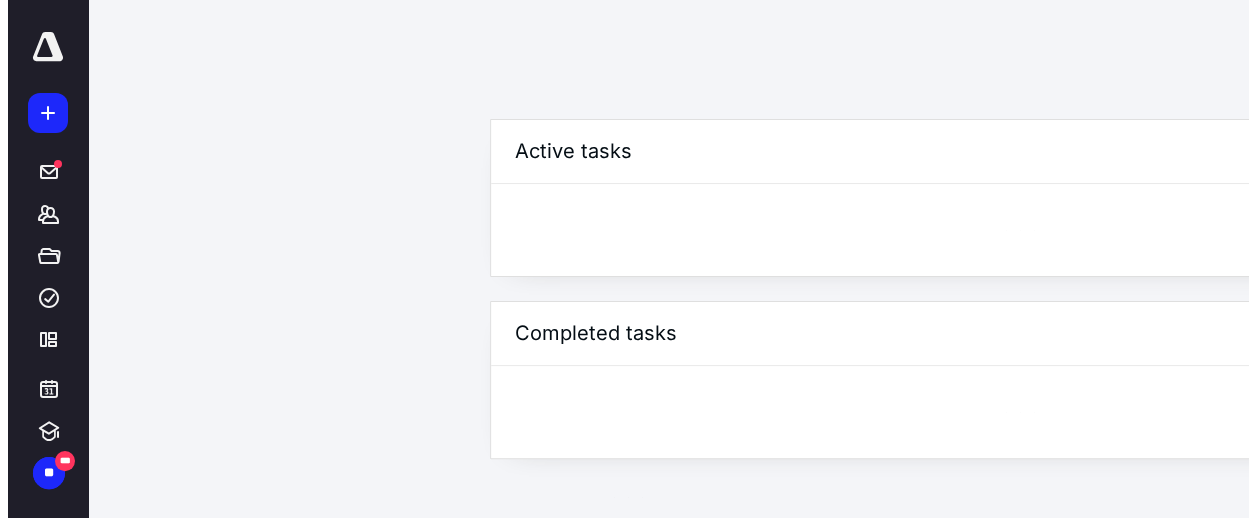 scroll, scrollTop: 0, scrollLeft: 0, axis: both 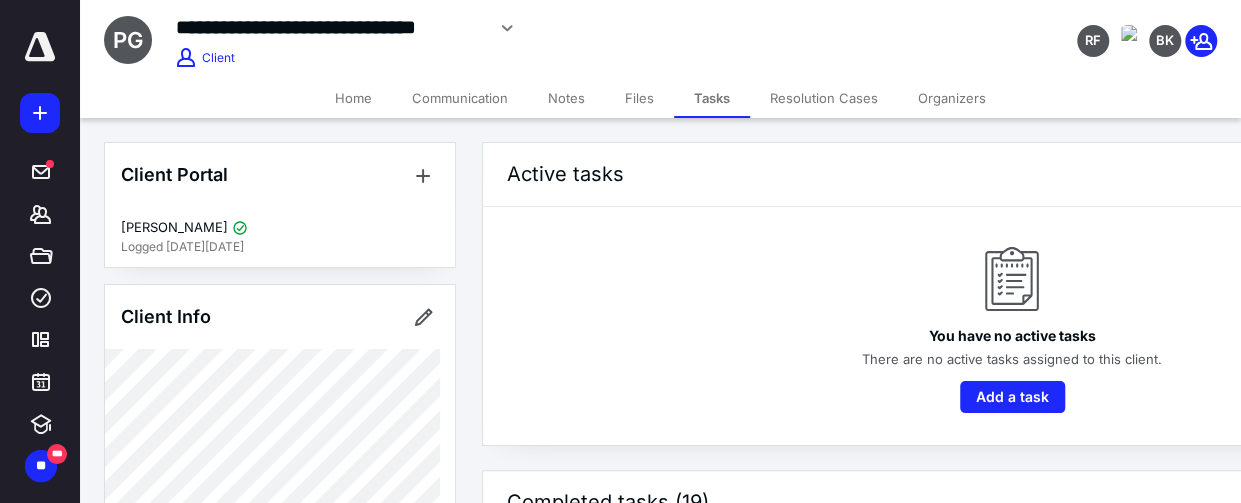 click on "Files" at bounding box center (639, 98) 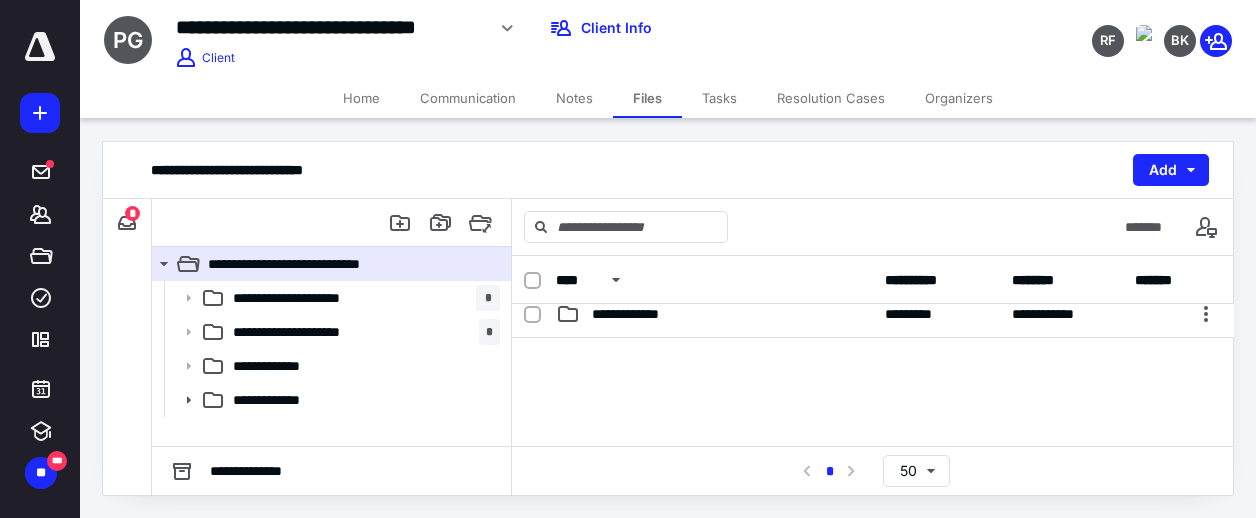 scroll, scrollTop: 144, scrollLeft: 0, axis: vertical 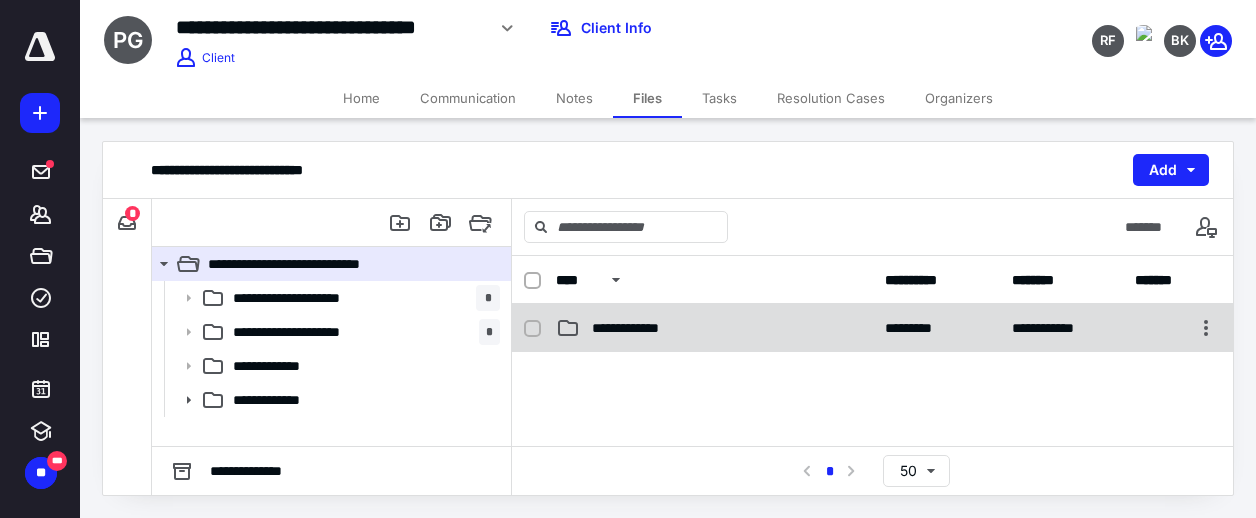 click on "**********" at bounding box center (873, 328) 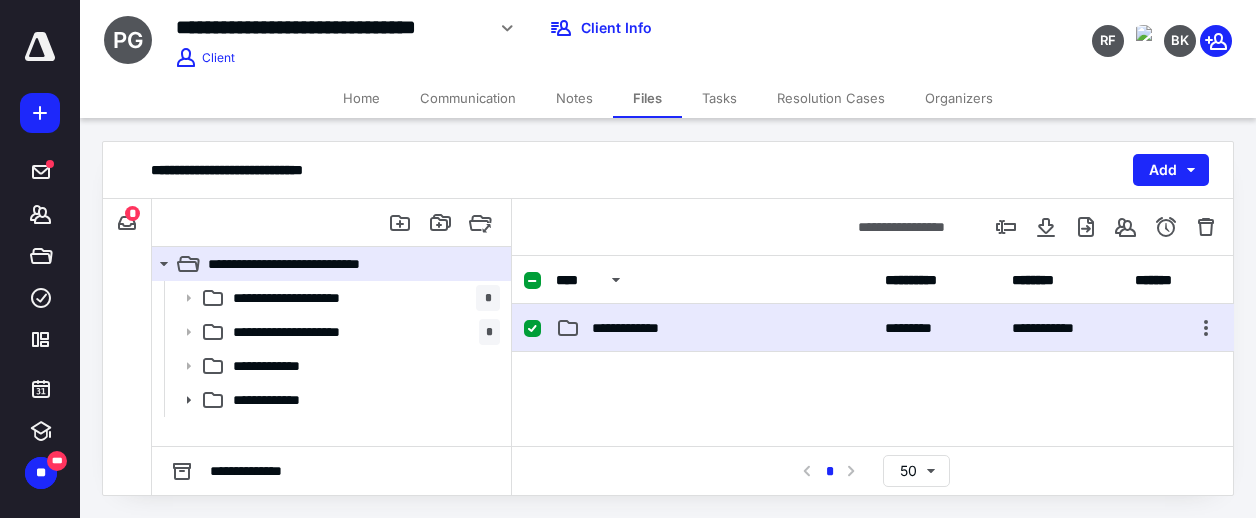 click on "**********" at bounding box center [873, 328] 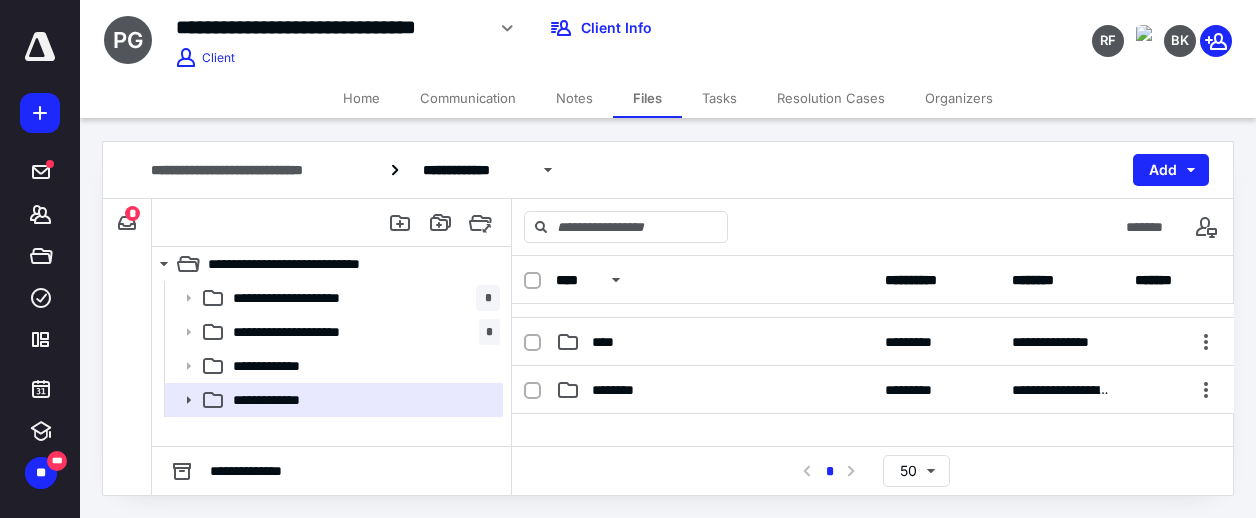 scroll, scrollTop: 174, scrollLeft: 0, axis: vertical 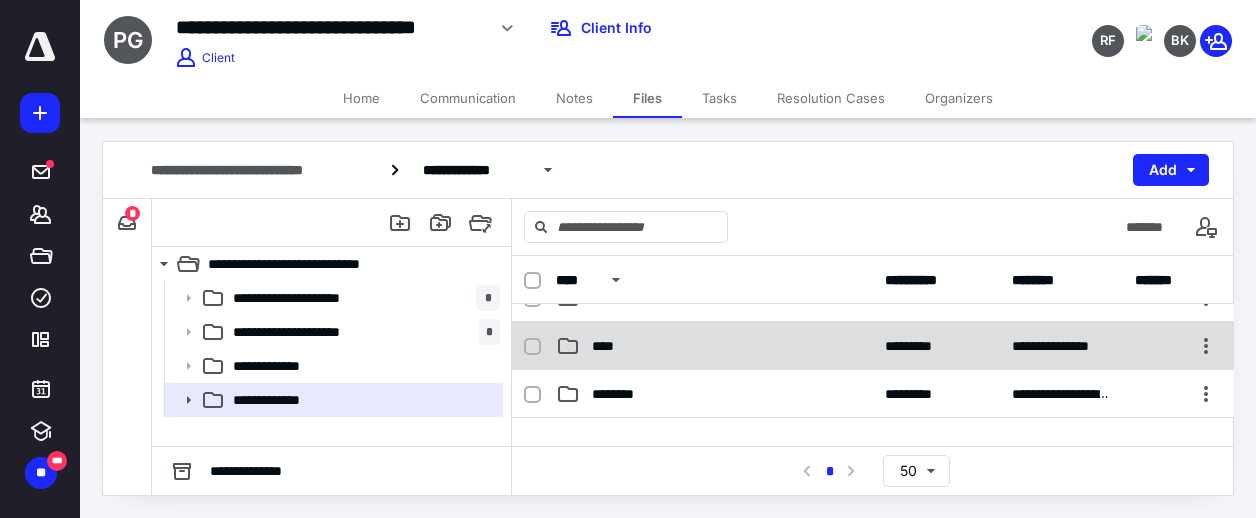 click on "****" at bounding box center [714, 346] 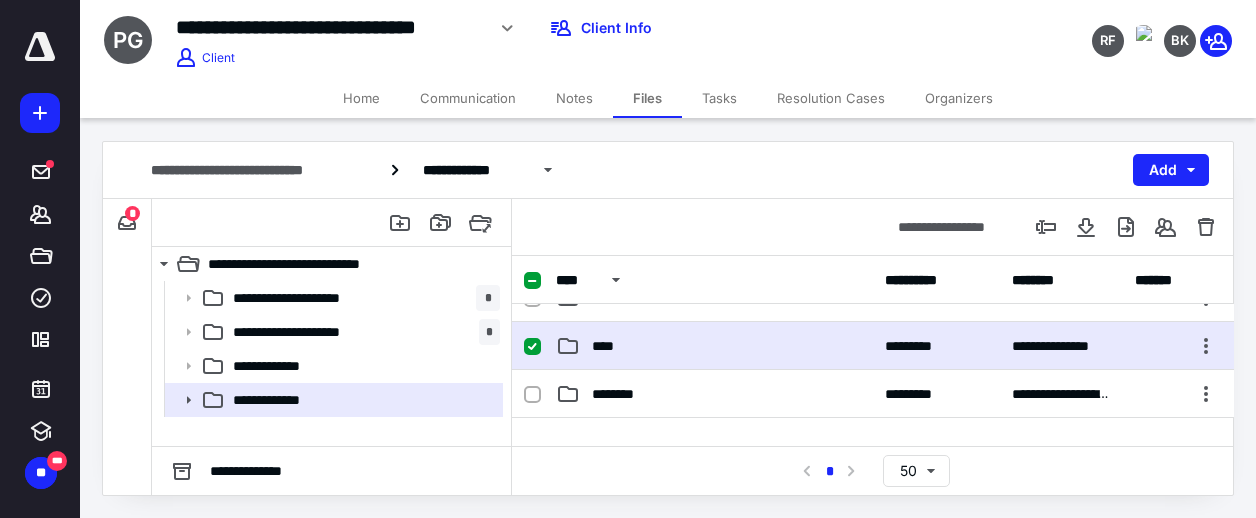 click on "****" at bounding box center [714, 346] 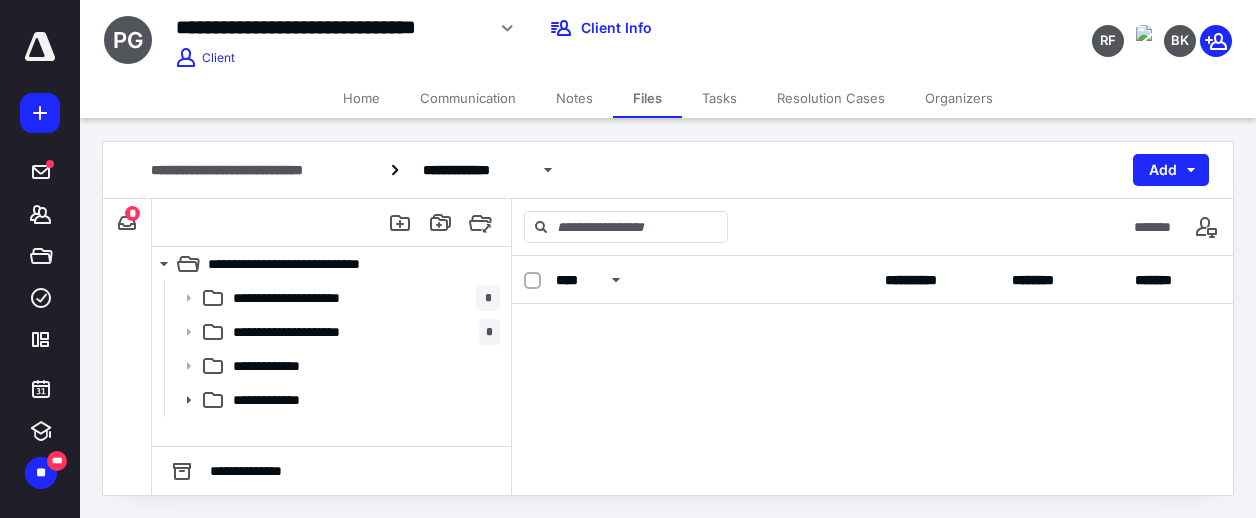 scroll, scrollTop: 0, scrollLeft: 0, axis: both 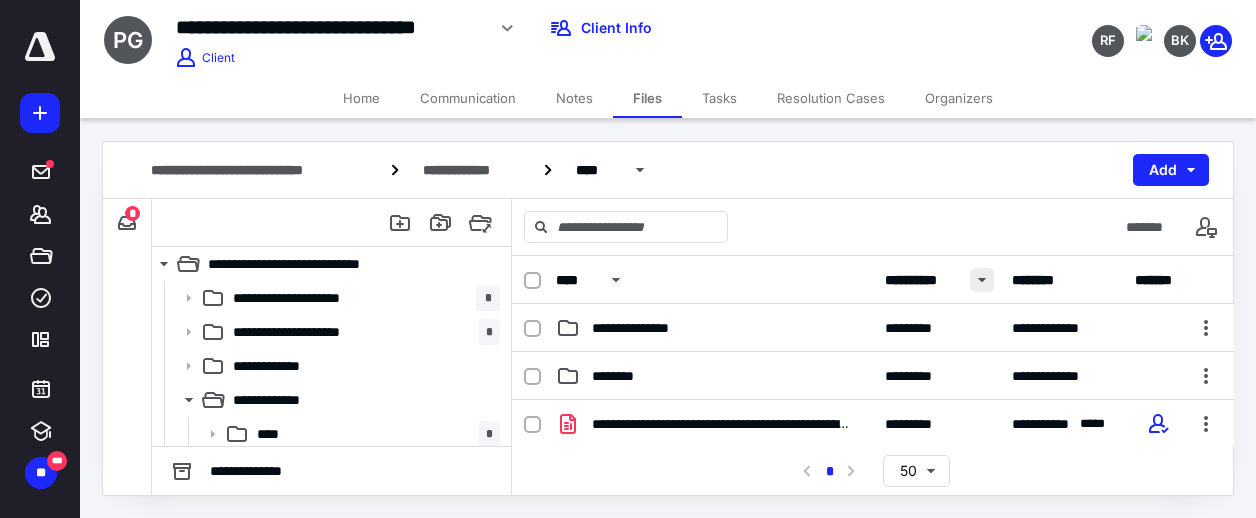 click at bounding box center [982, 280] 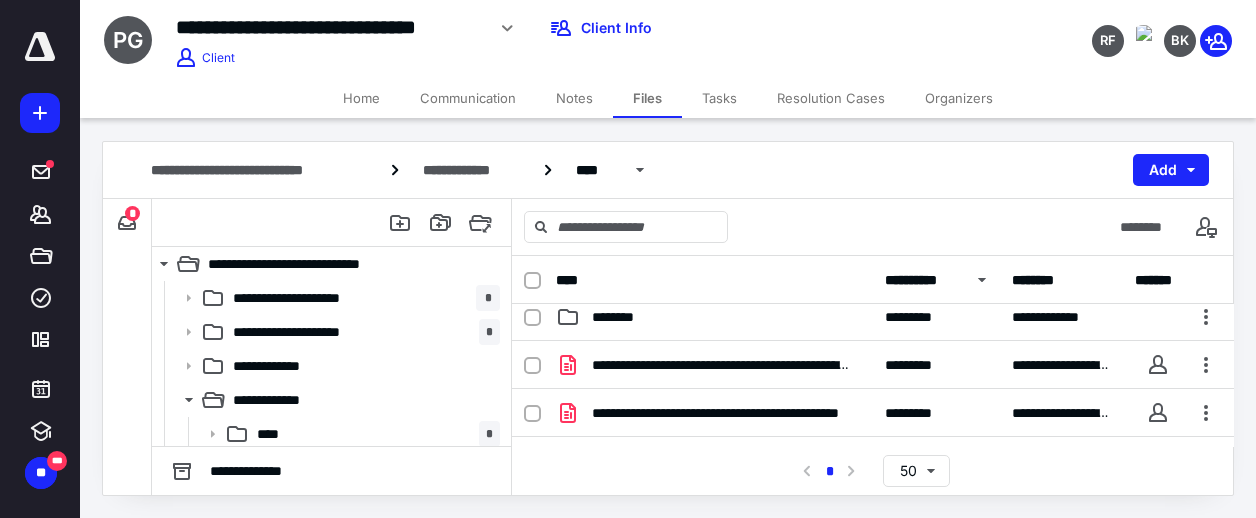 scroll, scrollTop: 60, scrollLeft: 0, axis: vertical 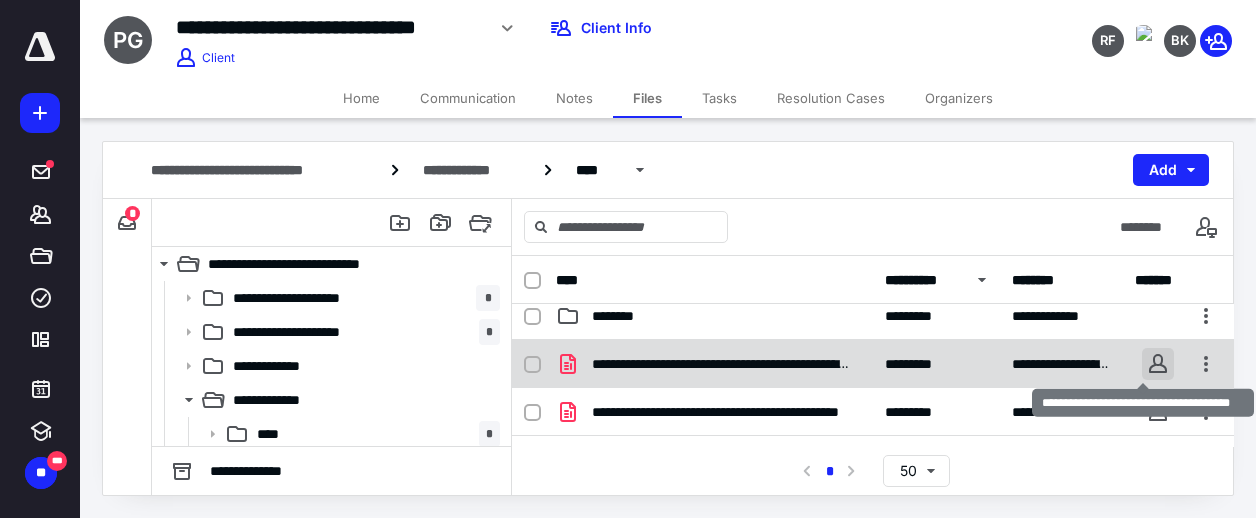 click on "**********" at bounding box center [628, 258] 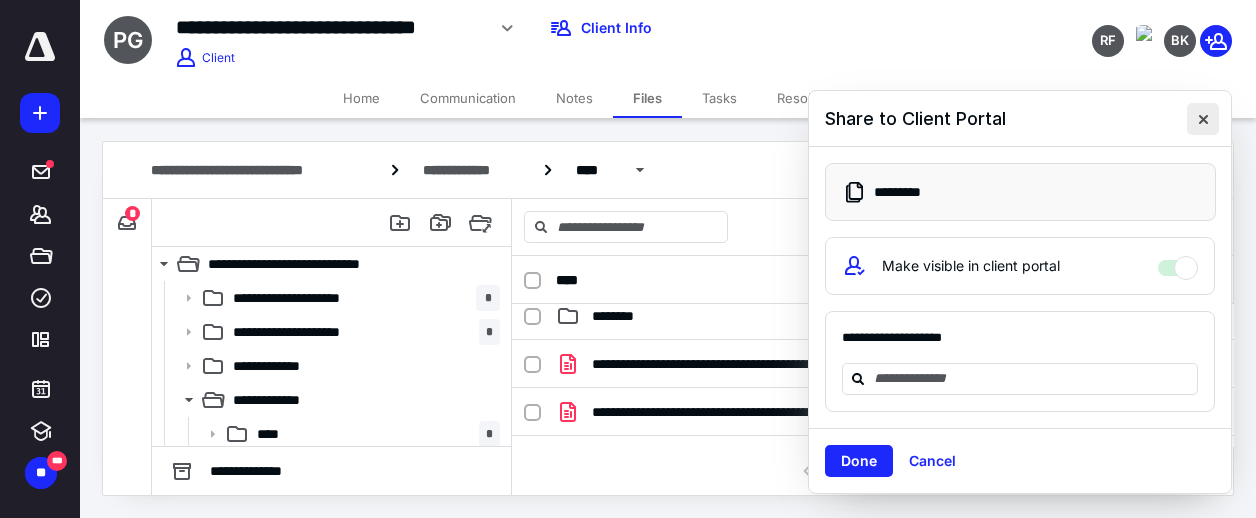 click at bounding box center (1203, 119) 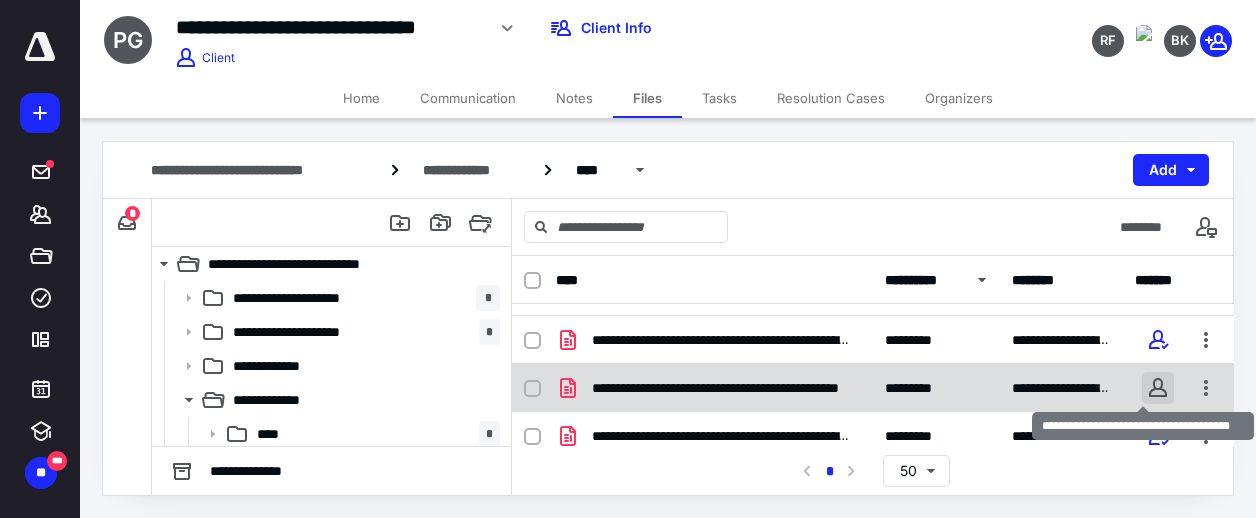 scroll, scrollTop: 85, scrollLeft: 0, axis: vertical 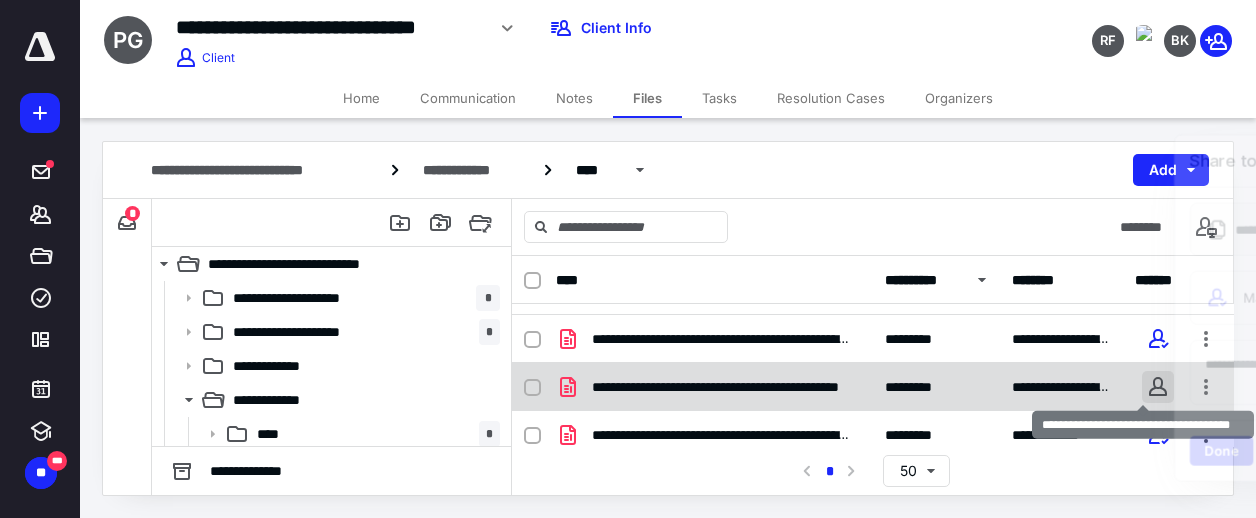 click on "**********" at bounding box center (628, 258) 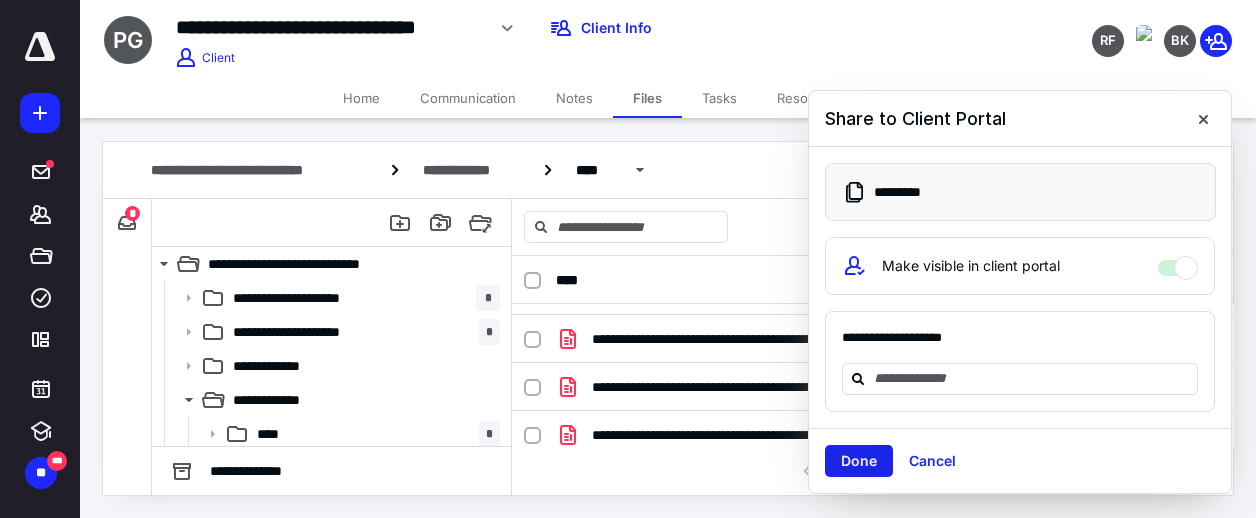 click on "Done" at bounding box center (859, 461) 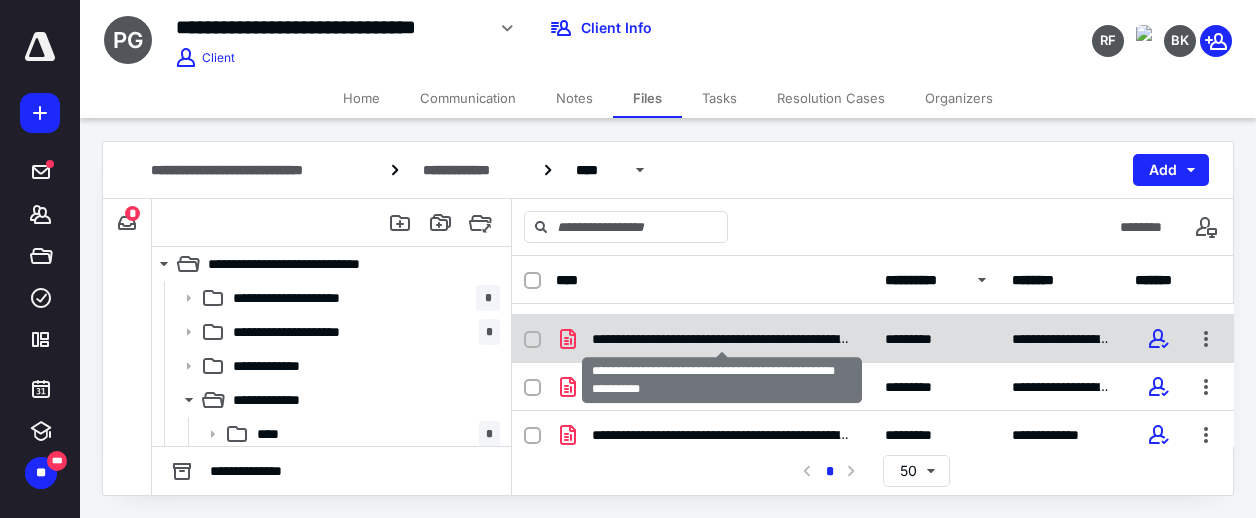 checkbox on "true" 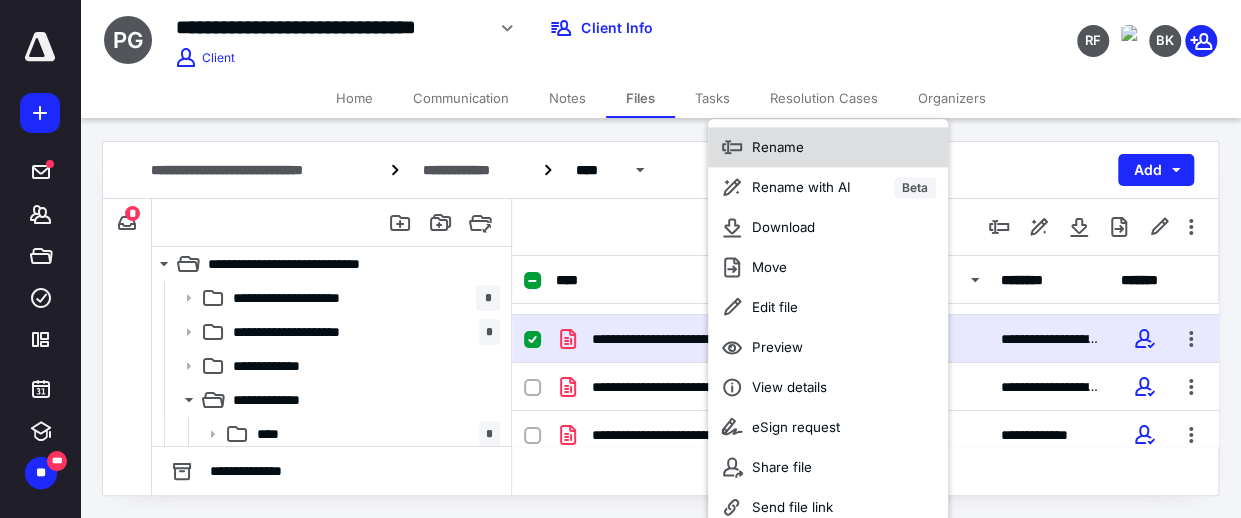 click on "Rename" at bounding box center [828, 147] 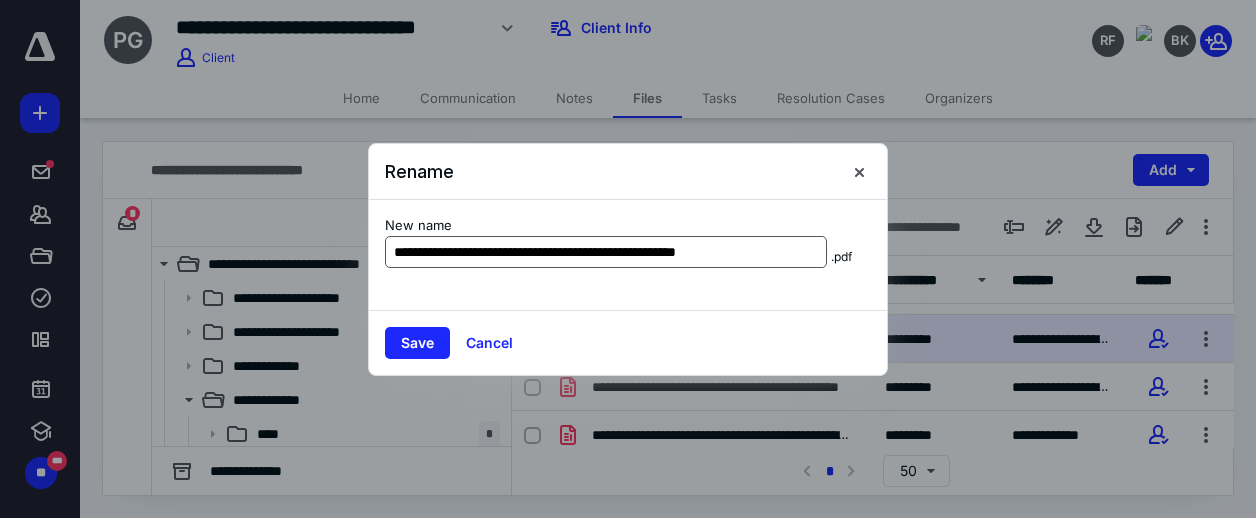 click on "**********" at bounding box center (606, 252) 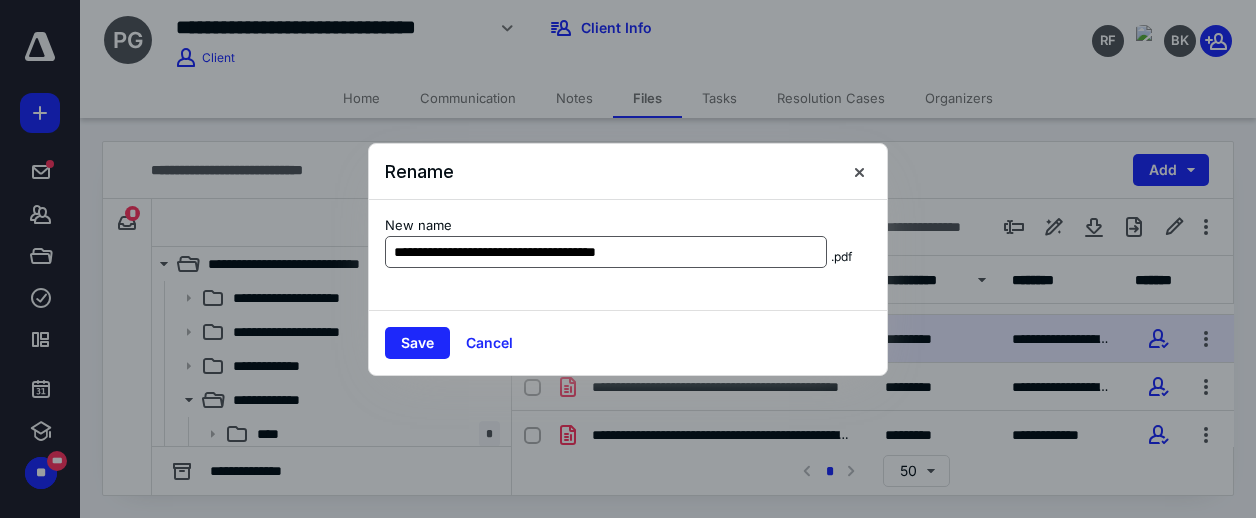 click on "**********" at bounding box center (606, 252) 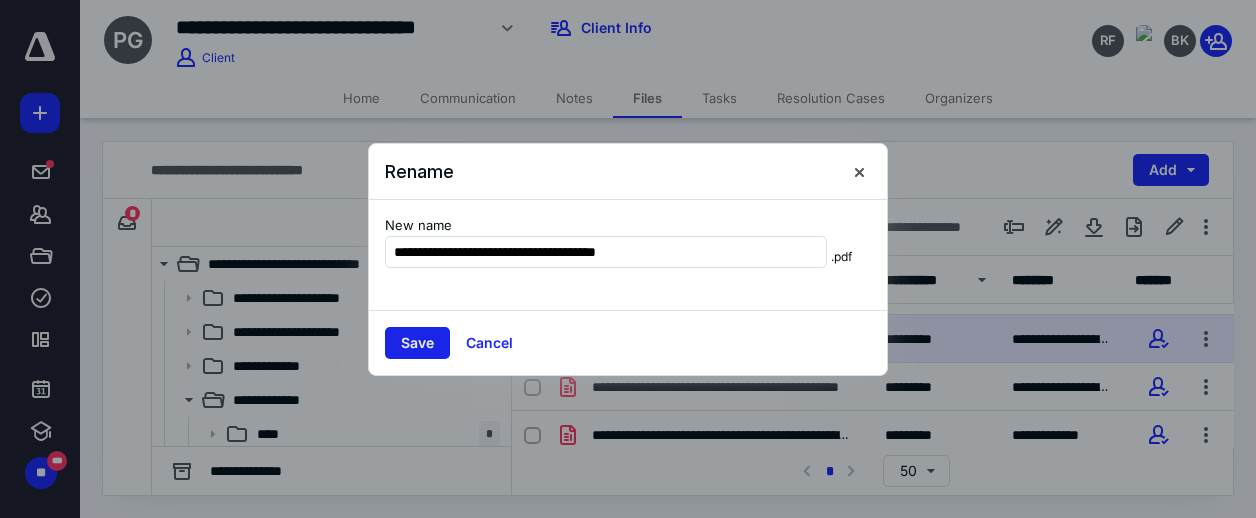 type on "**********" 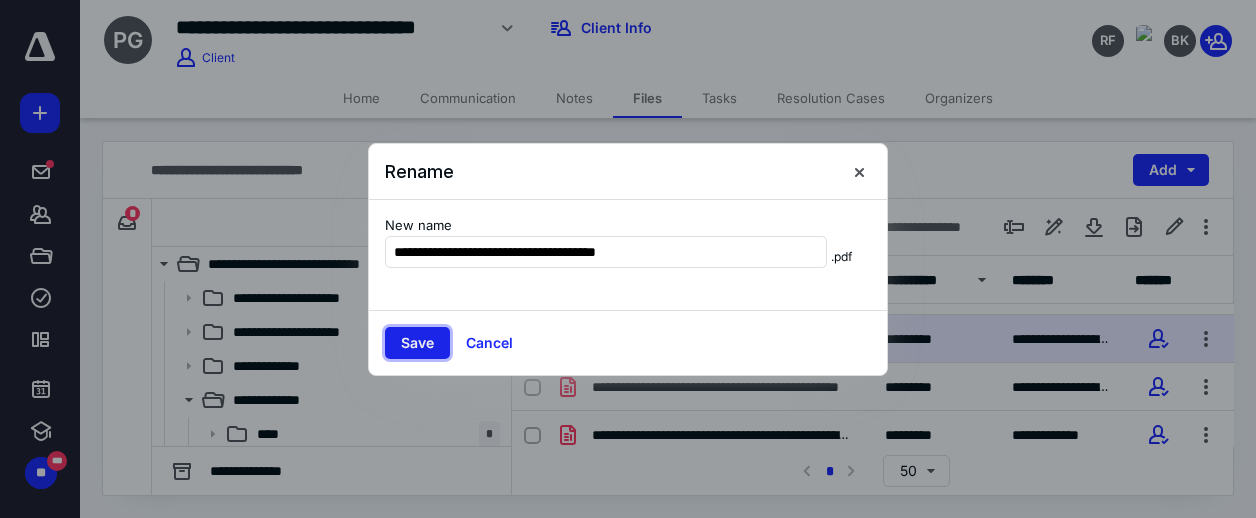 click on "Save" at bounding box center [417, 343] 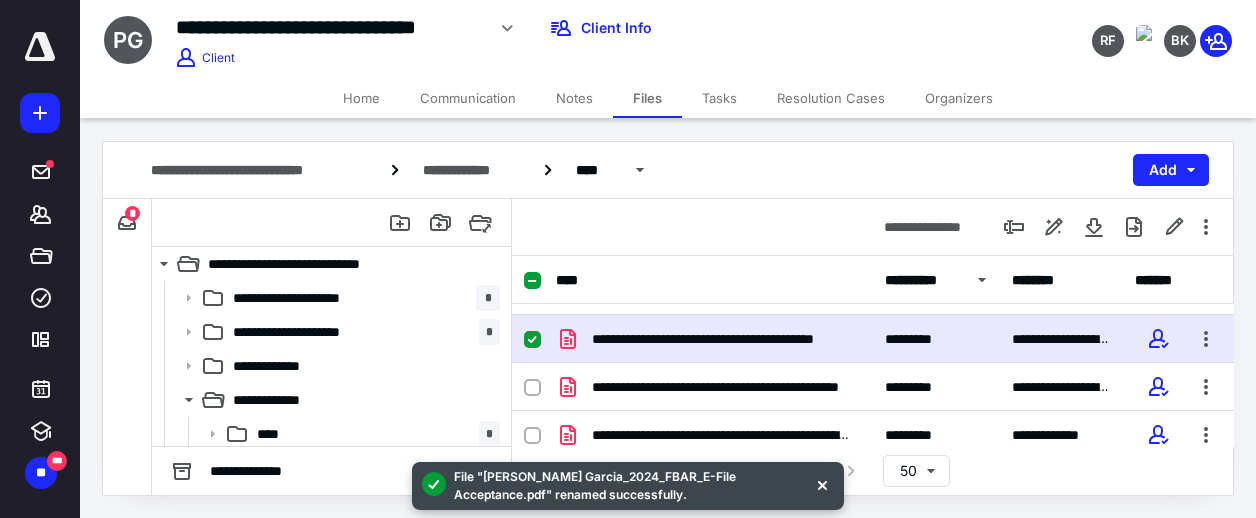 click on "**********" at bounding box center (873, 227) 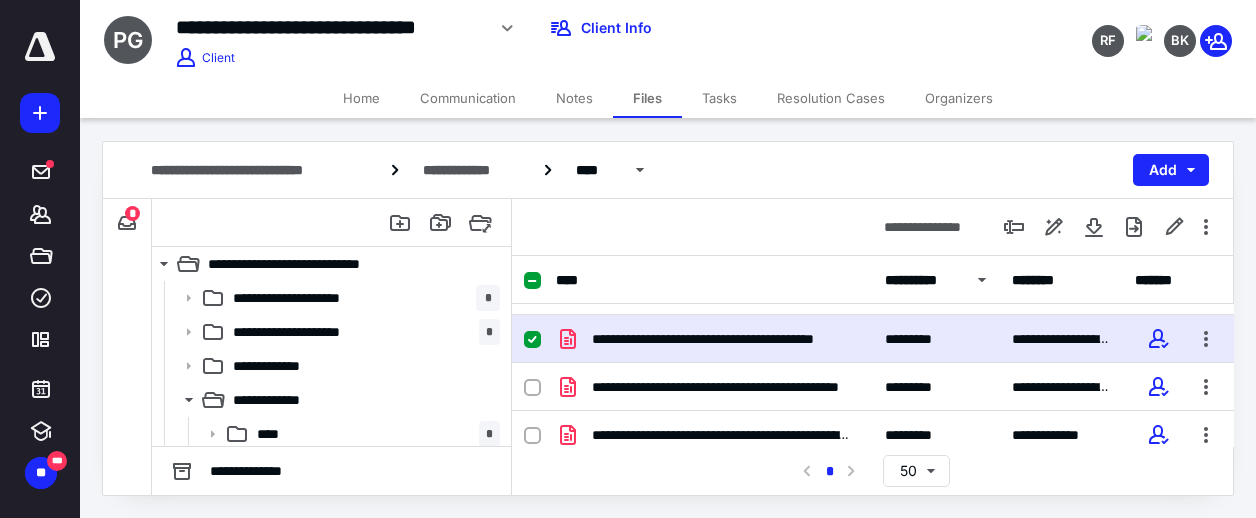 click on "**********" at bounding box center (873, 227) 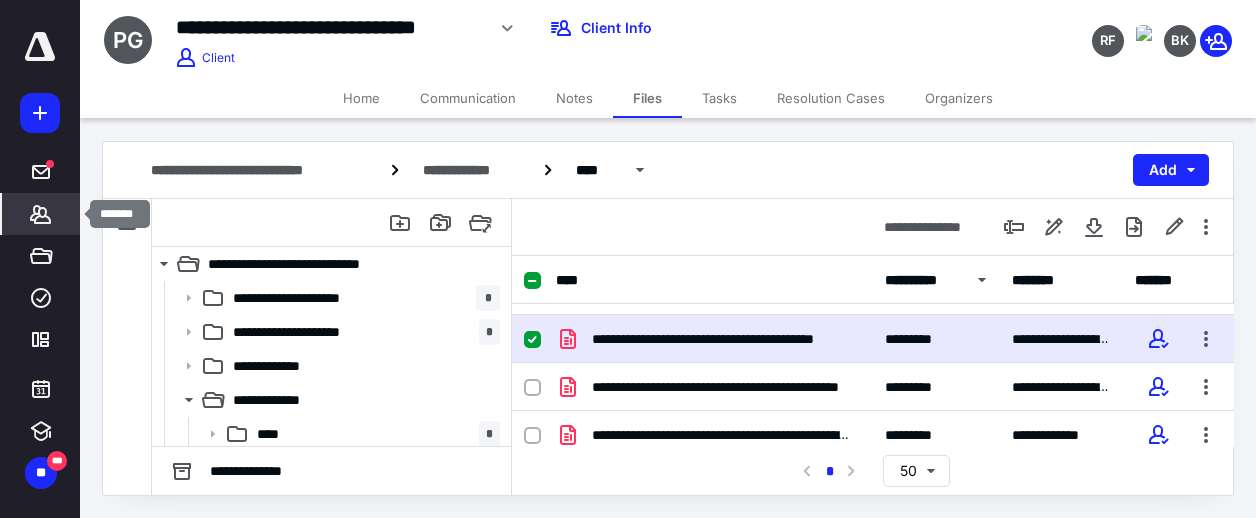 click 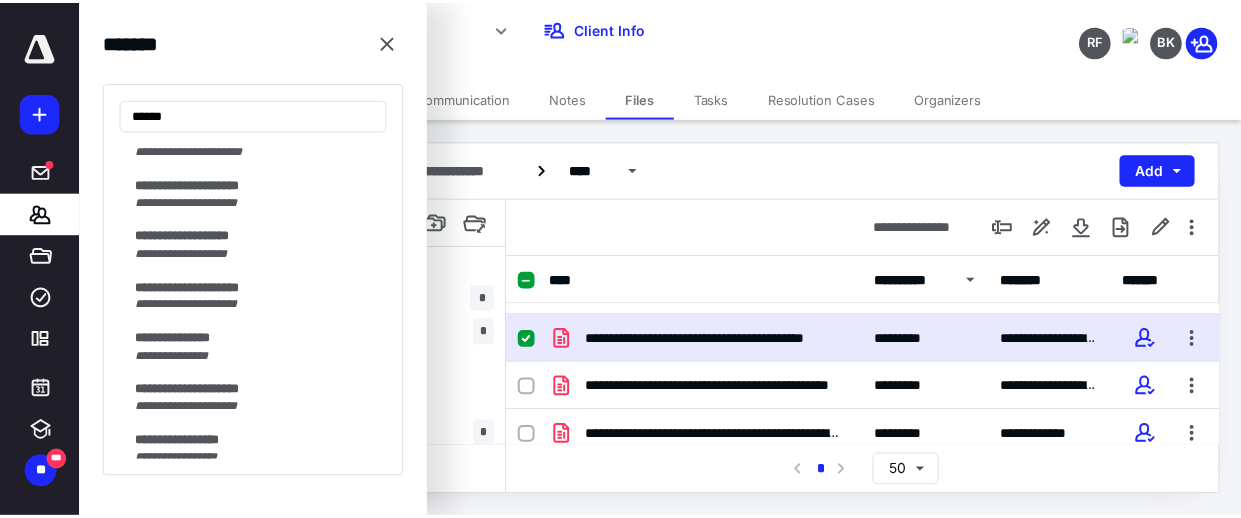 scroll, scrollTop: 278, scrollLeft: 0, axis: vertical 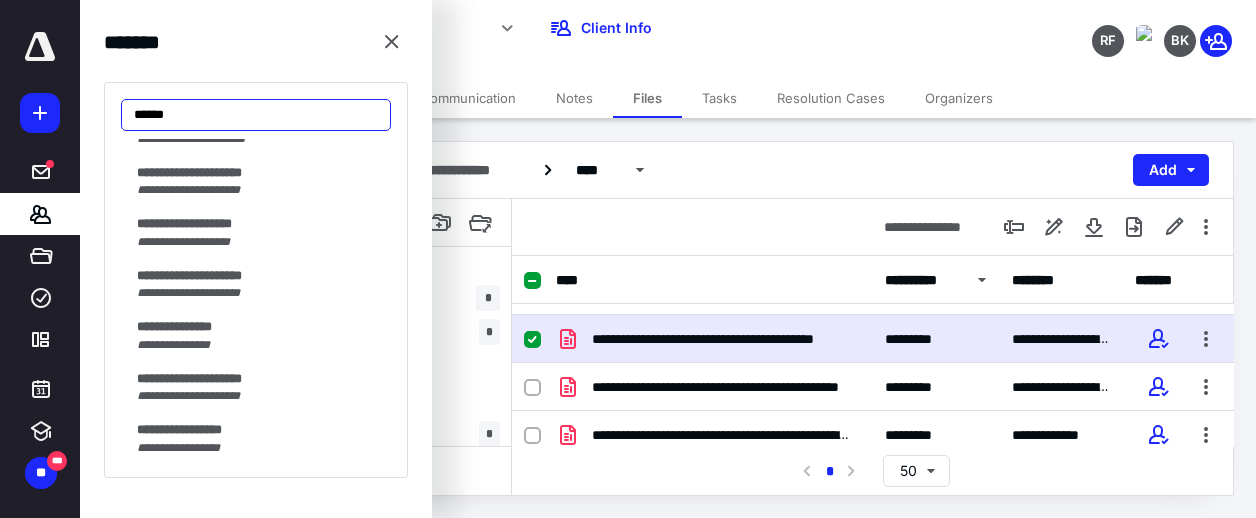 click on "******" at bounding box center (256, 115) 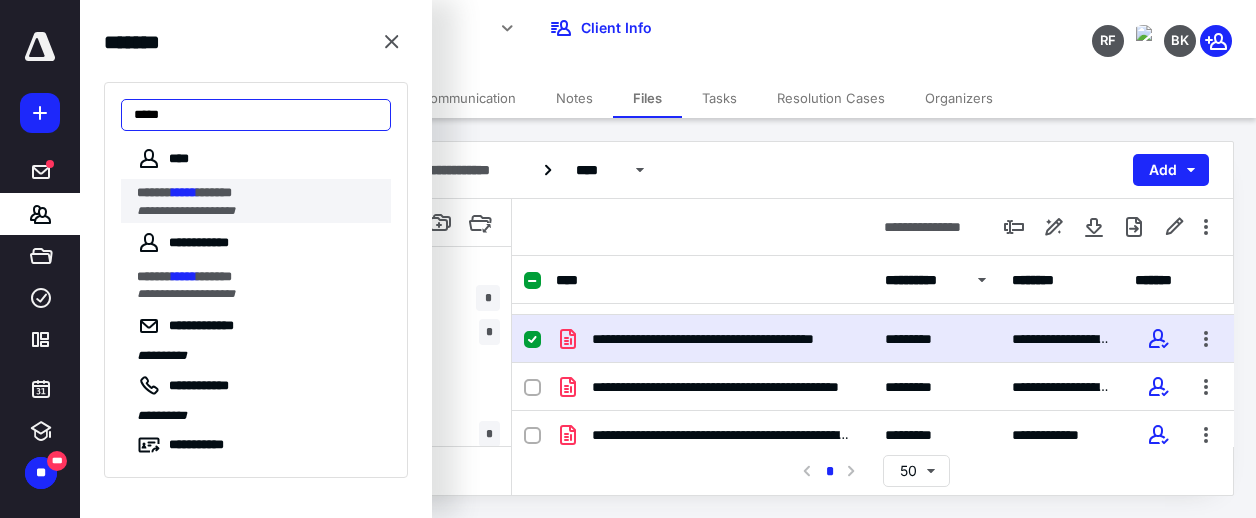 type on "*****" 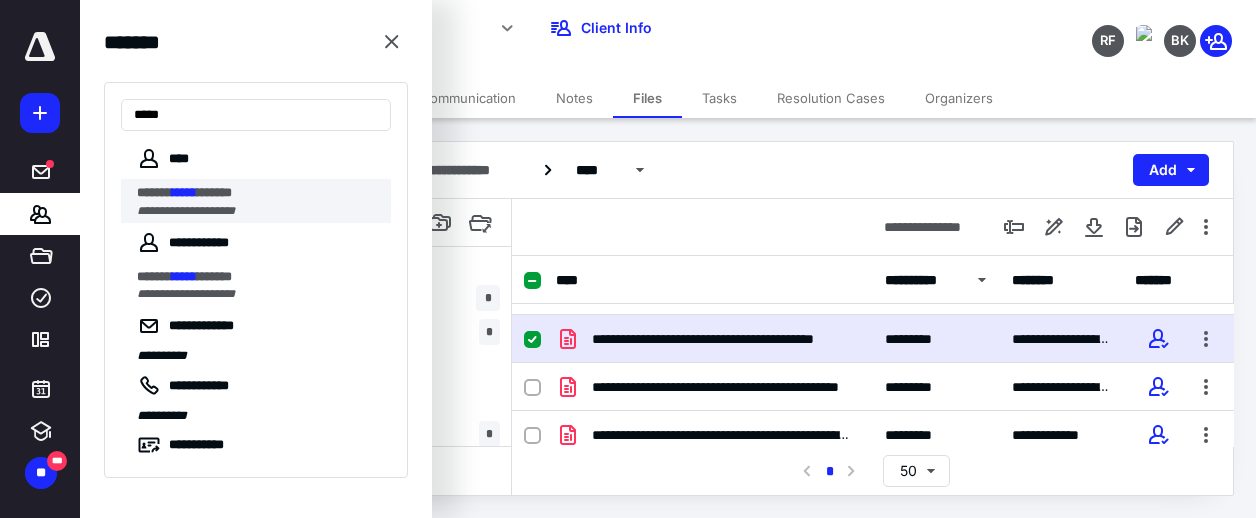 click on "******" at bounding box center (214, 192) 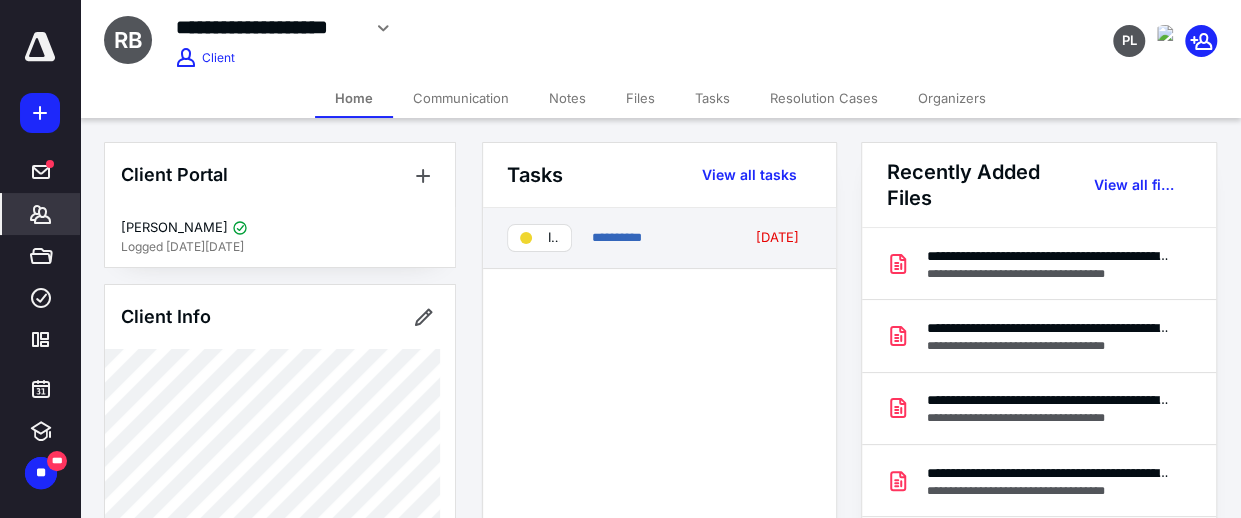 click on "**********" at bounding box center [657, 238] 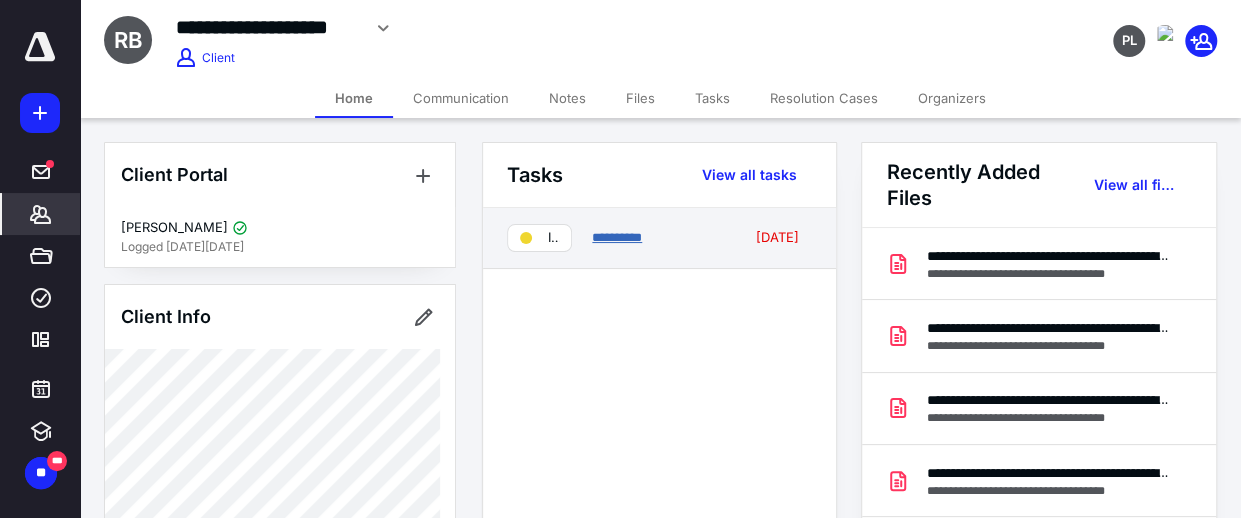 click on "**********" at bounding box center (617, 237) 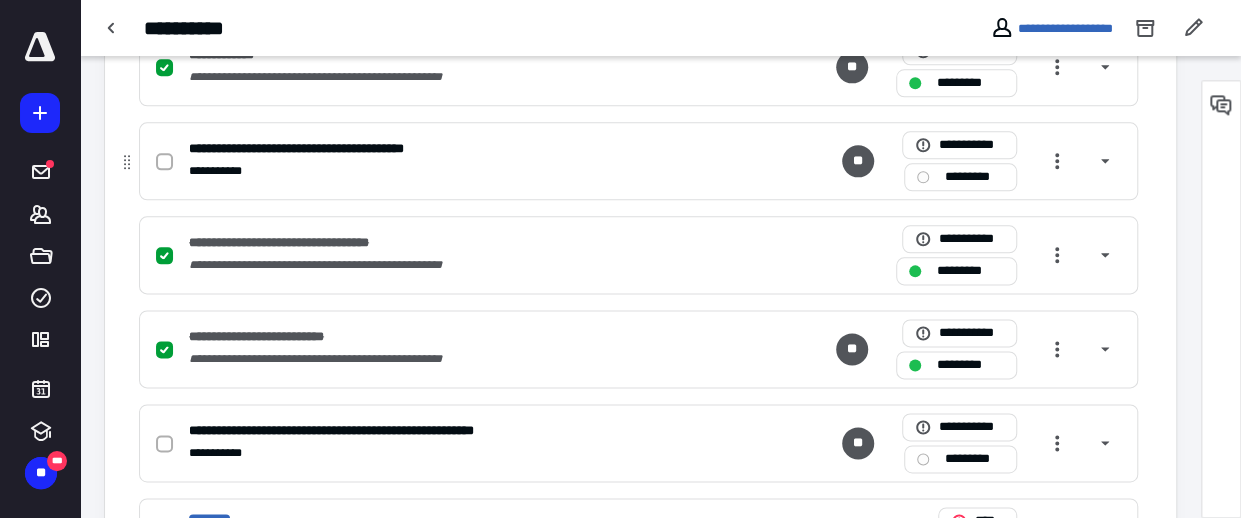 scroll, scrollTop: 1117, scrollLeft: 0, axis: vertical 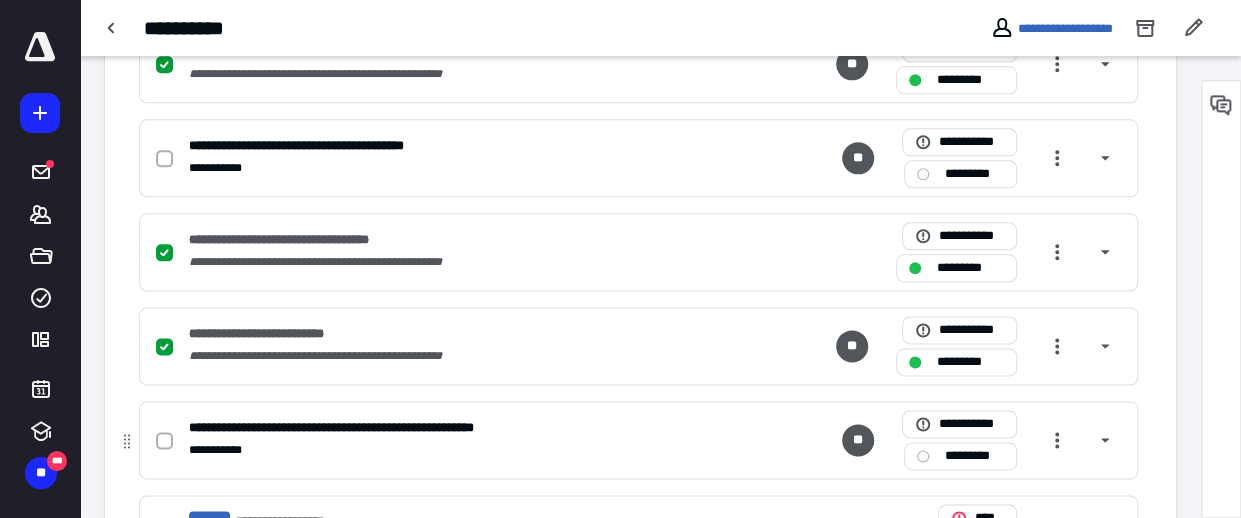 click at bounding box center [164, 441] 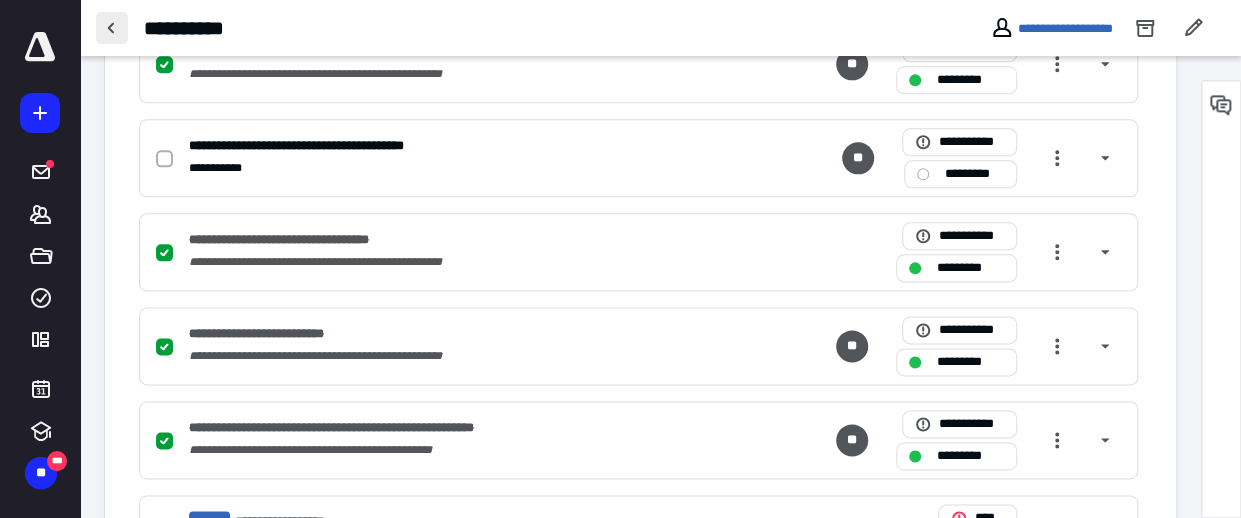 click at bounding box center (112, 28) 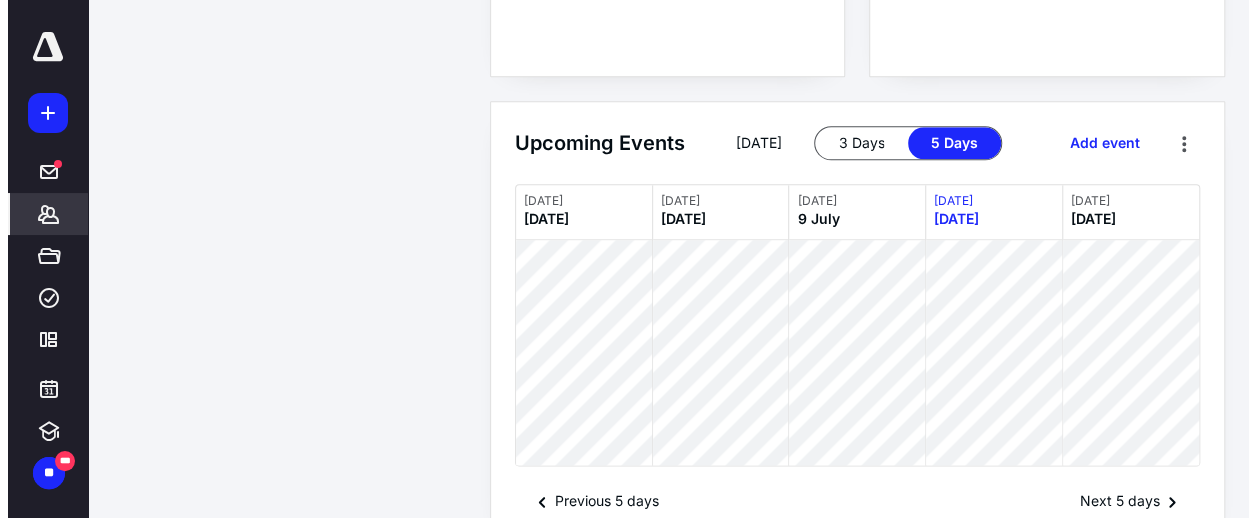 scroll, scrollTop: 0, scrollLeft: 0, axis: both 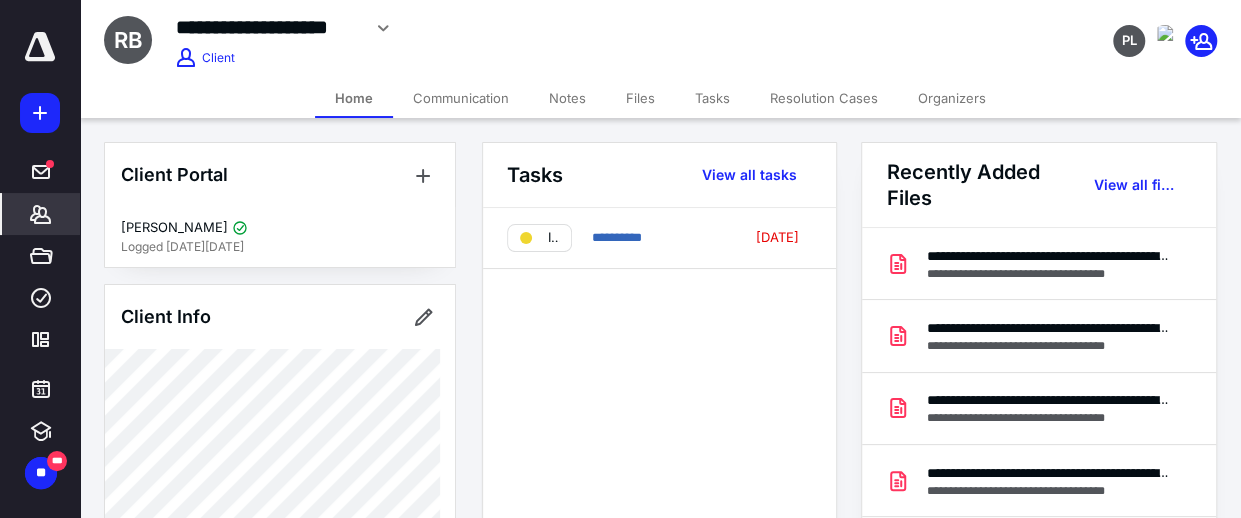click on "Files" at bounding box center [640, 98] 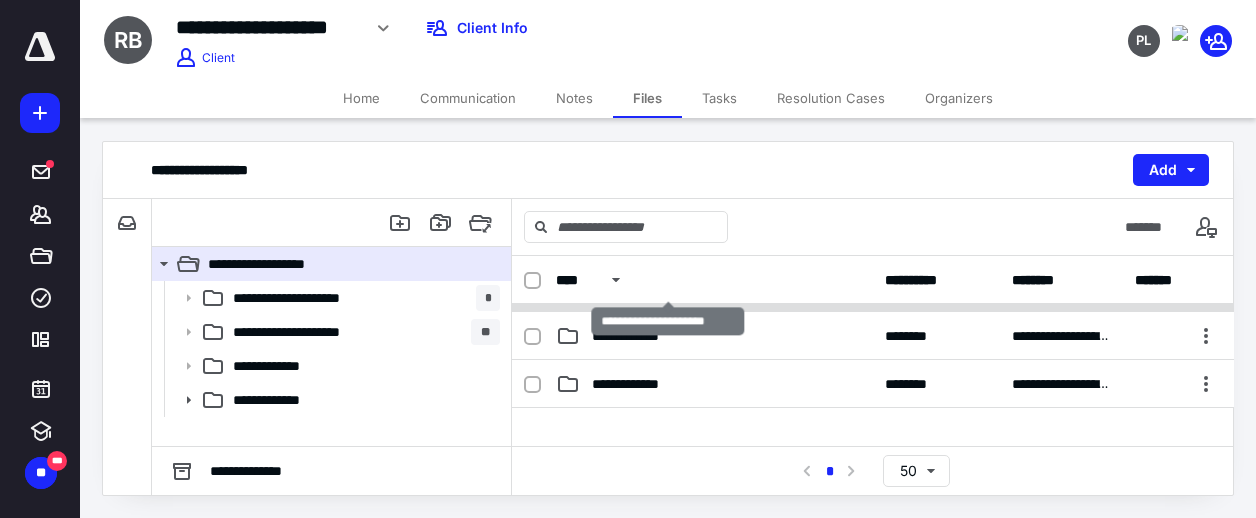 scroll, scrollTop: 88, scrollLeft: 0, axis: vertical 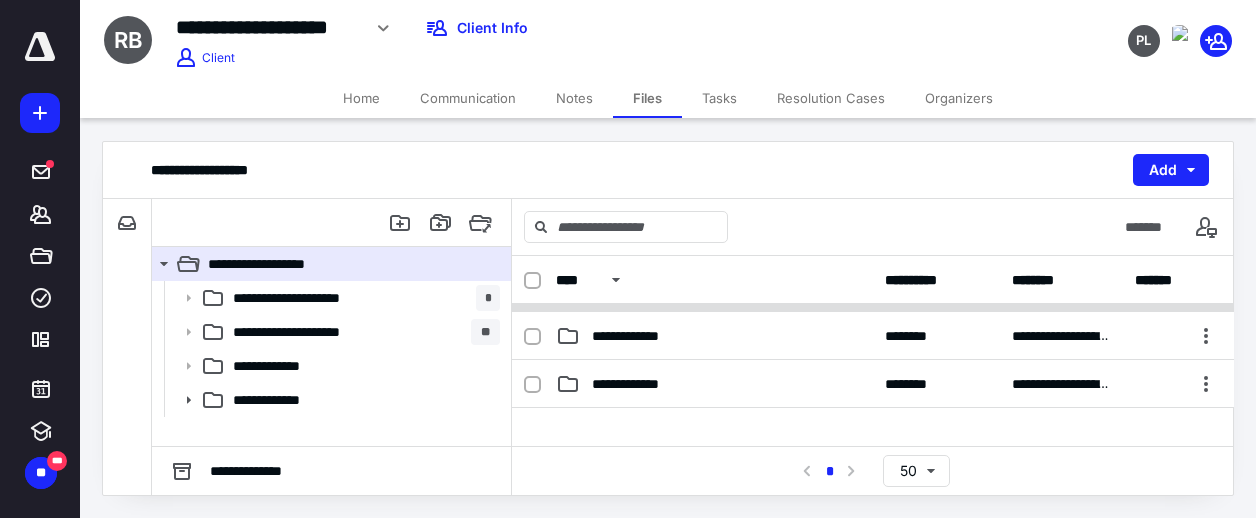 click on "**********" at bounding box center [873, 384] 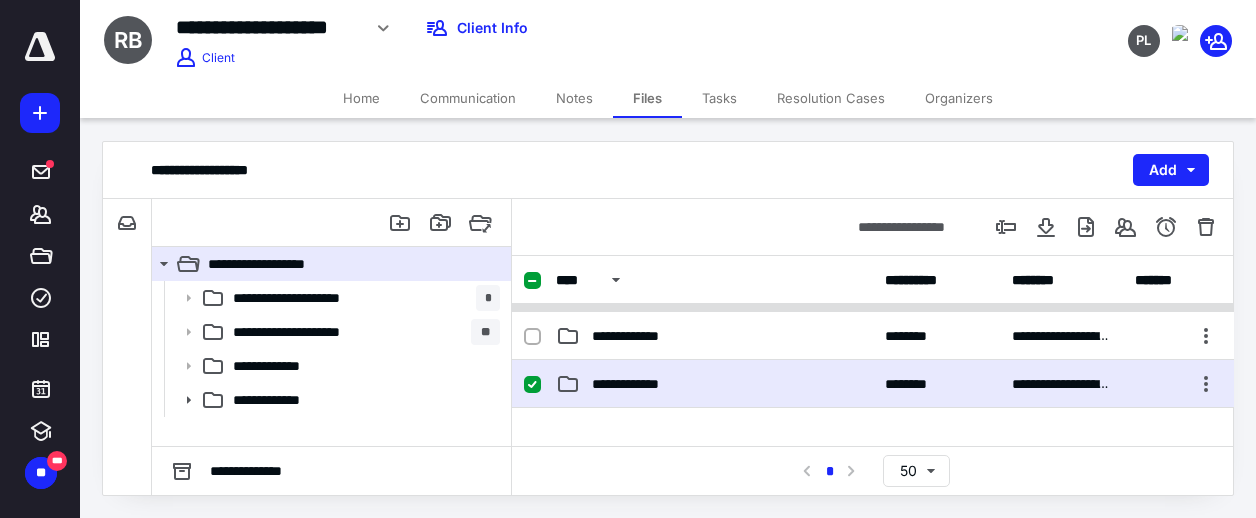 click on "**********" at bounding box center (873, 384) 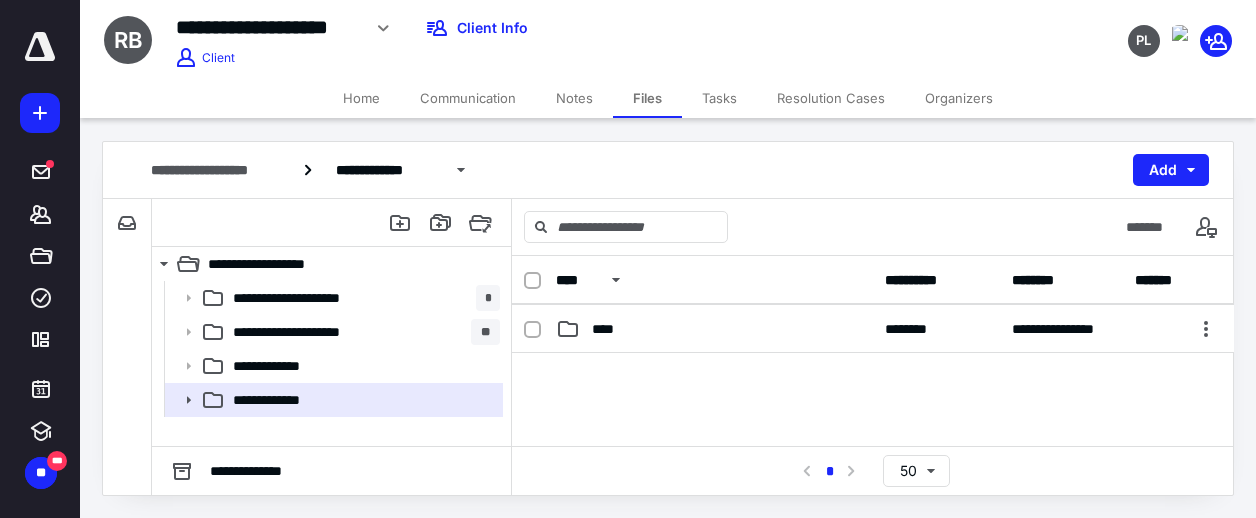 scroll, scrollTop: 96, scrollLeft: 0, axis: vertical 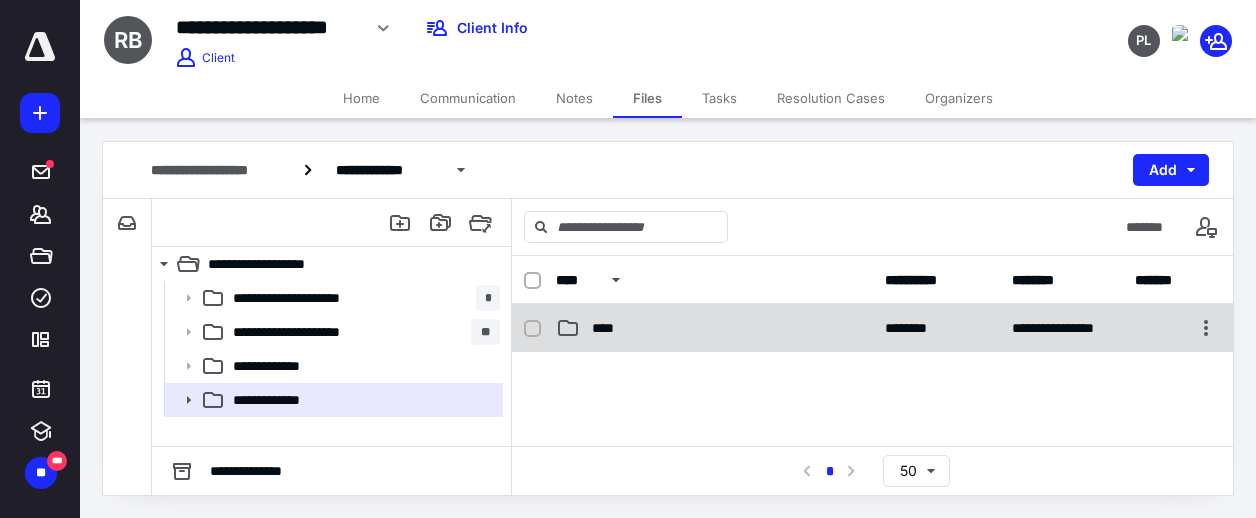click on "**********" at bounding box center [873, 328] 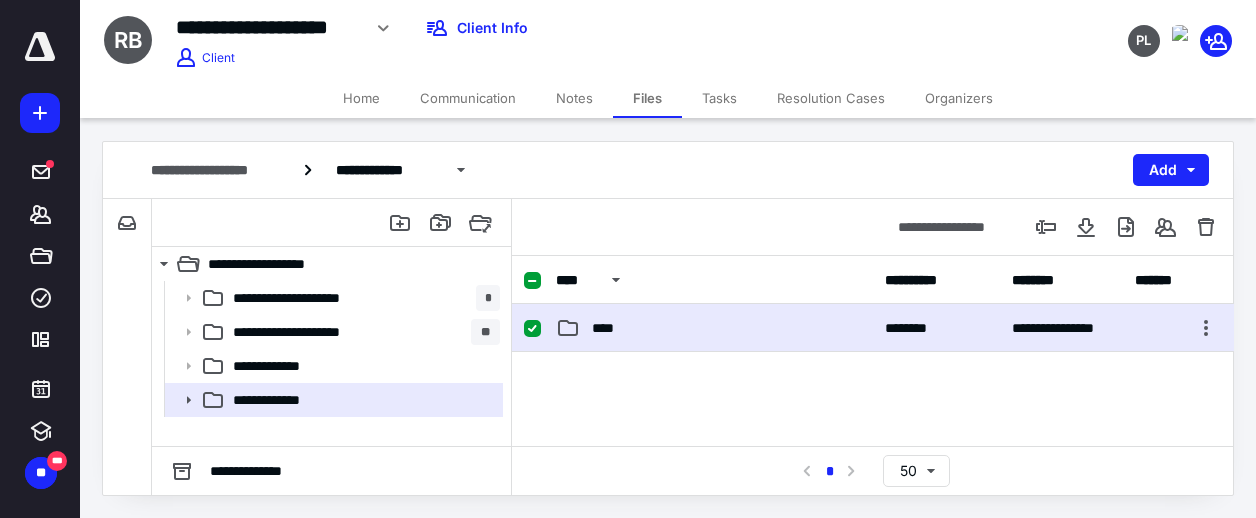click on "**********" at bounding box center [873, 328] 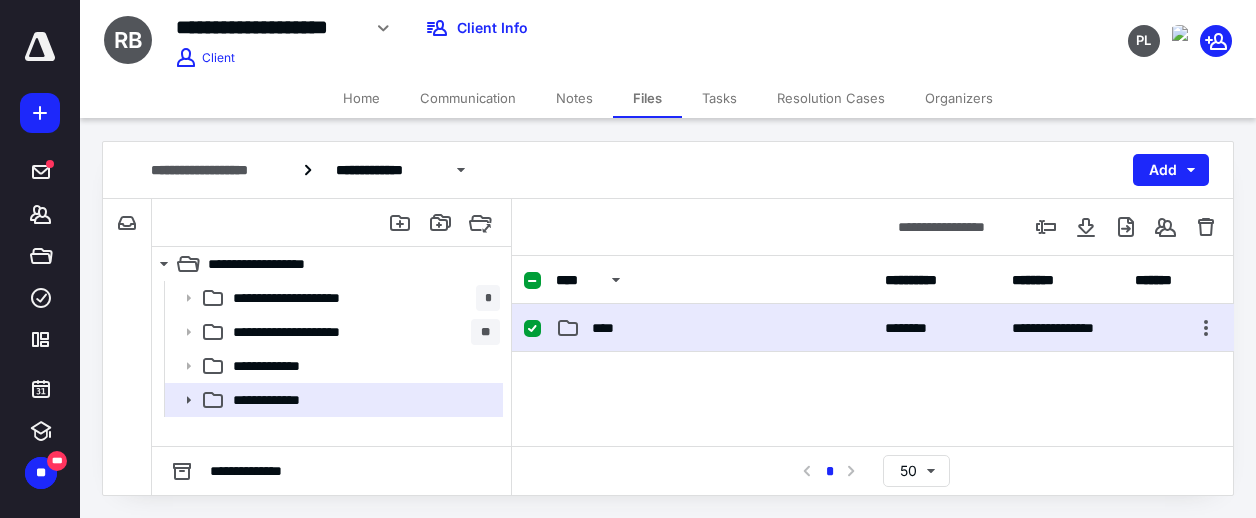 scroll, scrollTop: 0, scrollLeft: 0, axis: both 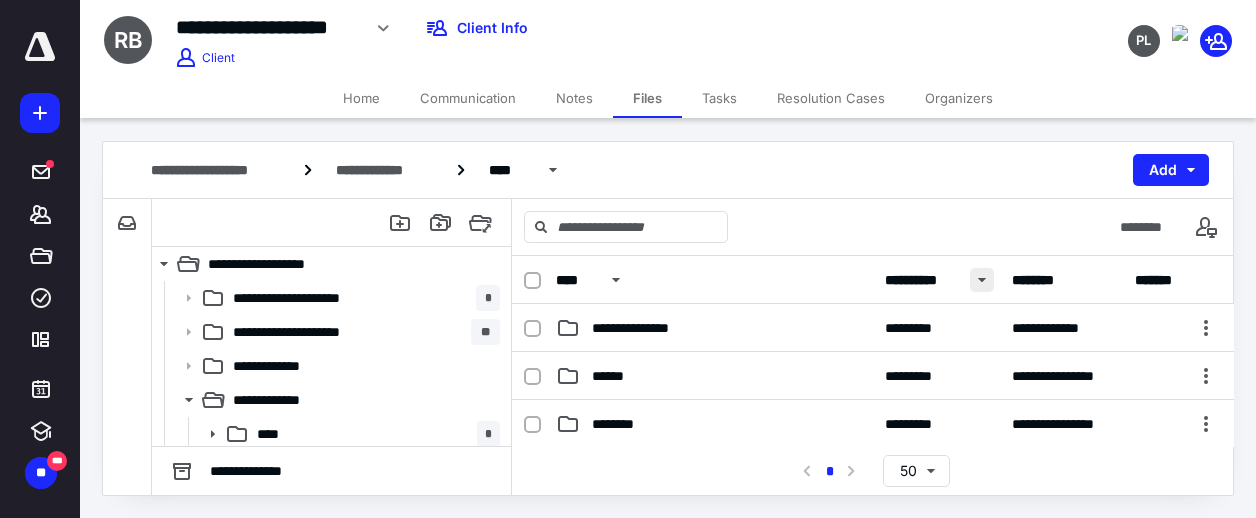 click at bounding box center (982, 280) 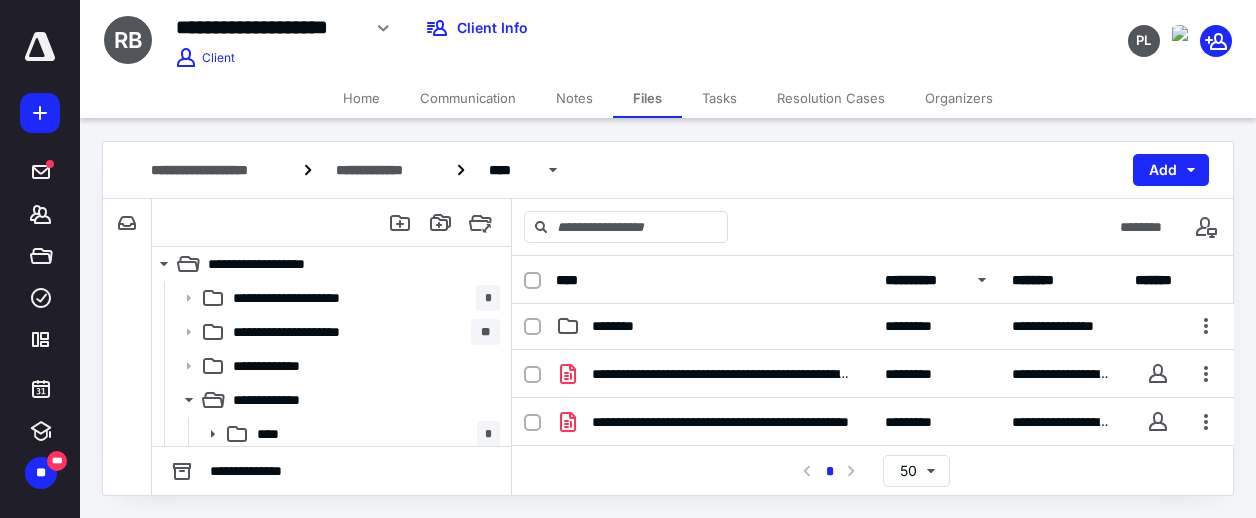 scroll, scrollTop: 97, scrollLeft: 0, axis: vertical 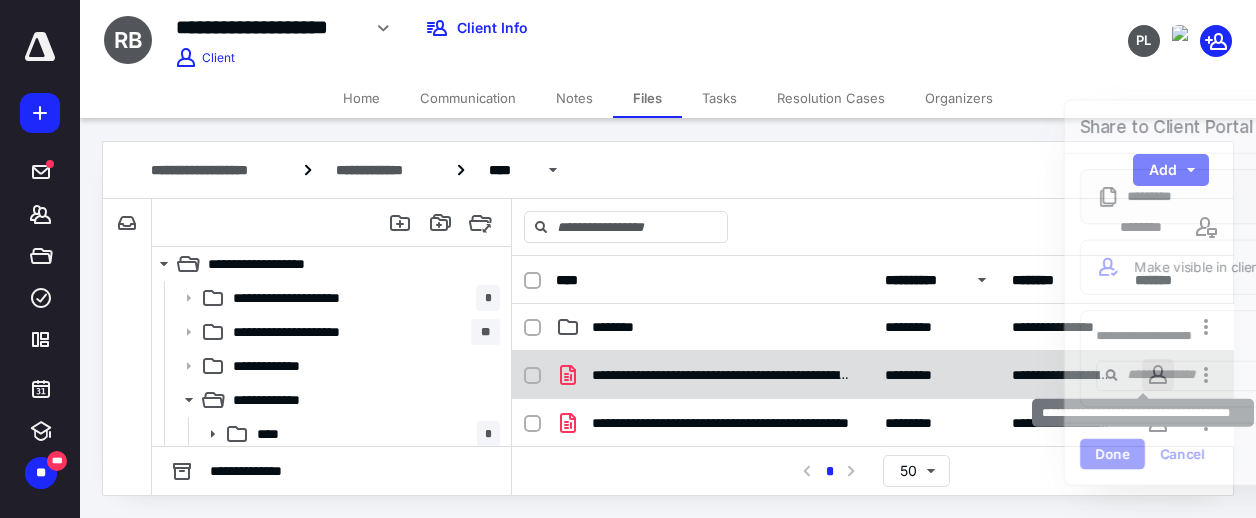 click on "**********" at bounding box center [628, 258] 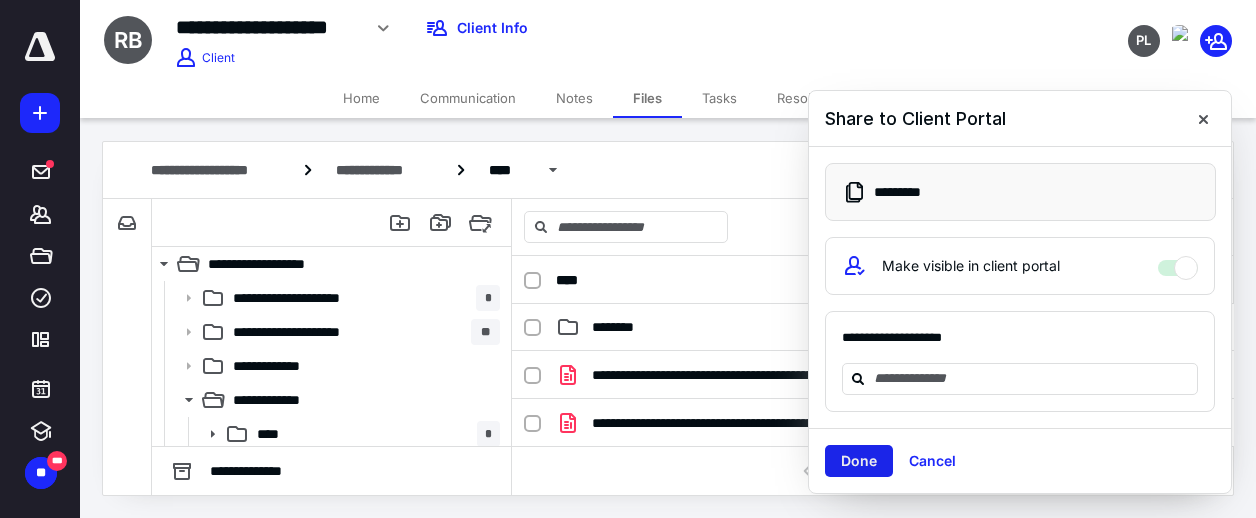 click on "Done" at bounding box center [859, 461] 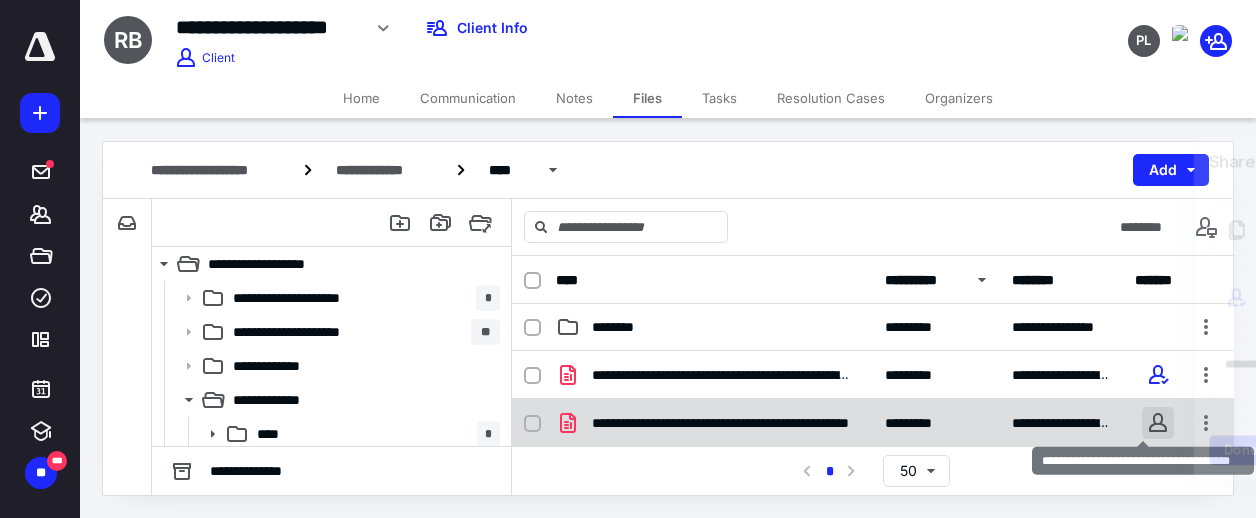click on "**********" at bounding box center (628, 258) 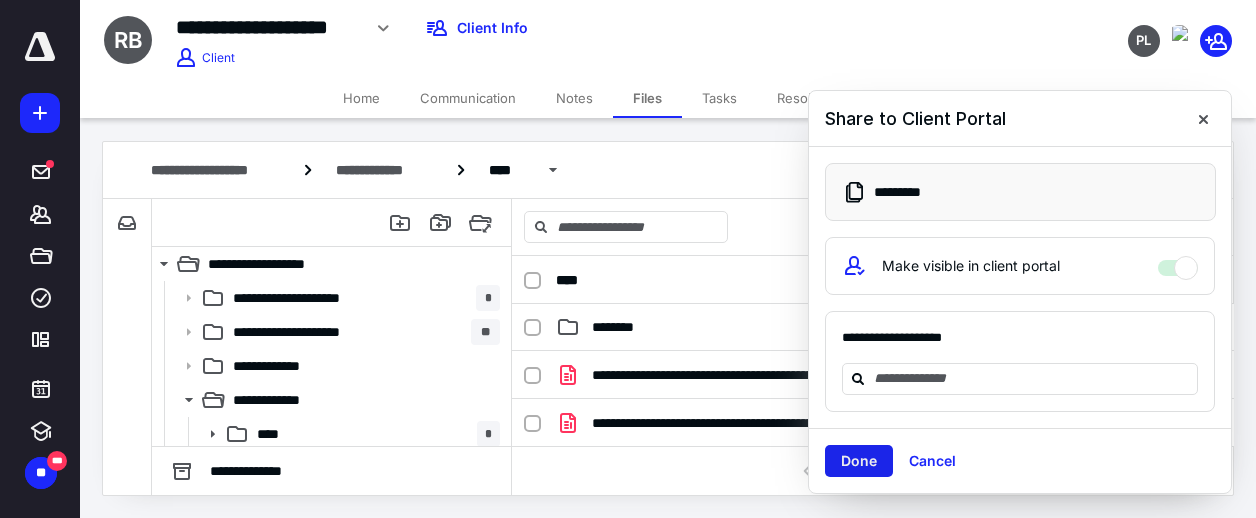 click on "Done" at bounding box center [859, 461] 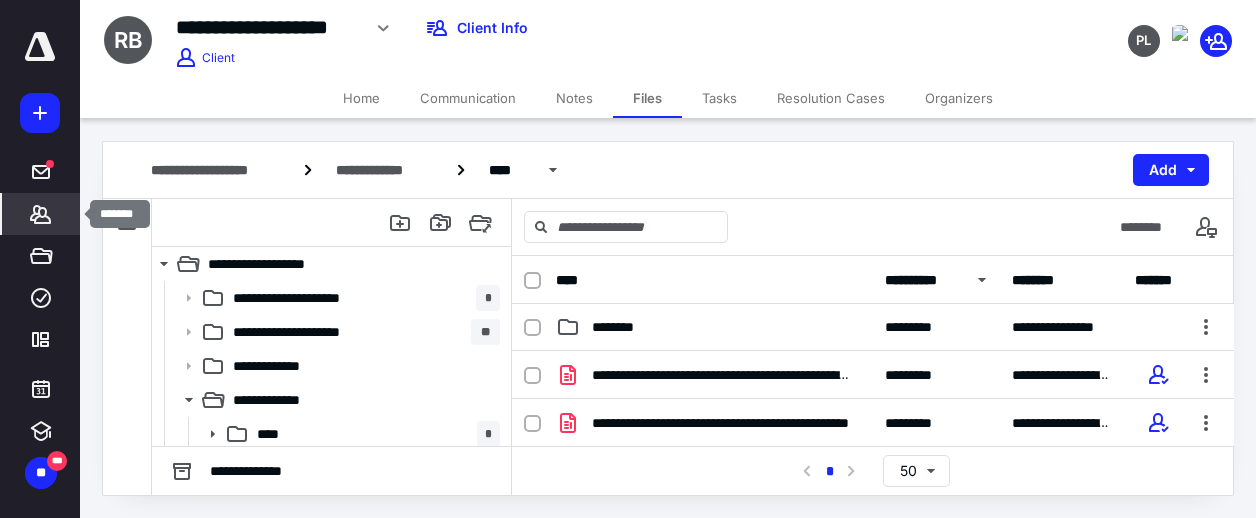 click on "*******" at bounding box center [41, 214] 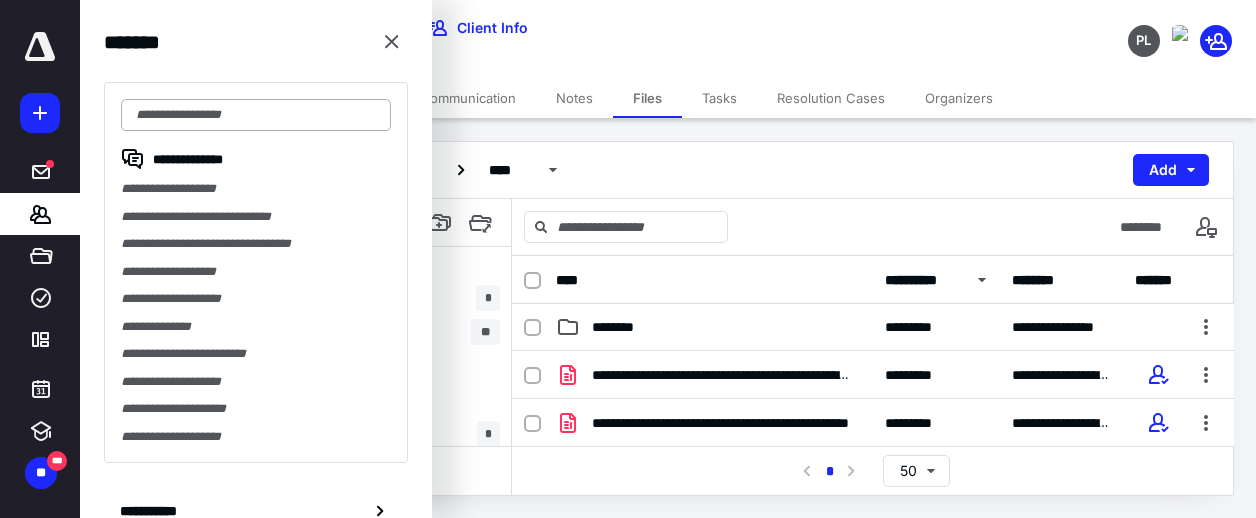 click at bounding box center [256, 115] 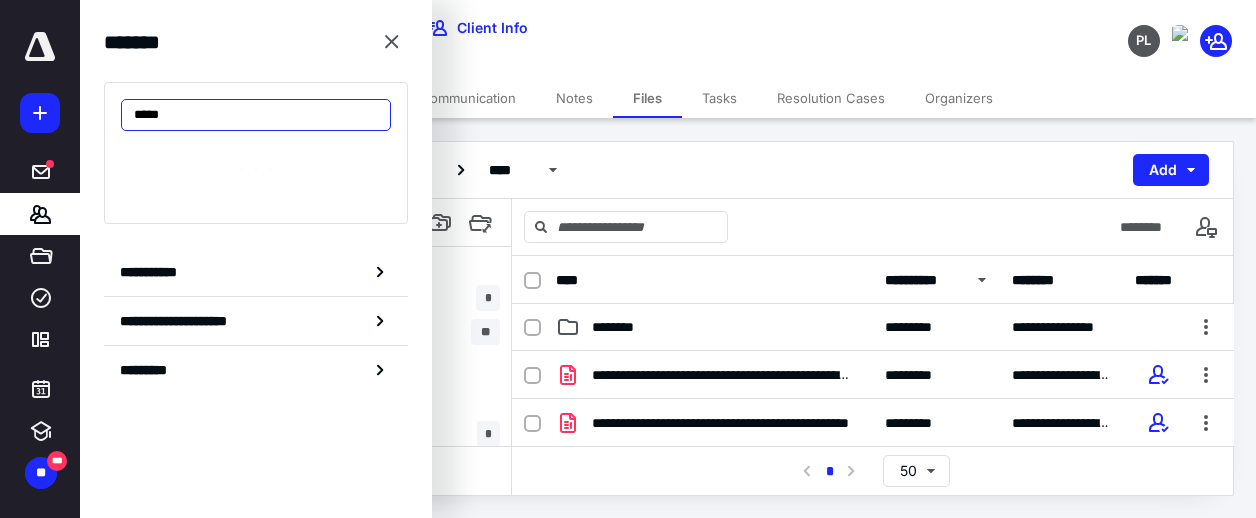 type on "*****" 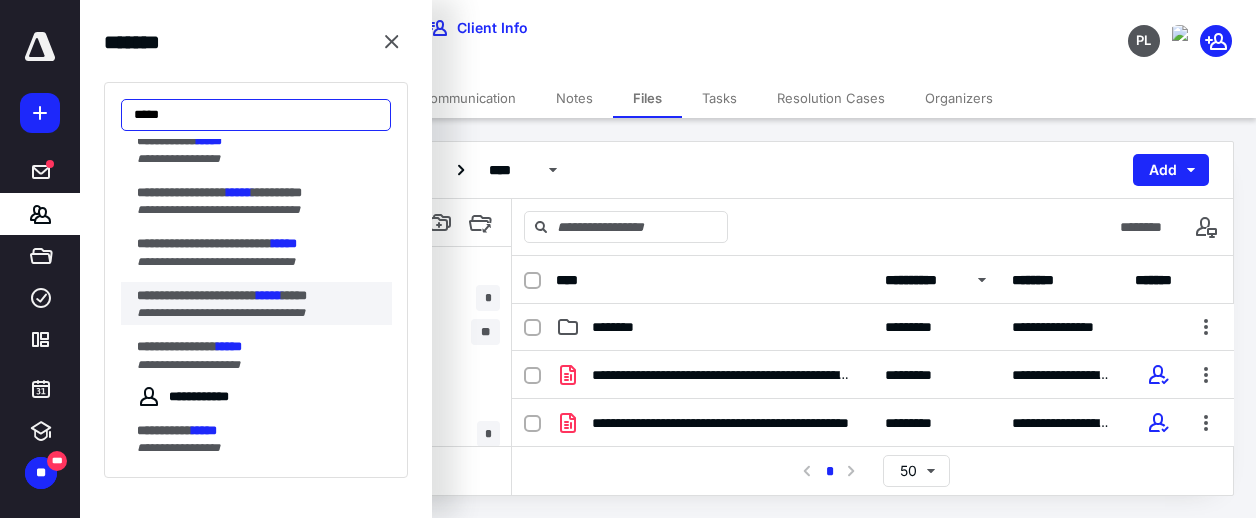 scroll, scrollTop: 54, scrollLeft: 0, axis: vertical 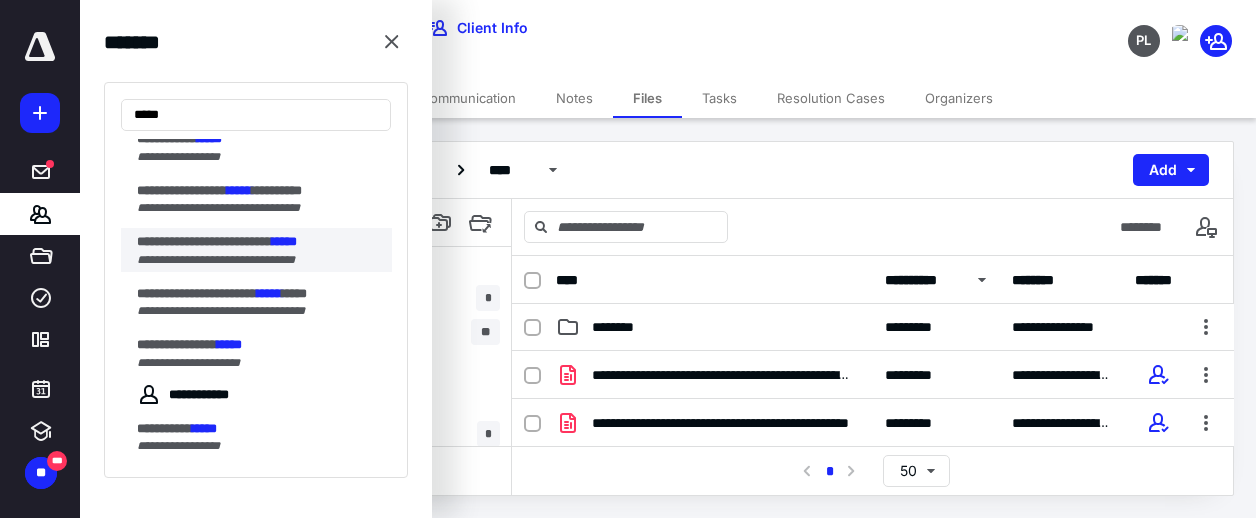 click on "**********" at bounding box center [264, 250] 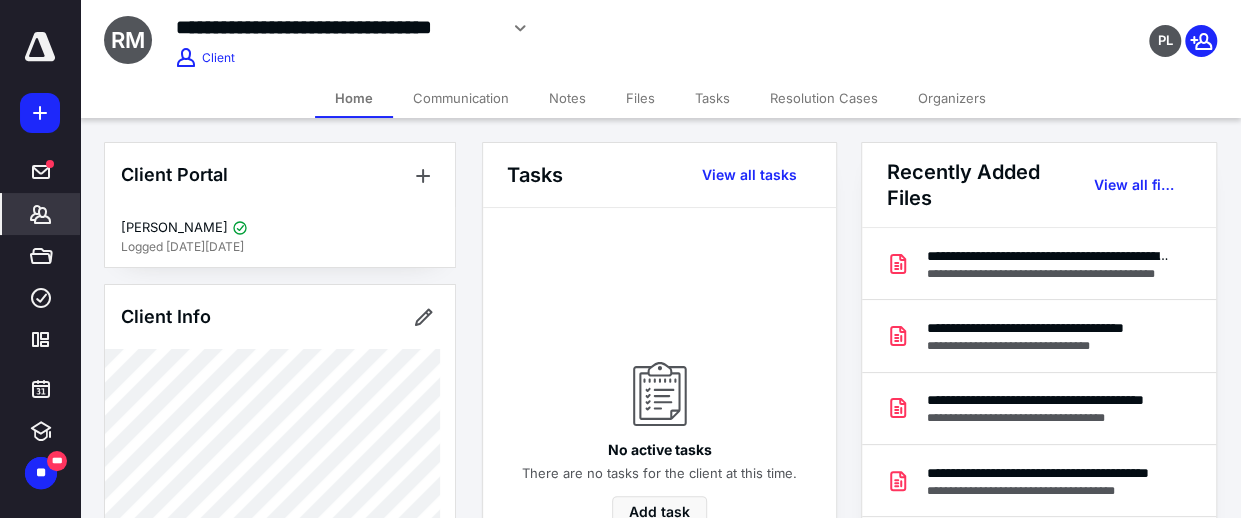 click on "Tasks" at bounding box center [712, 98] 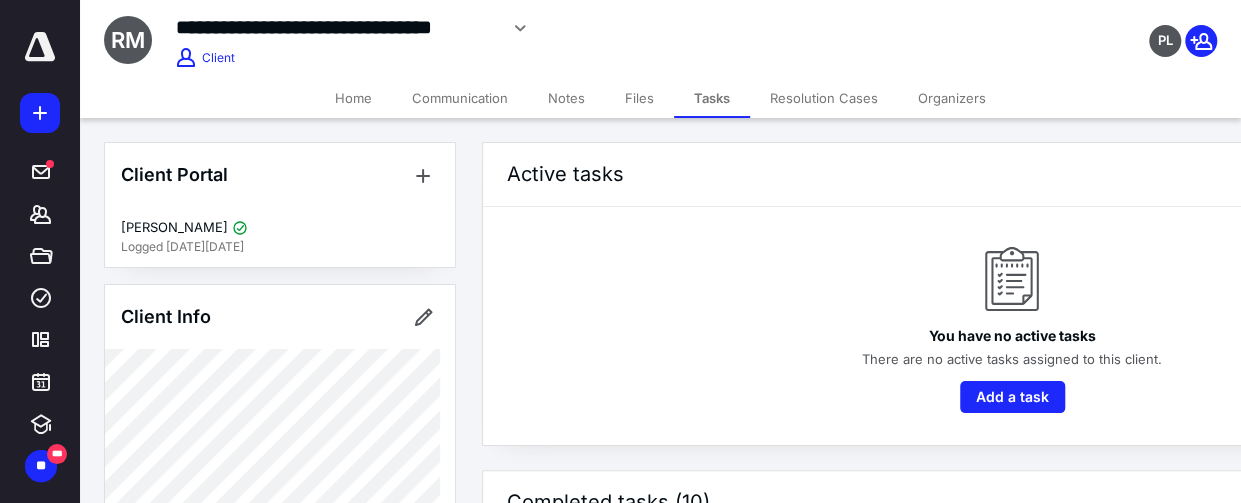 click on "Files" at bounding box center (639, 98) 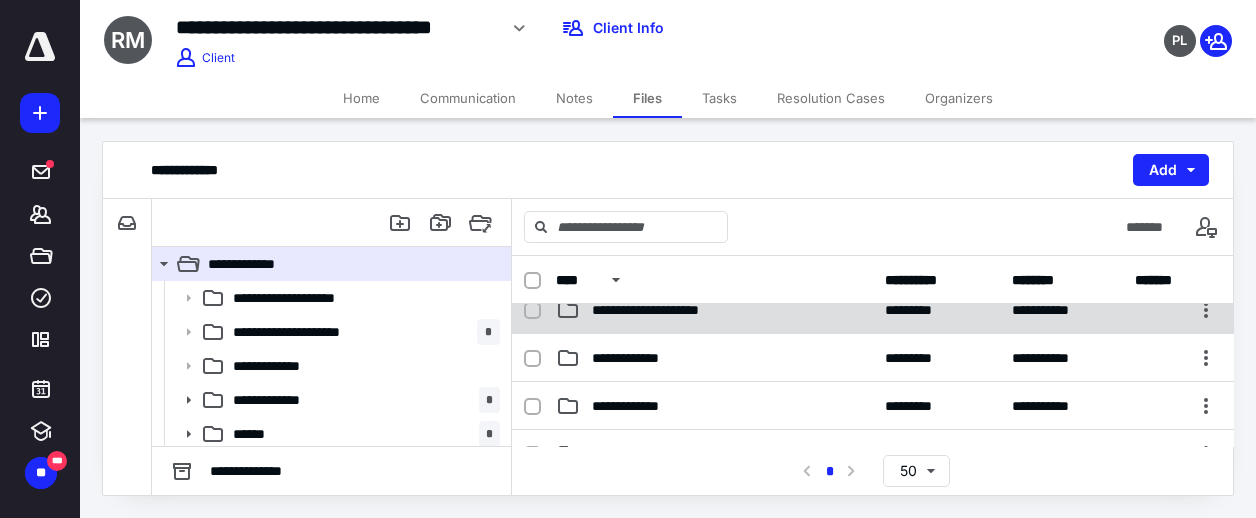 scroll, scrollTop: 67, scrollLeft: 0, axis: vertical 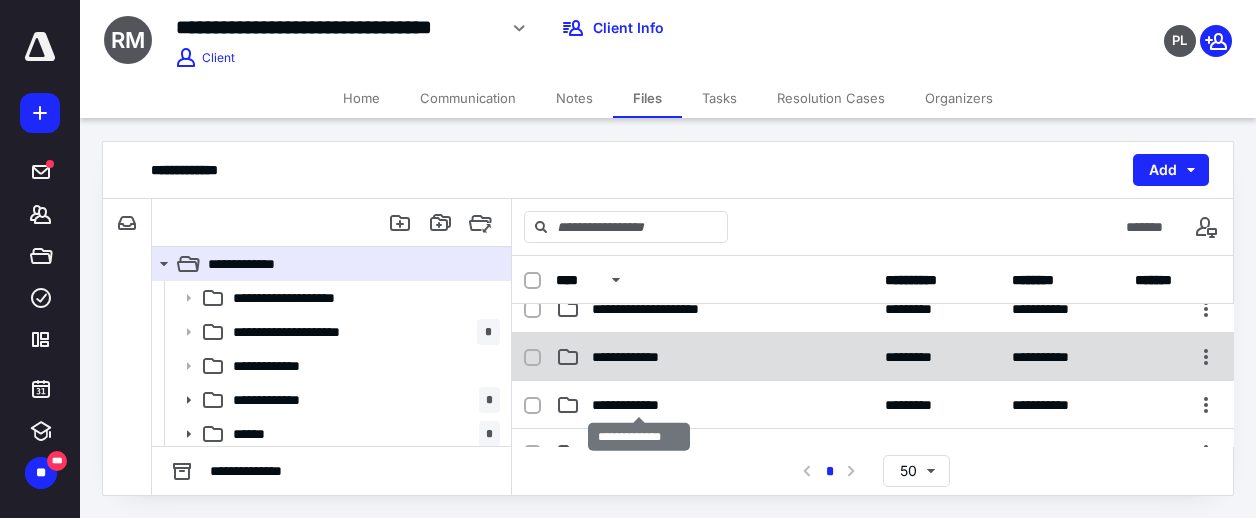 click on "**********" at bounding box center [639, 405] 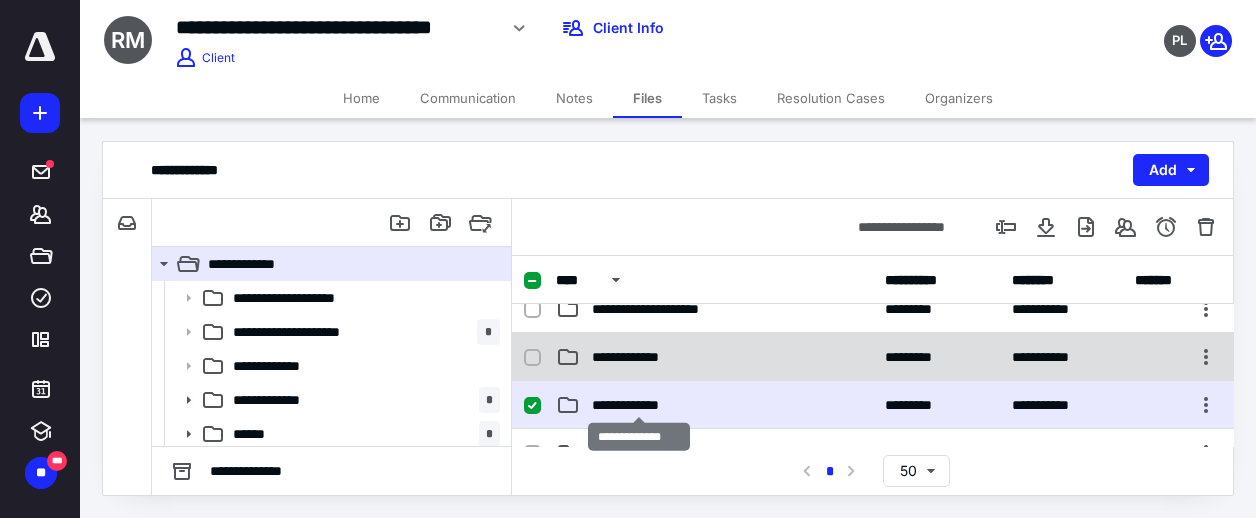 click on "**********" at bounding box center (639, 405) 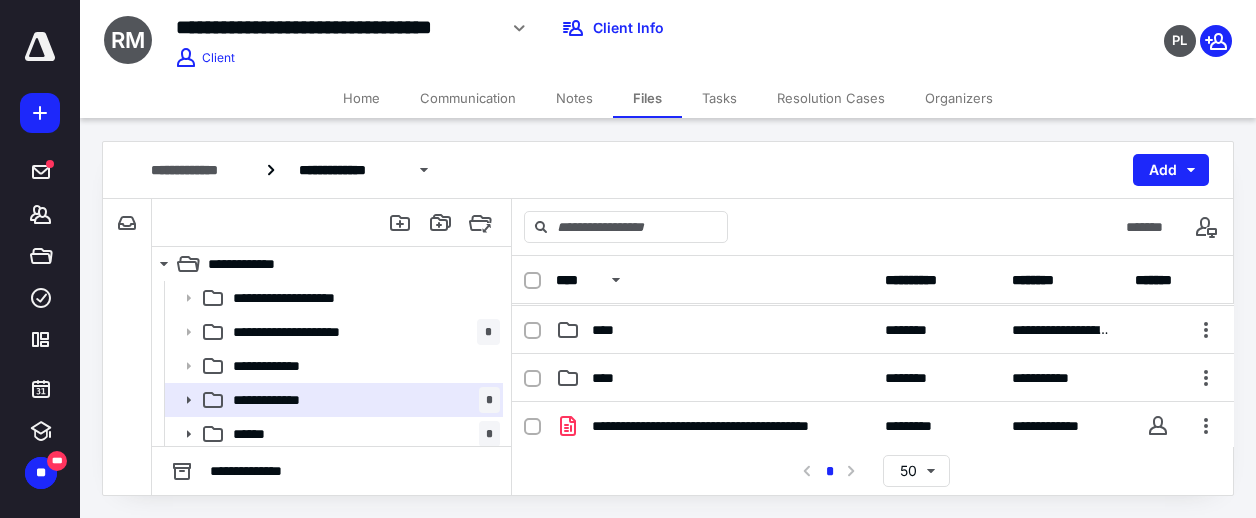 scroll, scrollTop: 100, scrollLeft: 0, axis: vertical 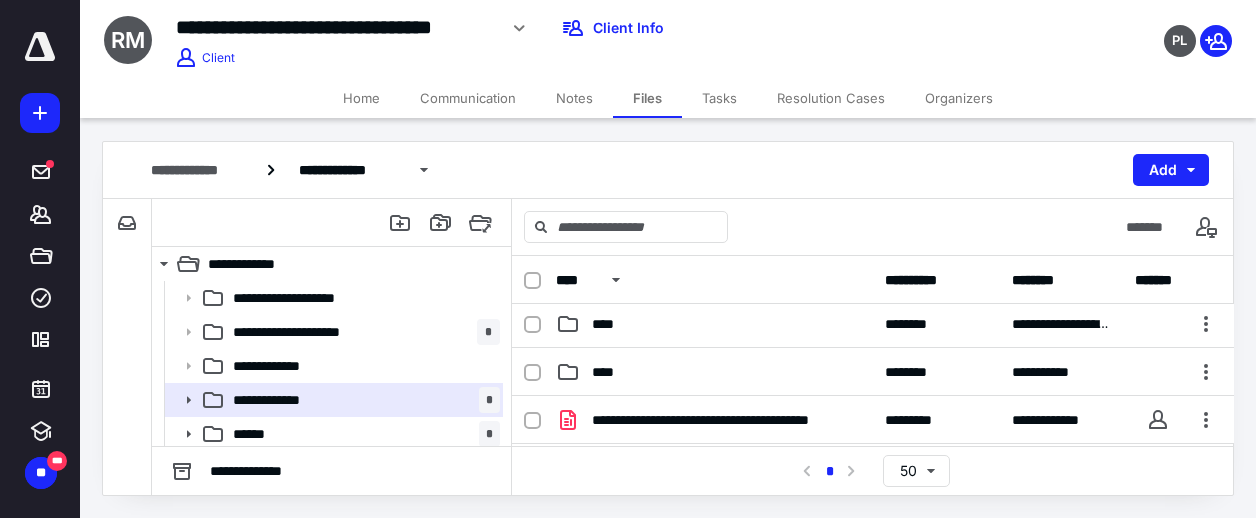 click on "**********" at bounding box center (873, 372) 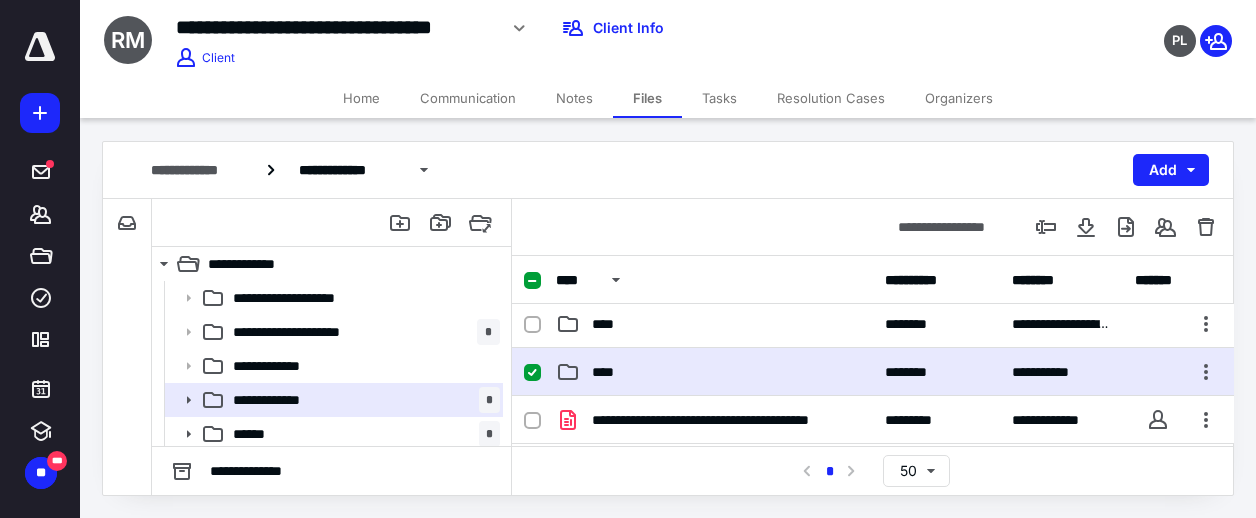 click on "****" at bounding box center [714, 372] 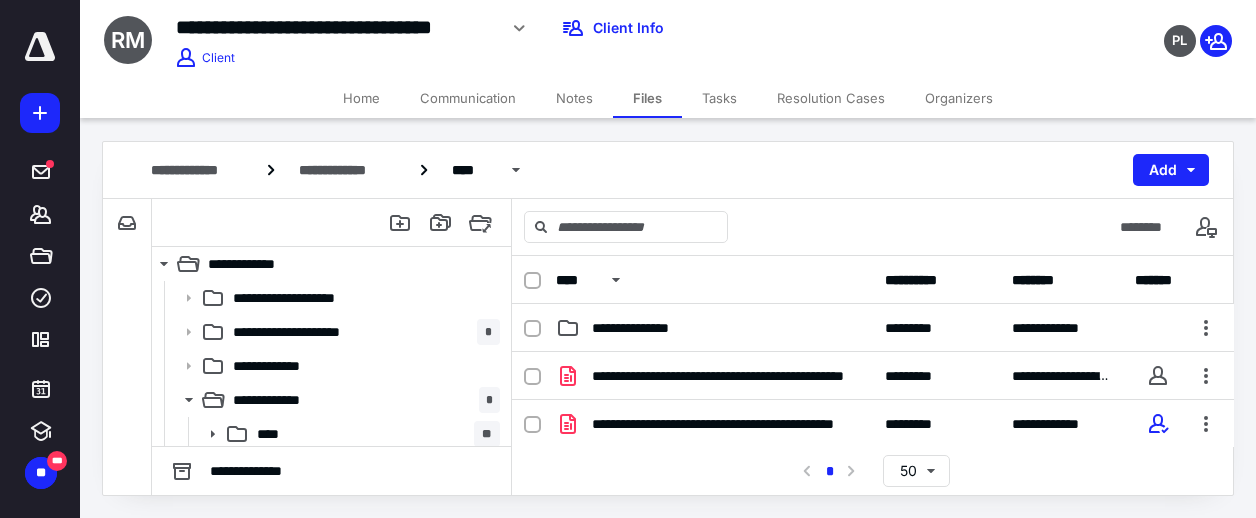 scroll, scrollTop: 0, scrollLeft: 0, axis: both 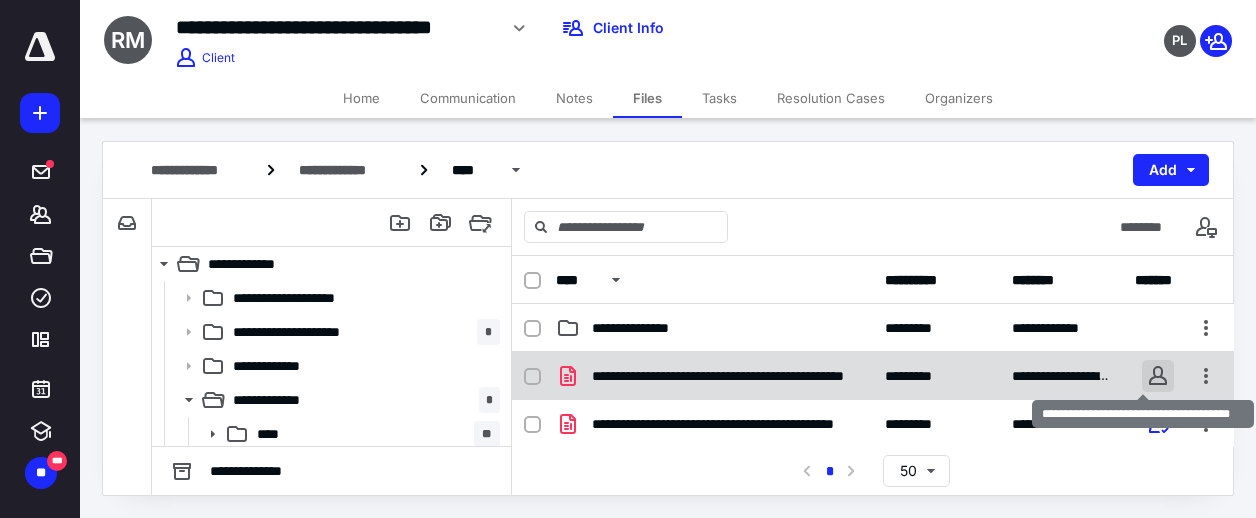 click on "**********" at bounding box center [628, 258] 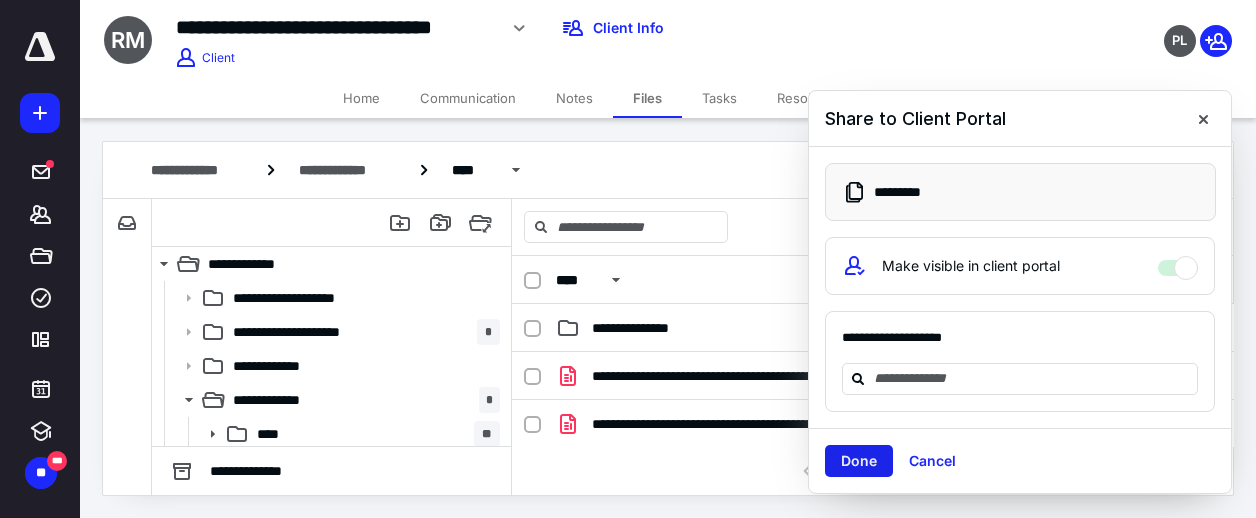 click on "Done" at bounding box center (859, 461) 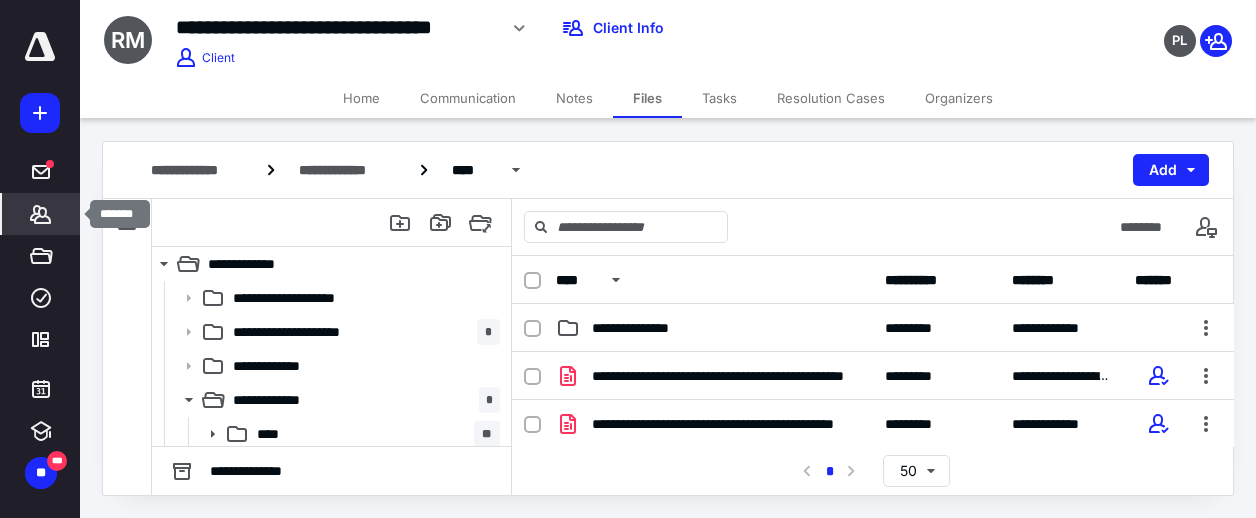 click 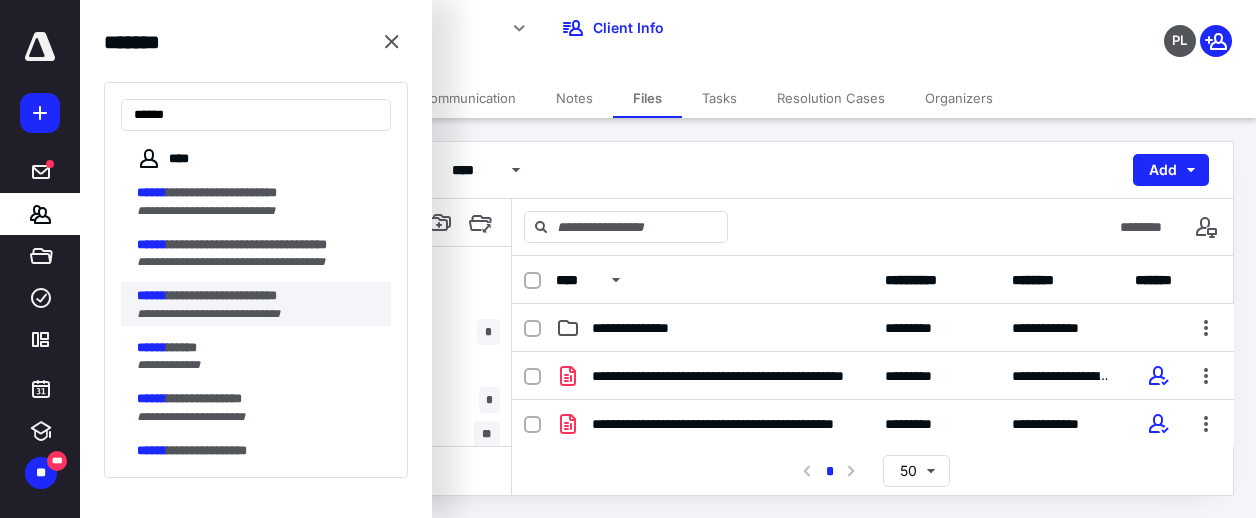 type on "******" 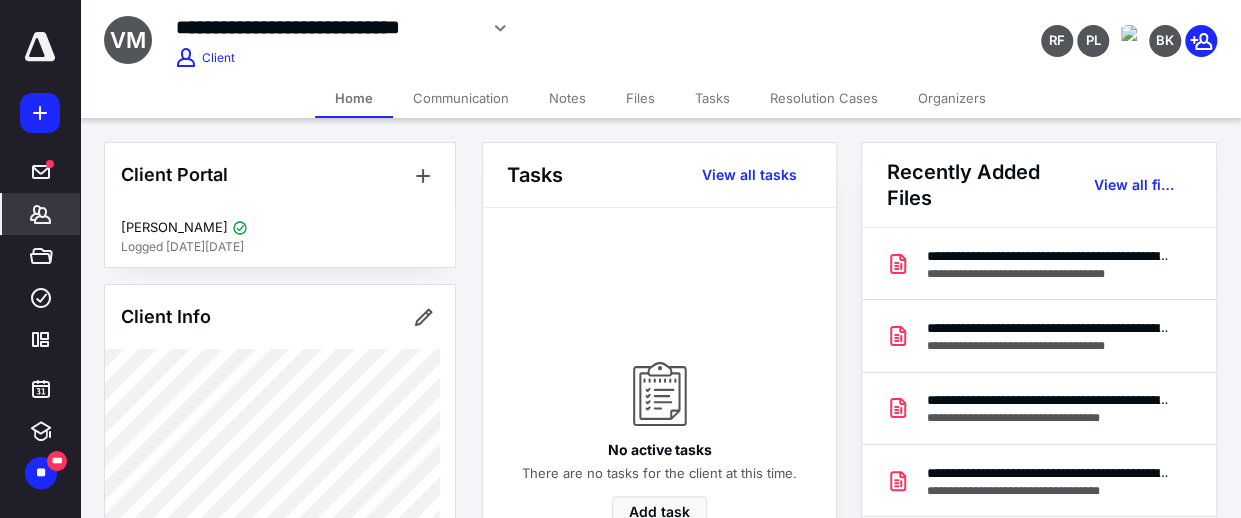 click on "Tasks" at bounding box center (712, 98) 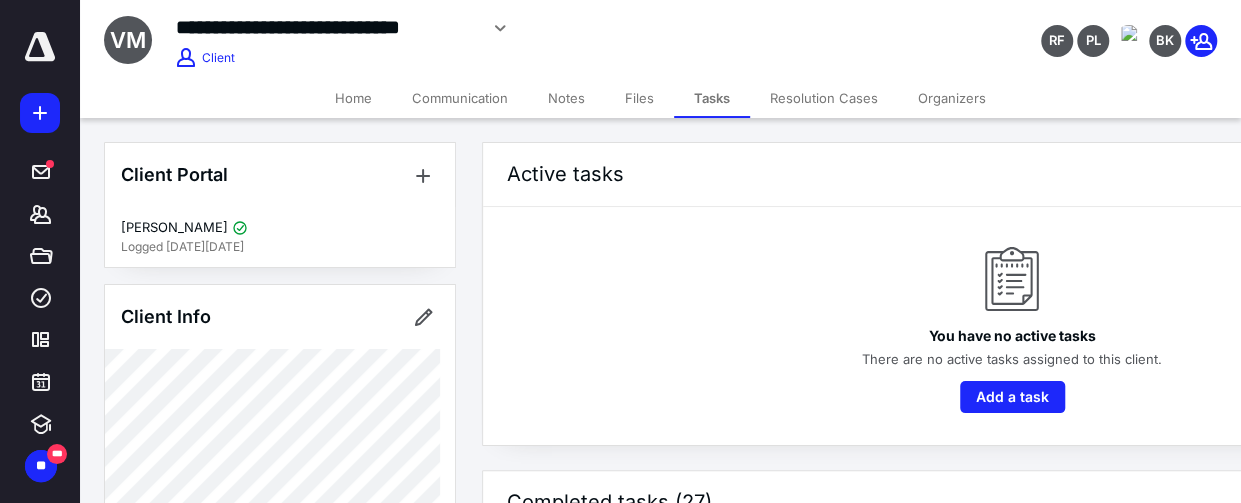 click on "Files" at bounding box center [639, 98] 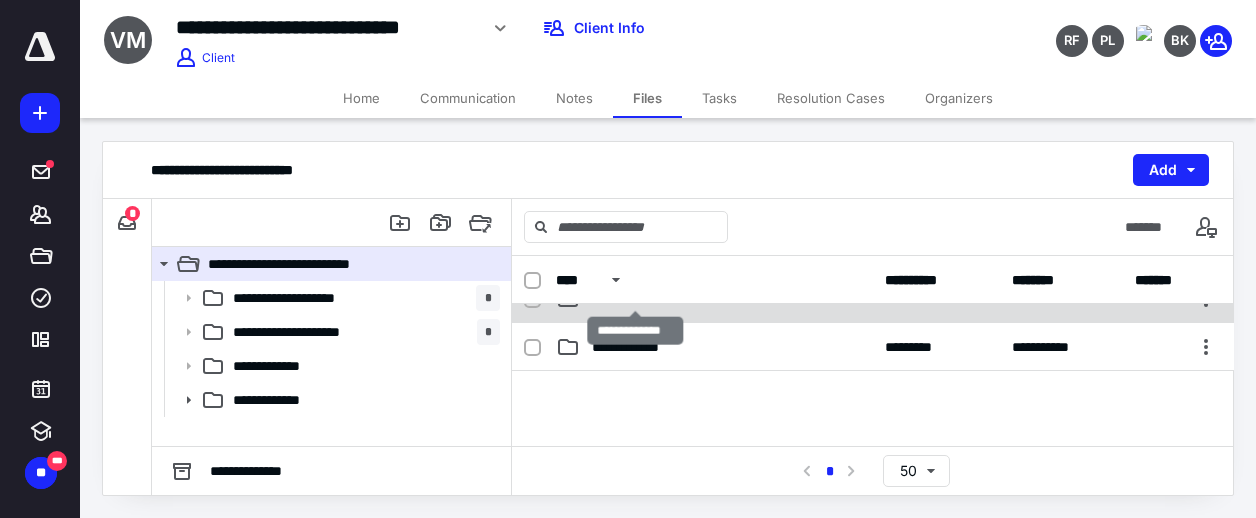 scroll, scrollTop: 126, scrollLeft: 0, axis: vertical 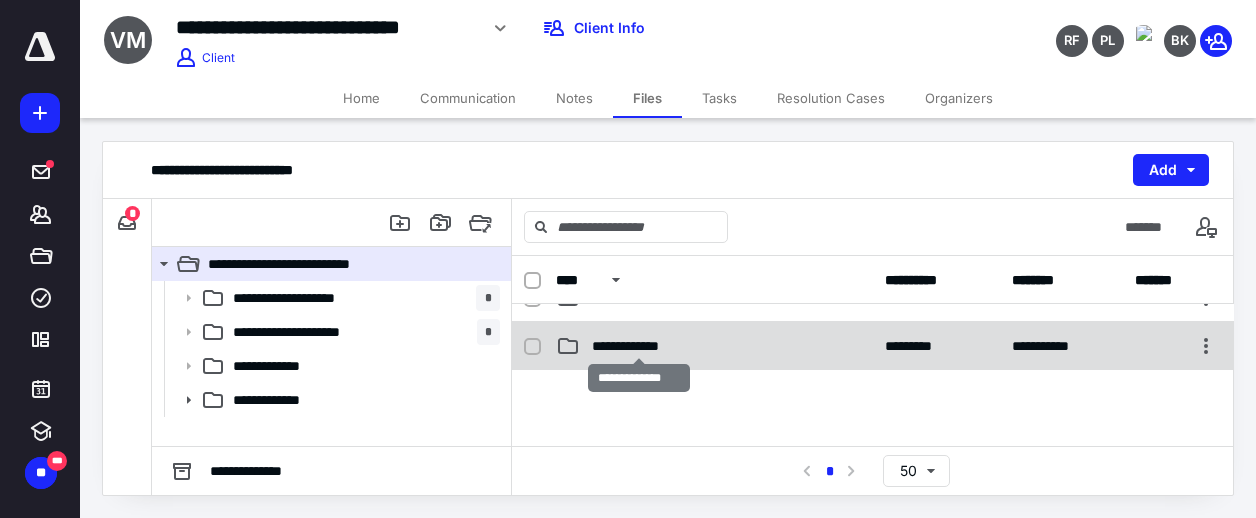 click on "**********" at bounding box center (639, 346) 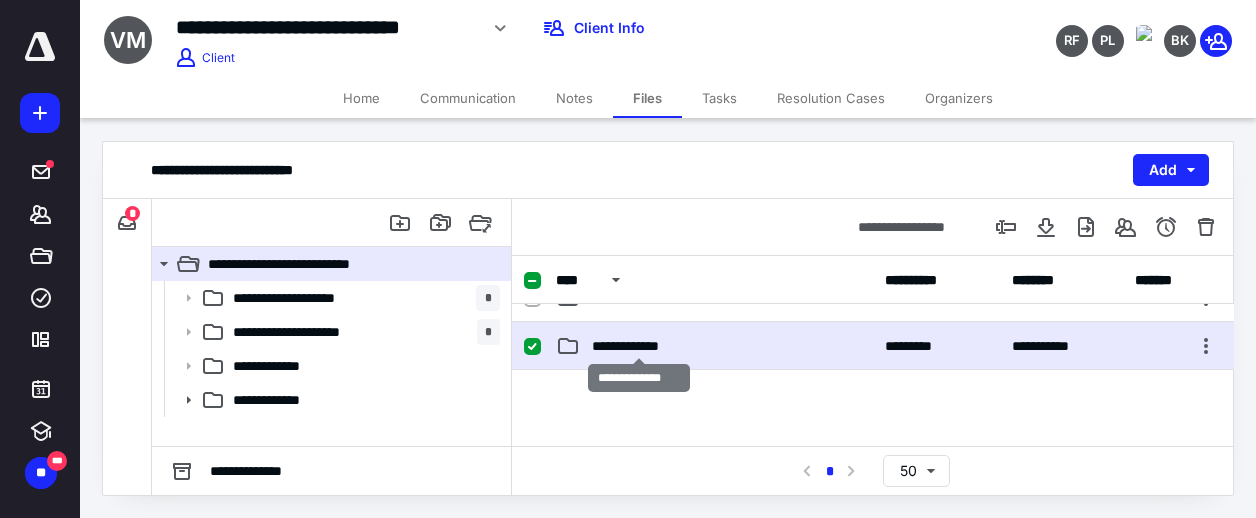 click on "**********" at bounding box center [639, 346] 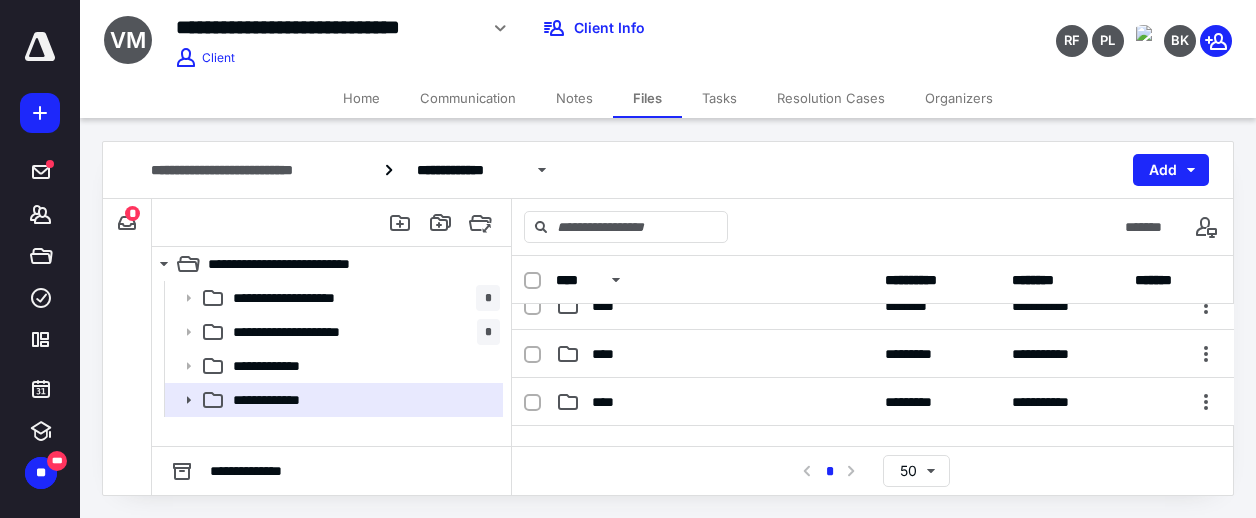 scroll, scrollTop: 57, scrollLeft: 0, axis: vertical 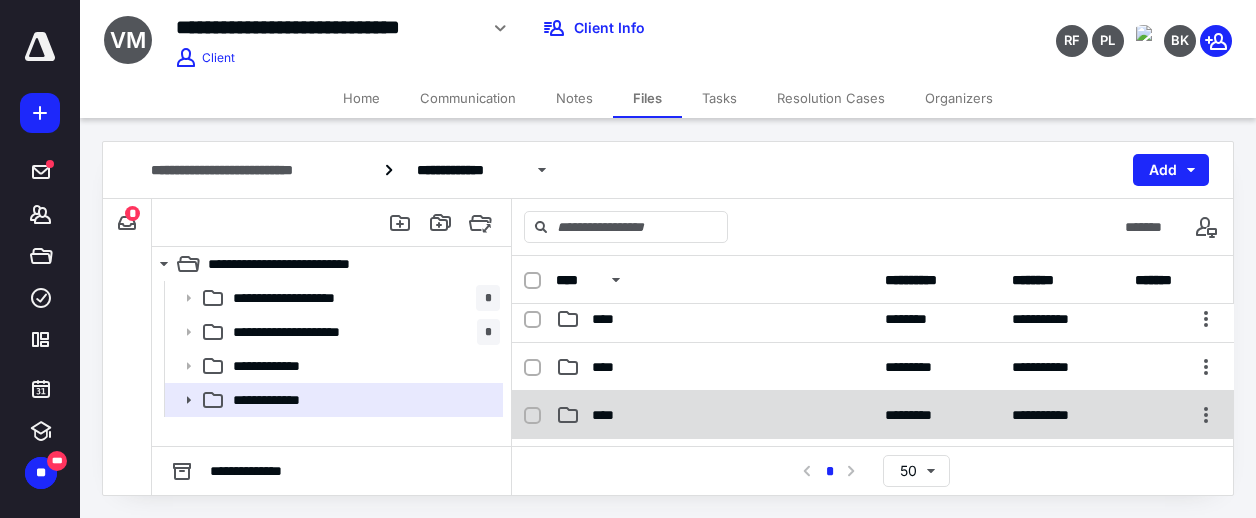 click on "****" at bounding box center (714, 415) 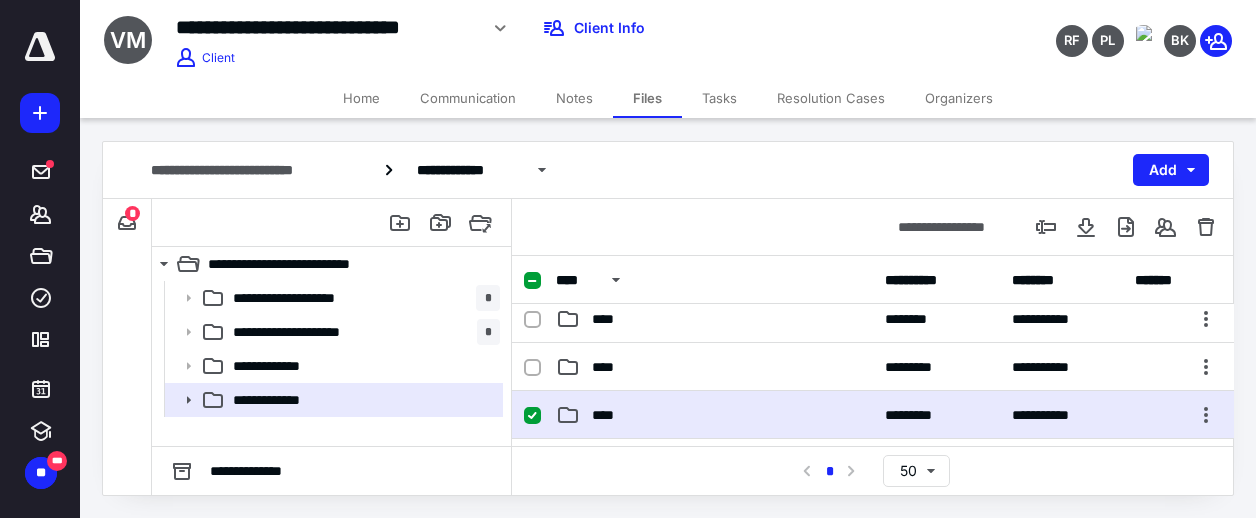 click on "****" at bounding box center (714, 415) 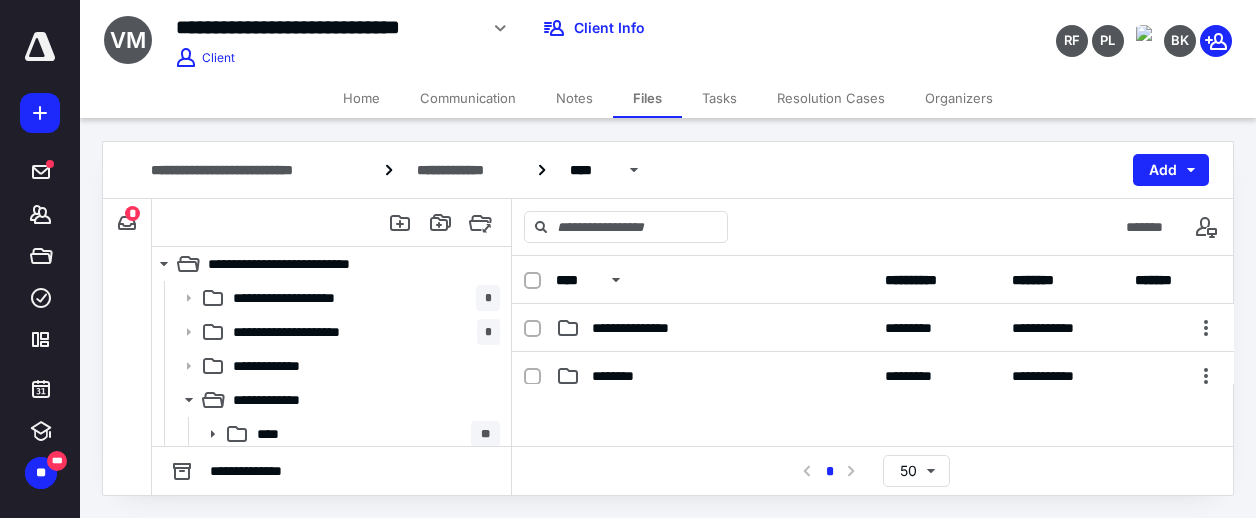 scroll, scrollTop: 0, scrollLeft: 0, axis: both 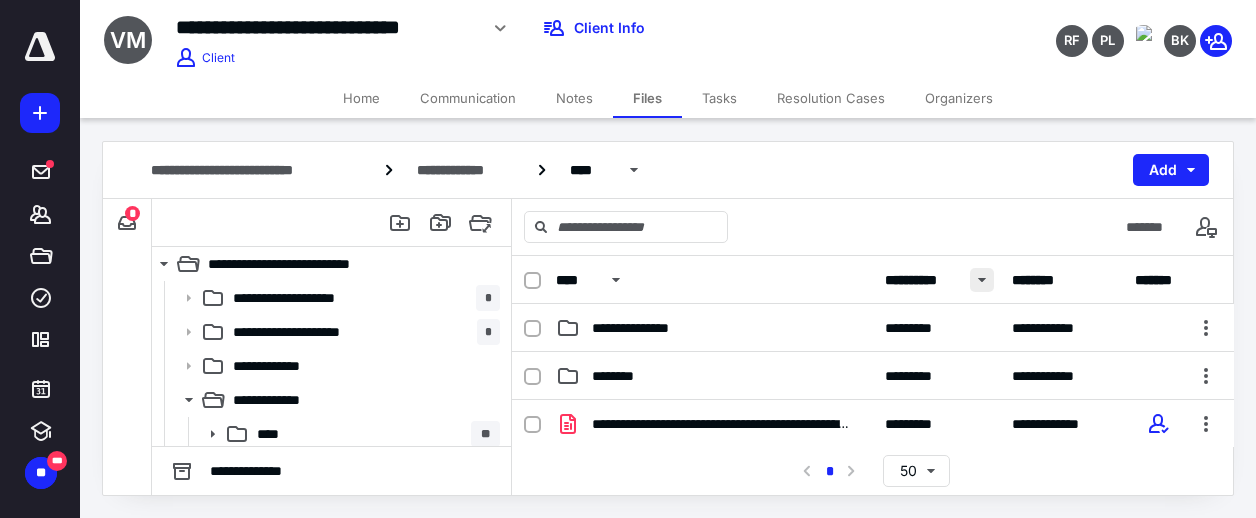 click at bounding box center [982, 280] 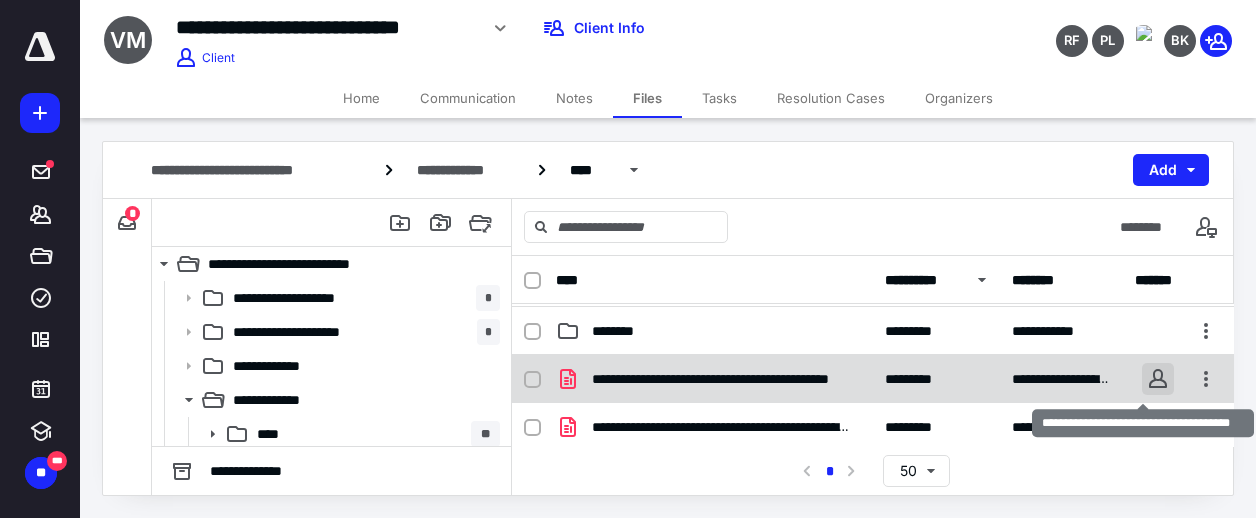 scroll, scrollTop: 48, scrollLeft: 0, axis: vertical 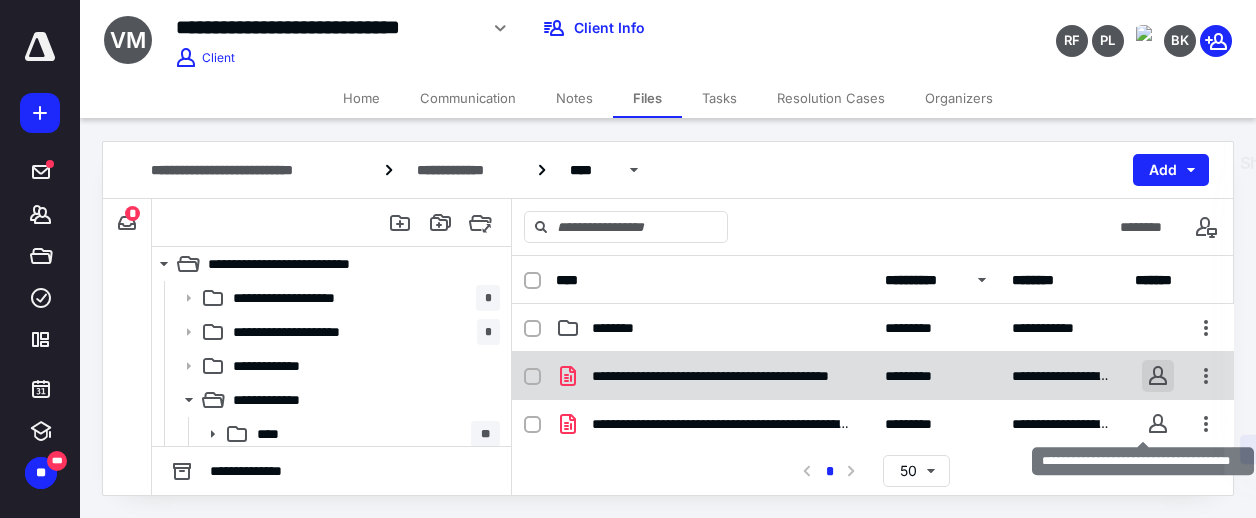 click on "**********" at bounding box center (628, 258) 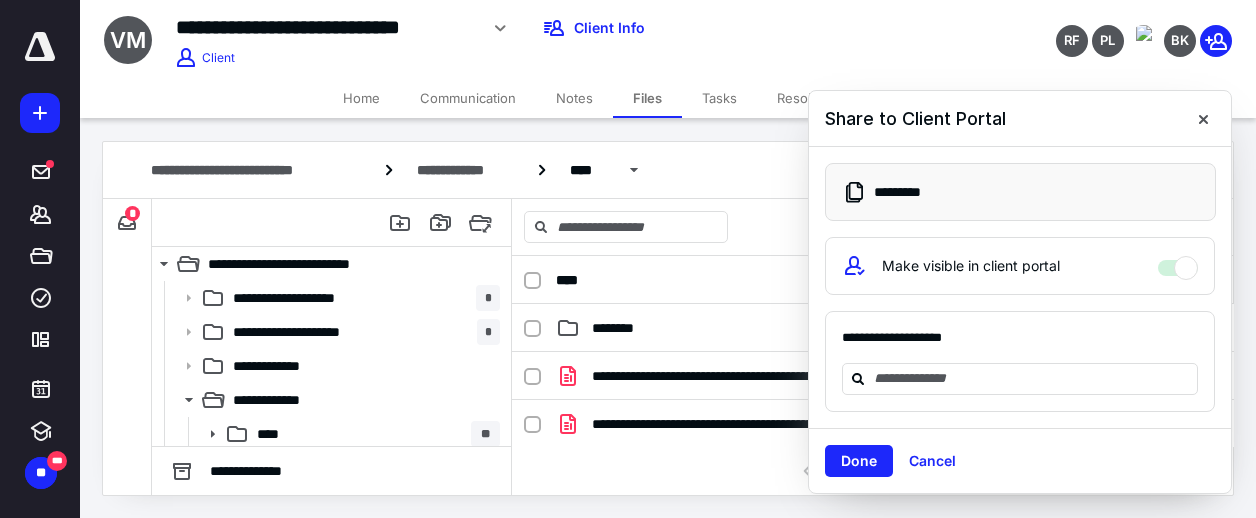 drag, startPoint x: 888, startPoint y: 455, endPoint x: 878, endPoint y: 465, distance: 14.142136 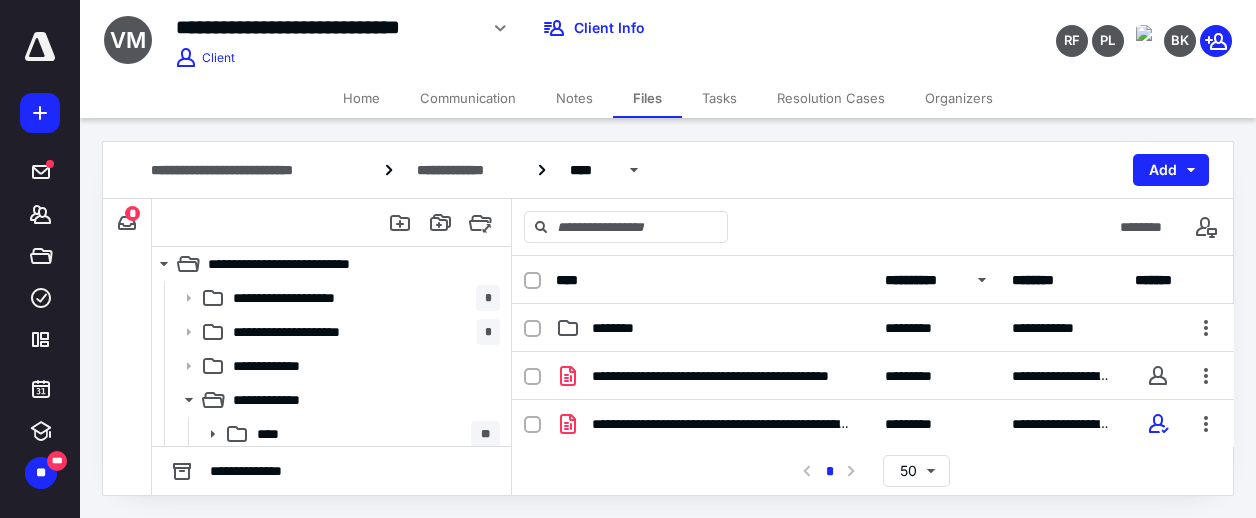 click on "**********" at bounding box center (872, 471) 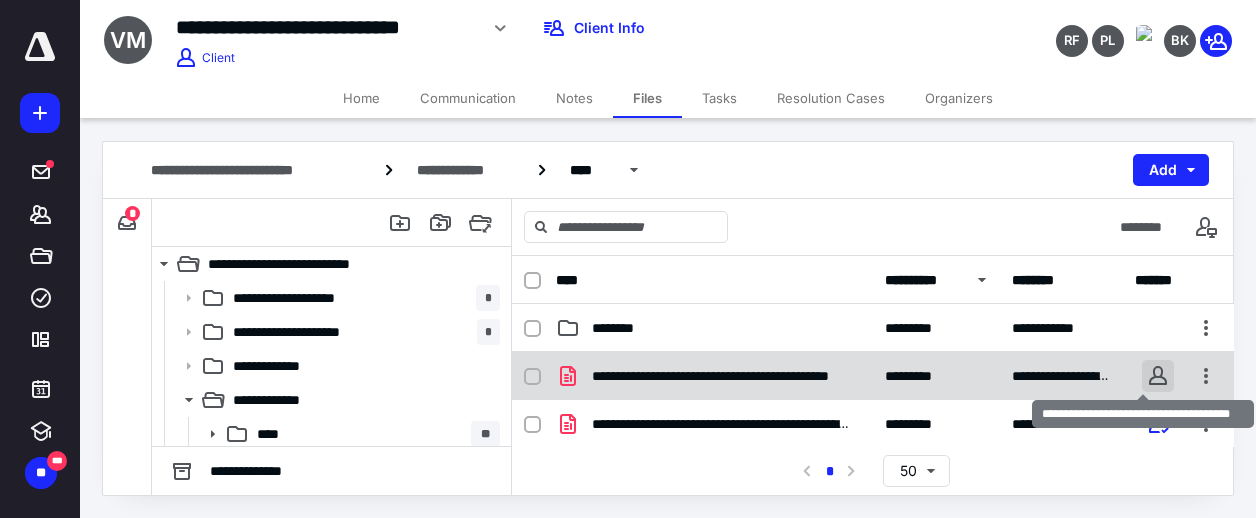 click on "**********" at bounding box center (628, 258) 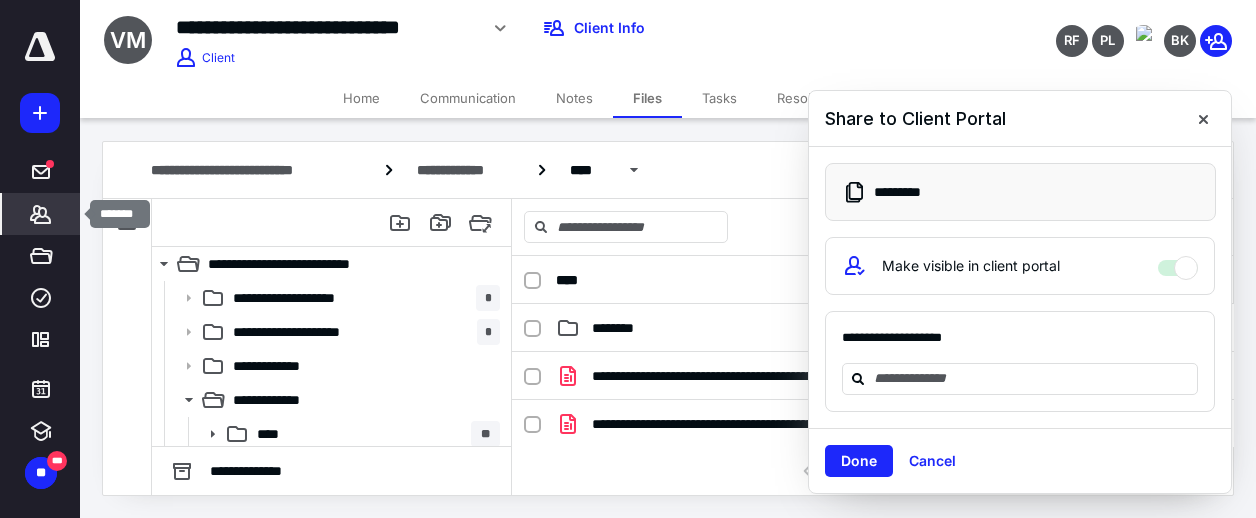 click on "*******" at bounding box center (41, 214) 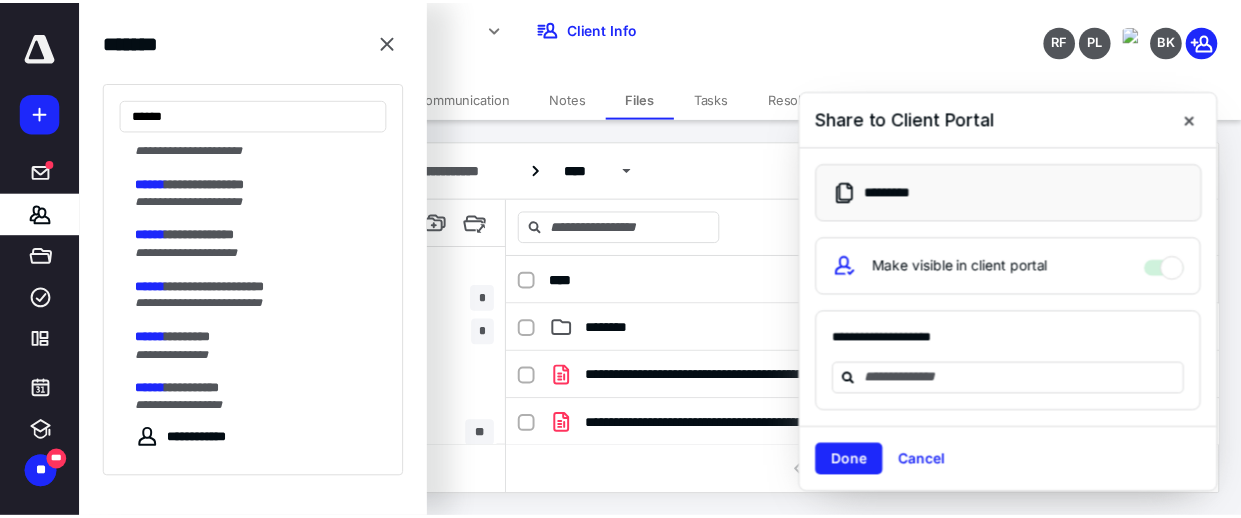scroll, scrollTop: 266, scrollLeft: 0, axis: vertical 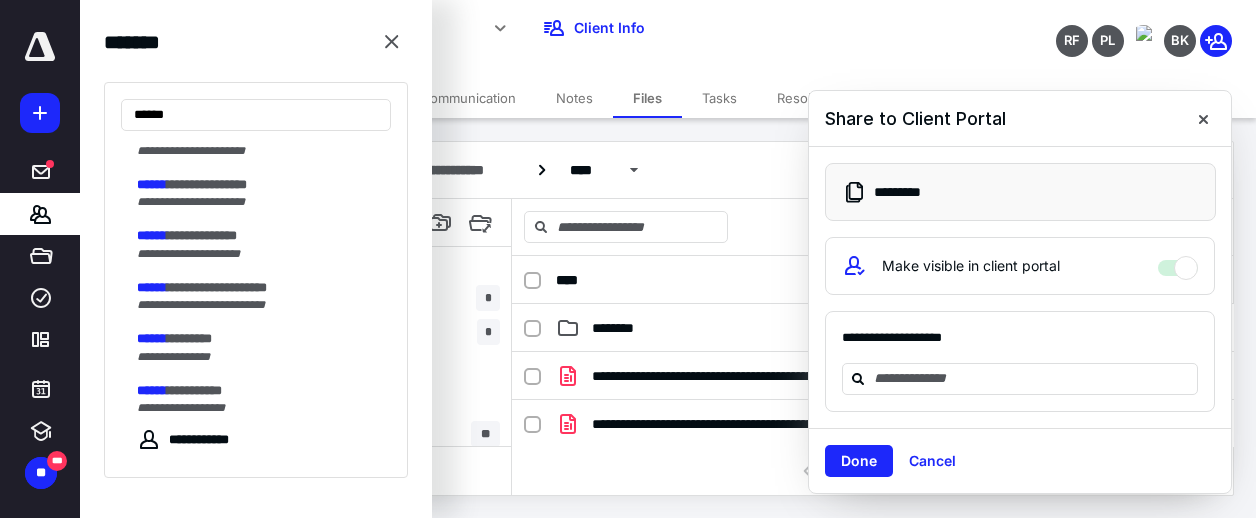 type on "******" 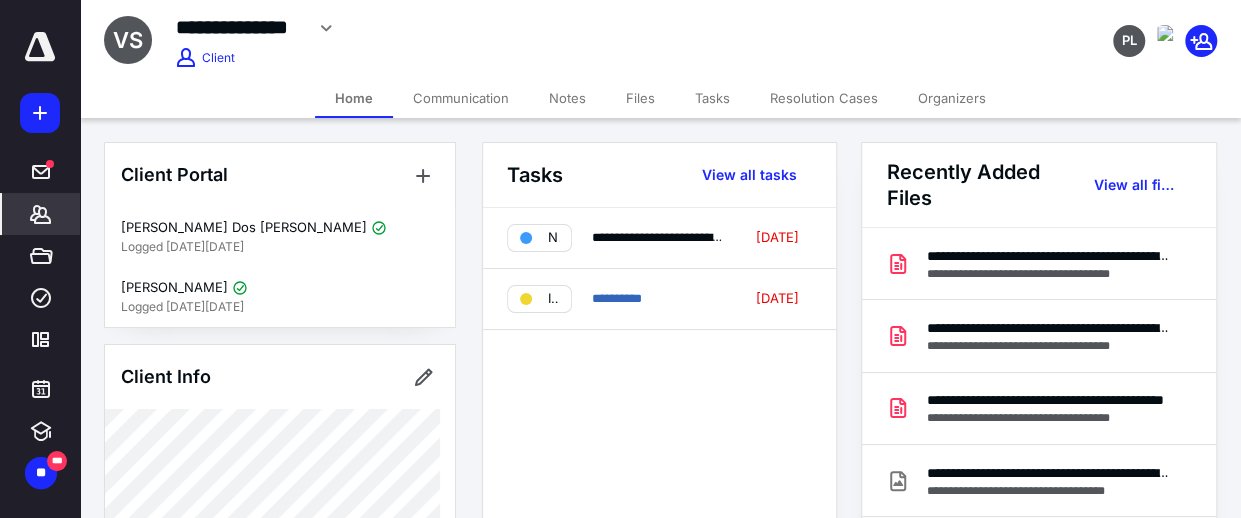 click on "Tasks" at bounding box center (712, 98) 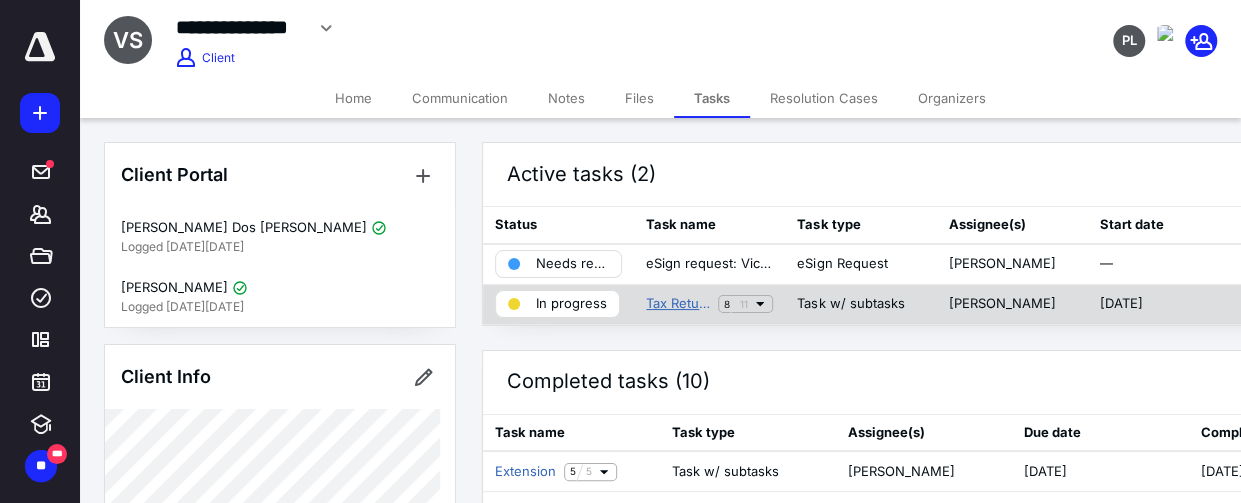 click on "Tax Return" at bounding box center (678, 304) 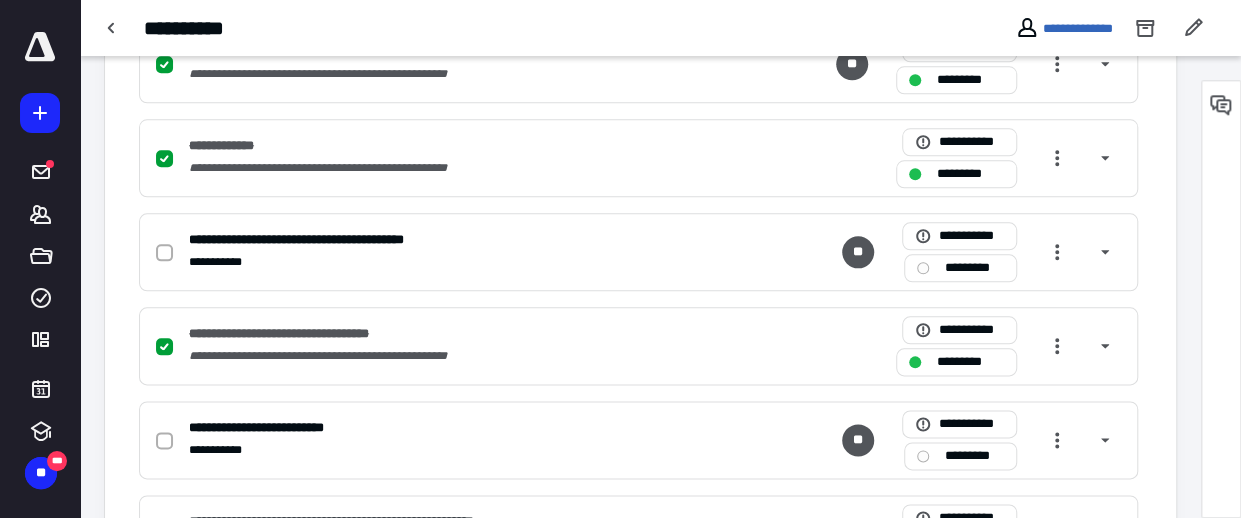 scroll, scrollTop: 1126, scrollLeft: 0, axis: vertical 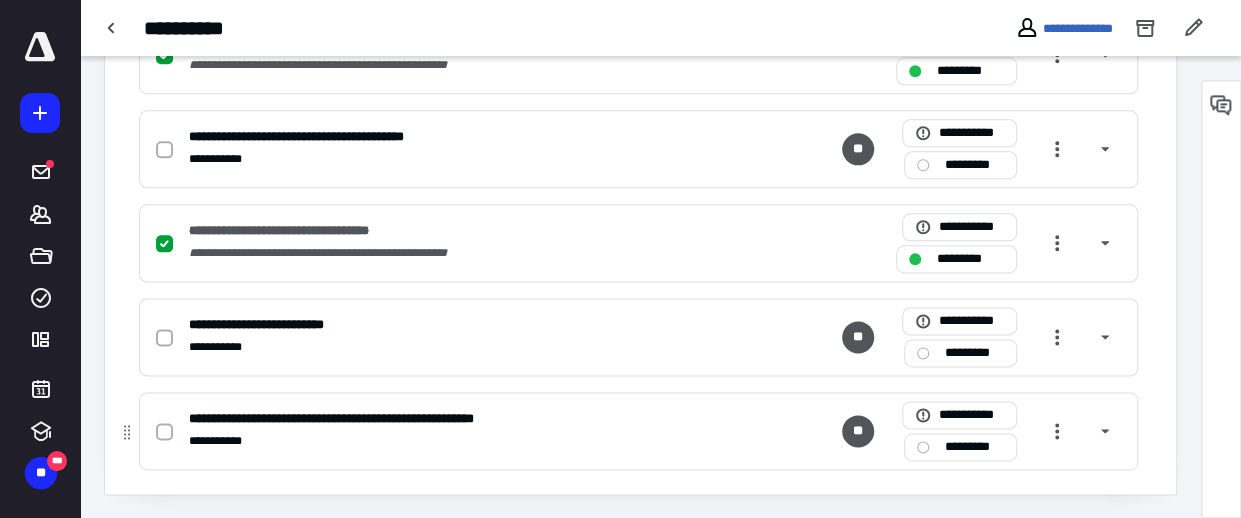 click at bounding box center [164, 432] 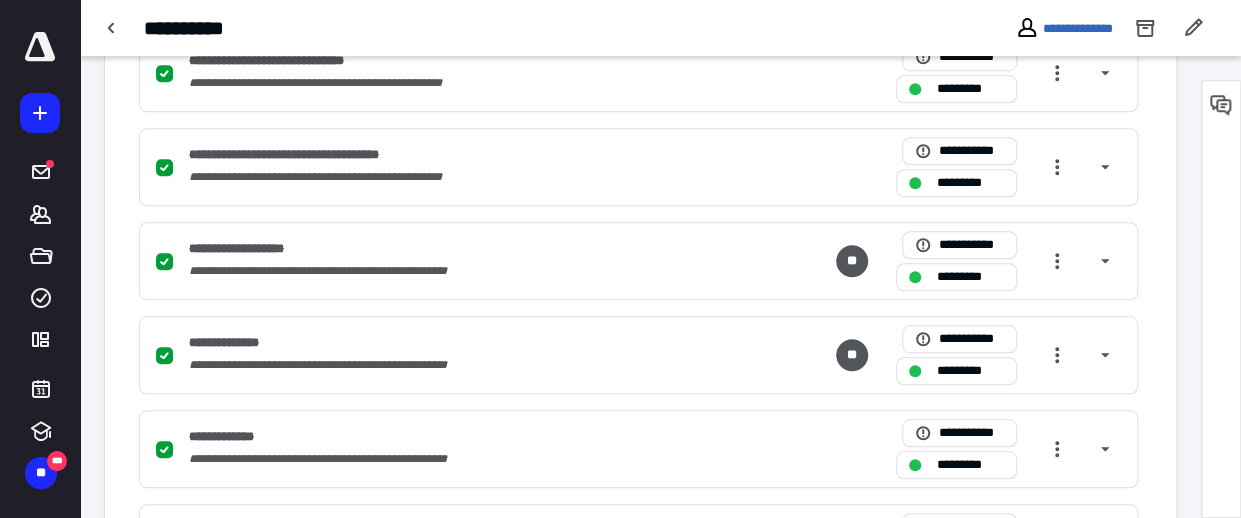 scroll, scrollTop: 730, scrollLeft: 0, axis: vertical 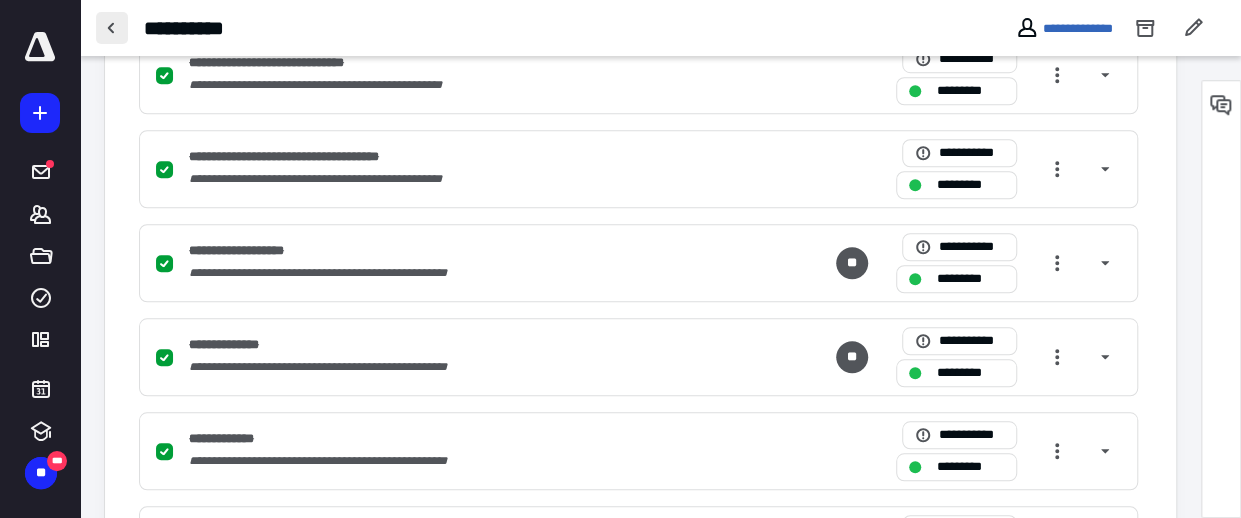 click at bounding box center [112, 28] 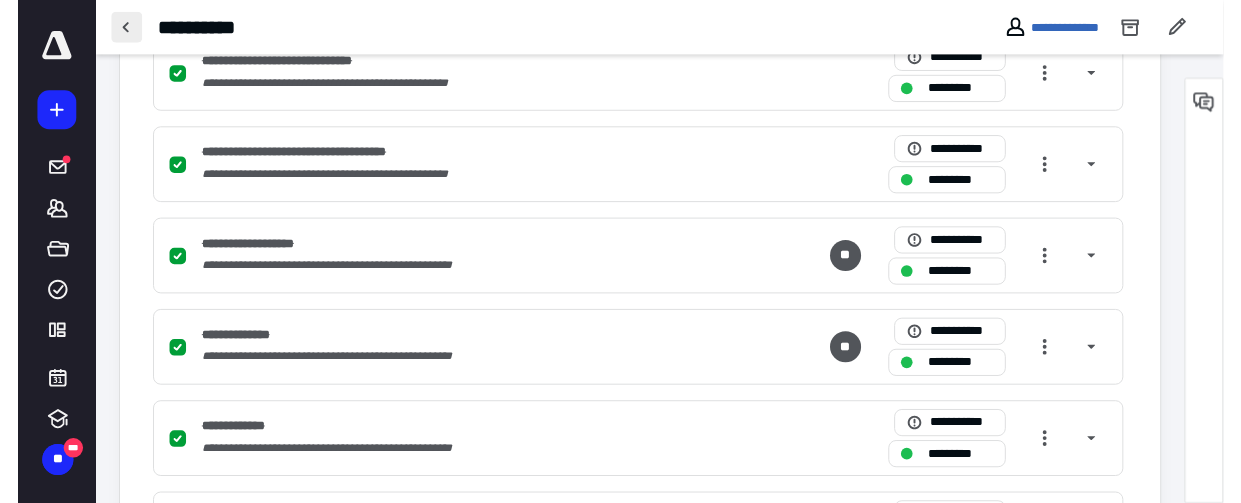 scroll, scrollTop: 0, scrollLeft: 0, axis: both 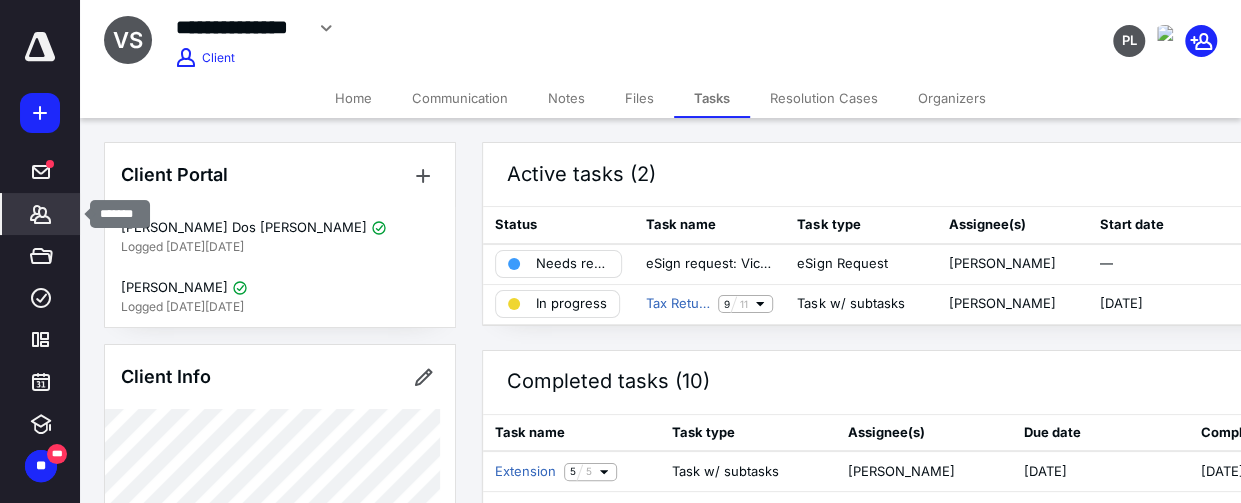 click 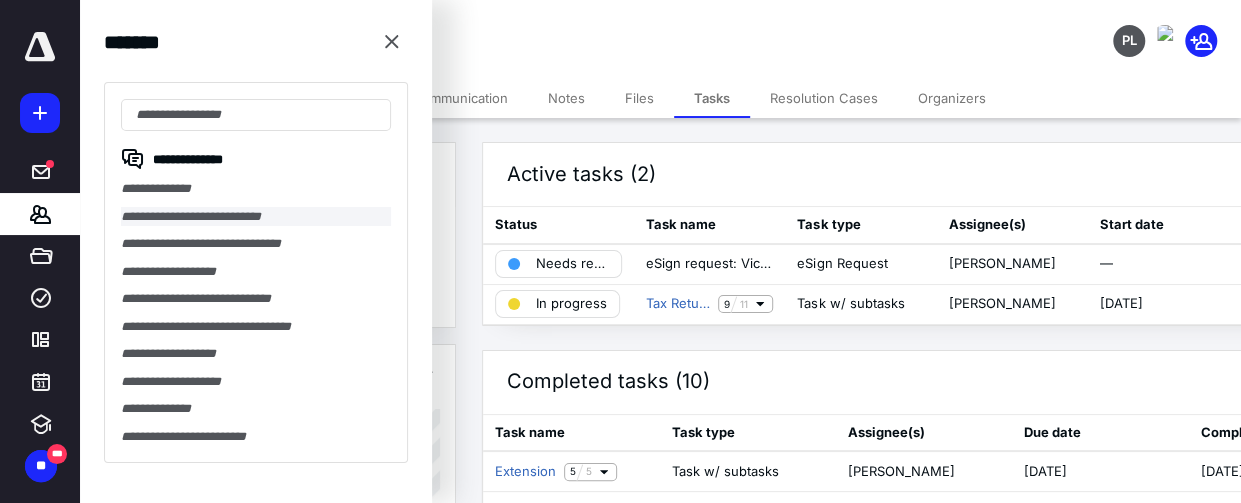click on "**********" at bounding box center [256, 217] 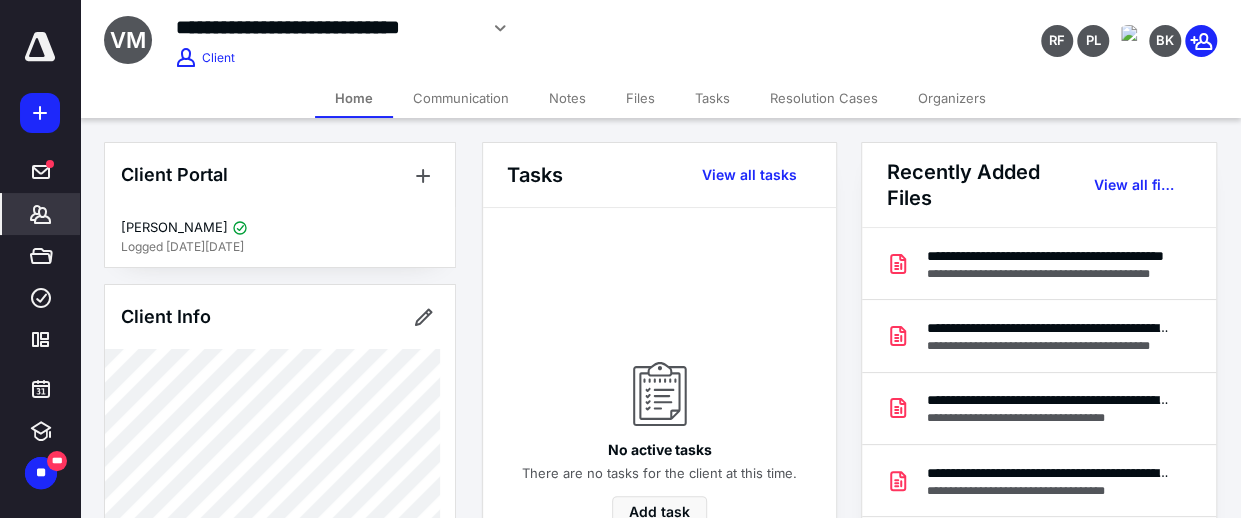 click on "Tasks" at bounding box center (712, 98) 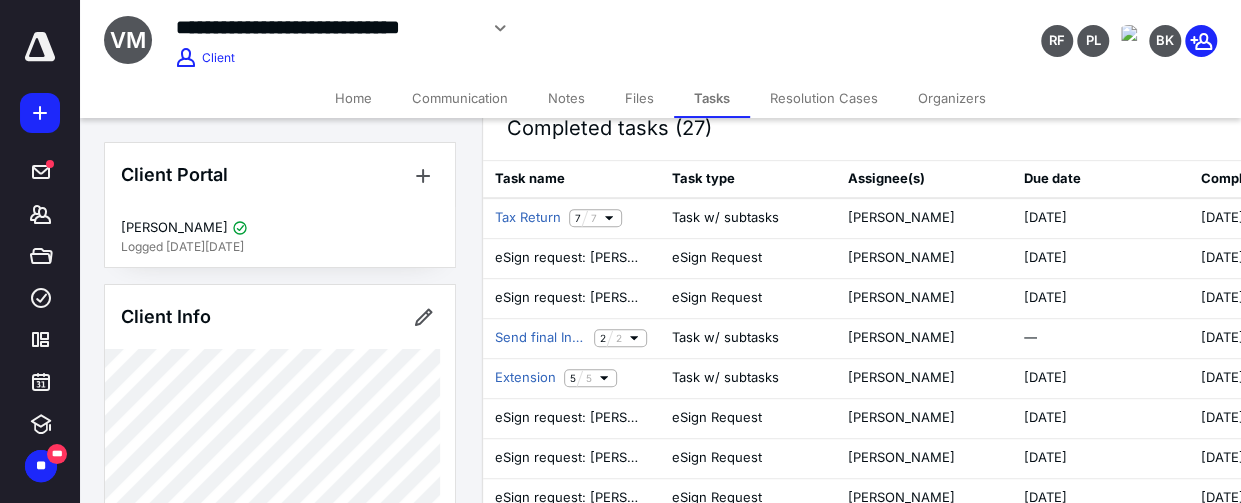 scroll, scrollTop: 377, scrollLeft: 0, axis: vertical 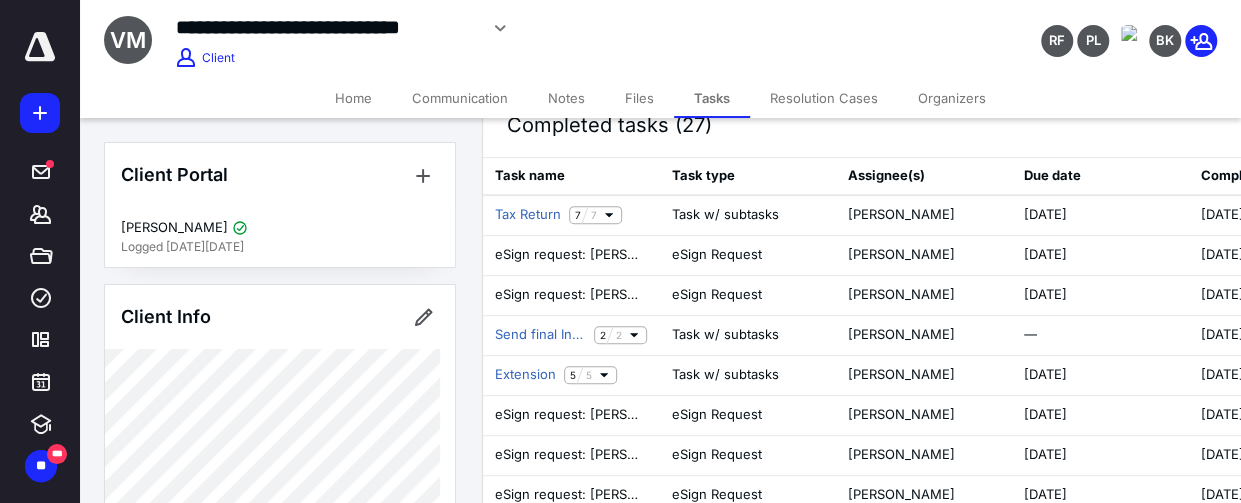 click on "Files" at bounding box center (639, 98) 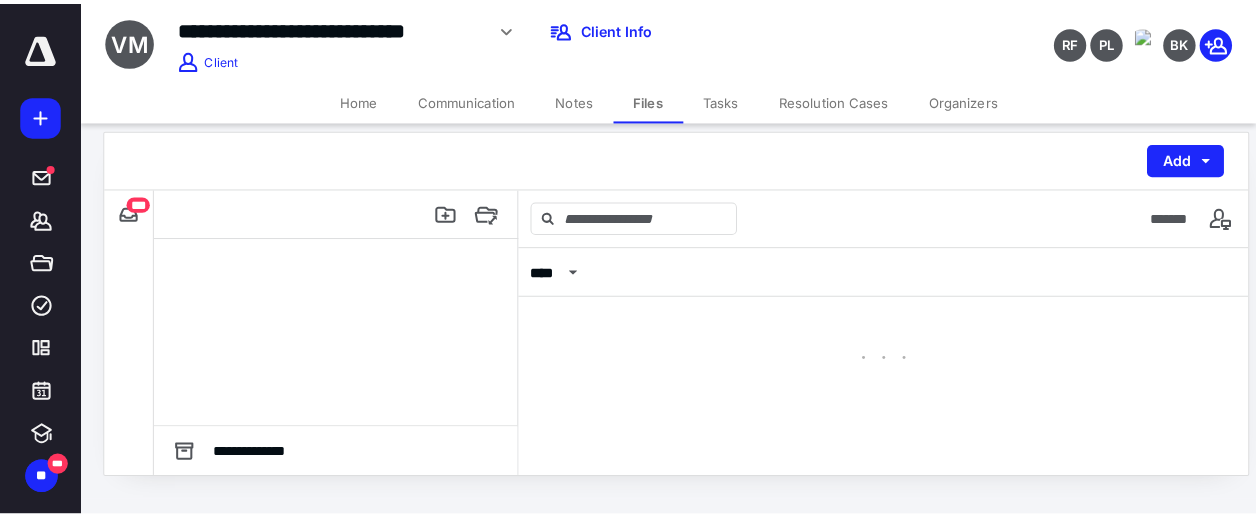 scroll, scrollTop: 0, scrollLeft: 0, axis: both 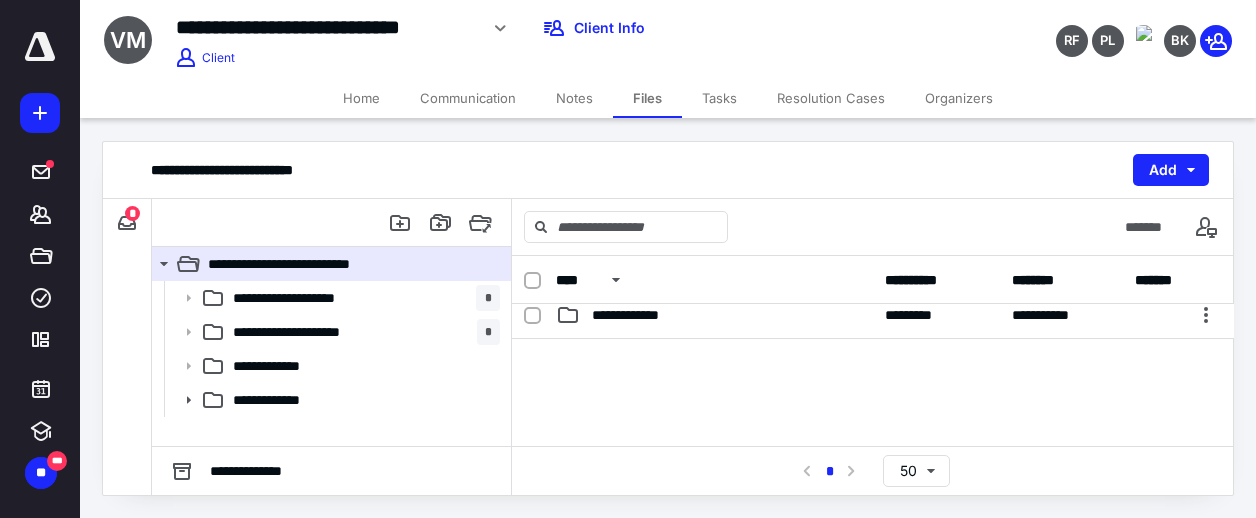 click on "**********" at bounding box center [873, 315] 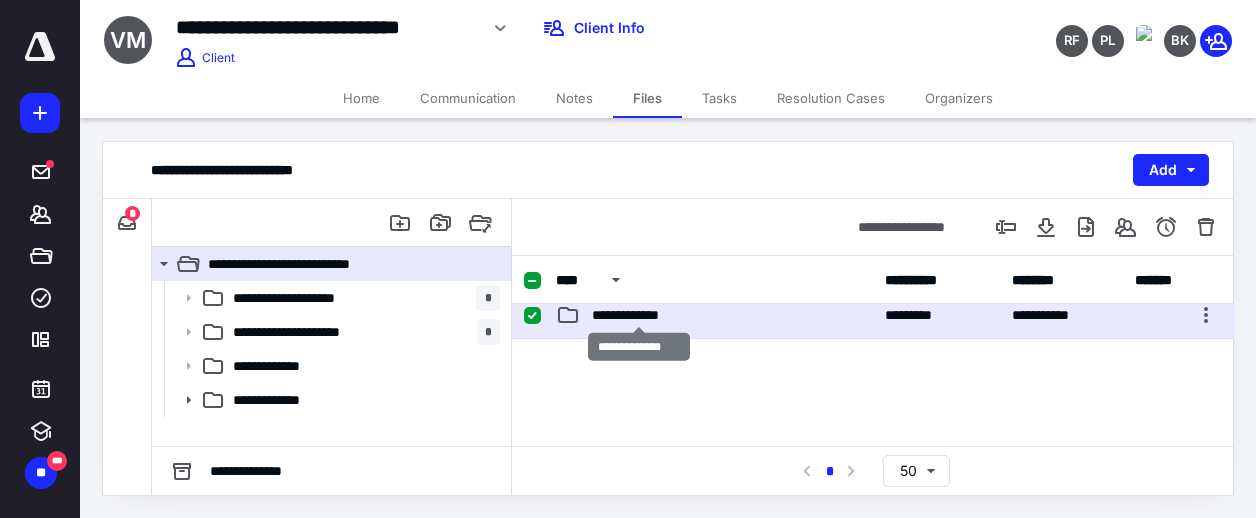 click on "**********" at bounding box center [639, 315] 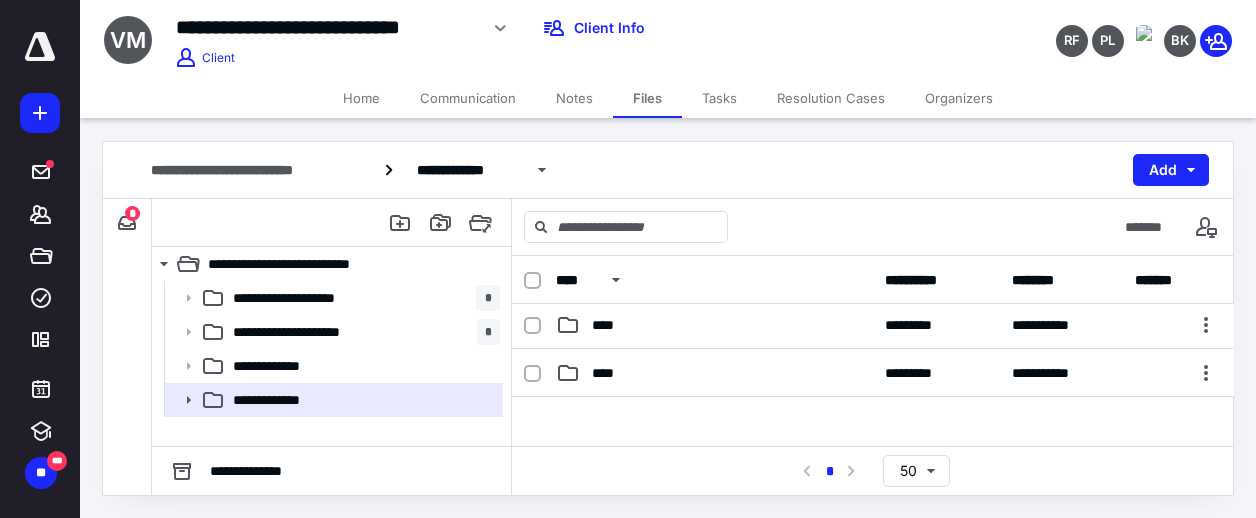 scroll, scrollTop: 82, scrollLeft: 0, axis: vertical 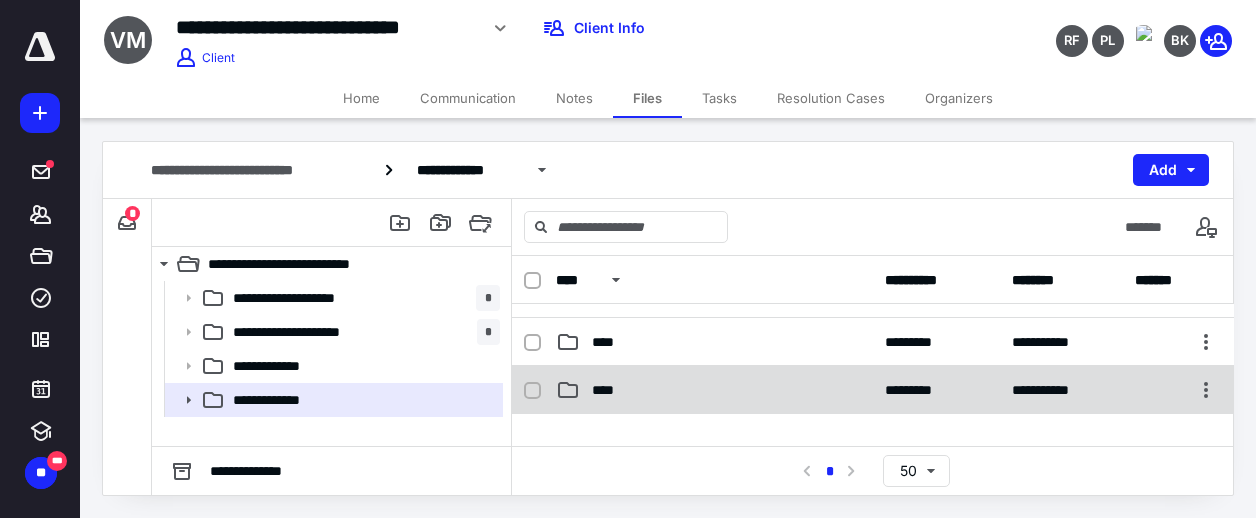 click on "****" at bounding box center (714, 390) 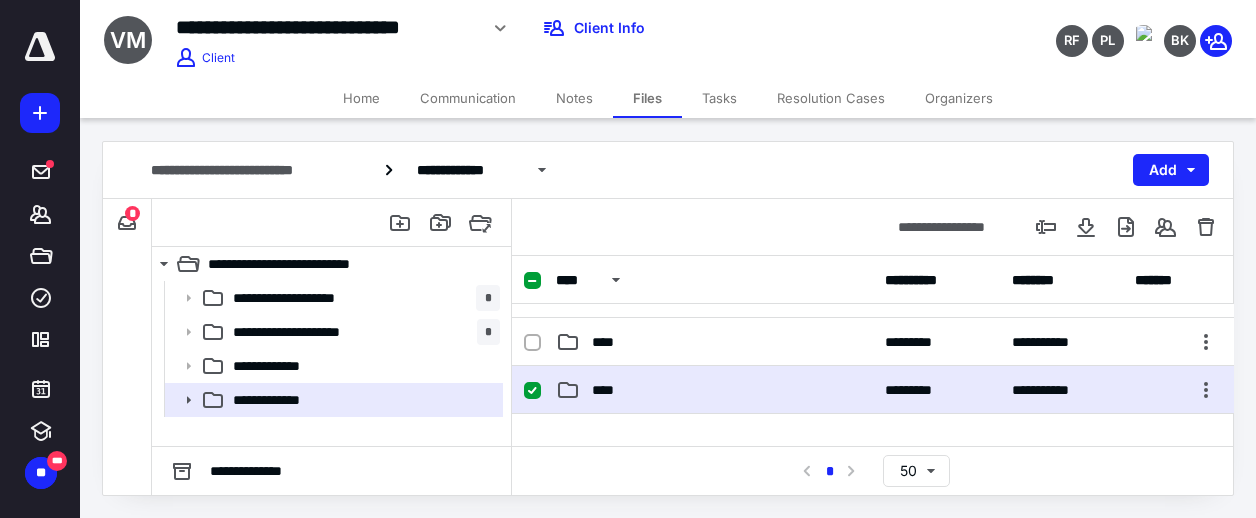 click on "****" at bounding box center (714, 390) 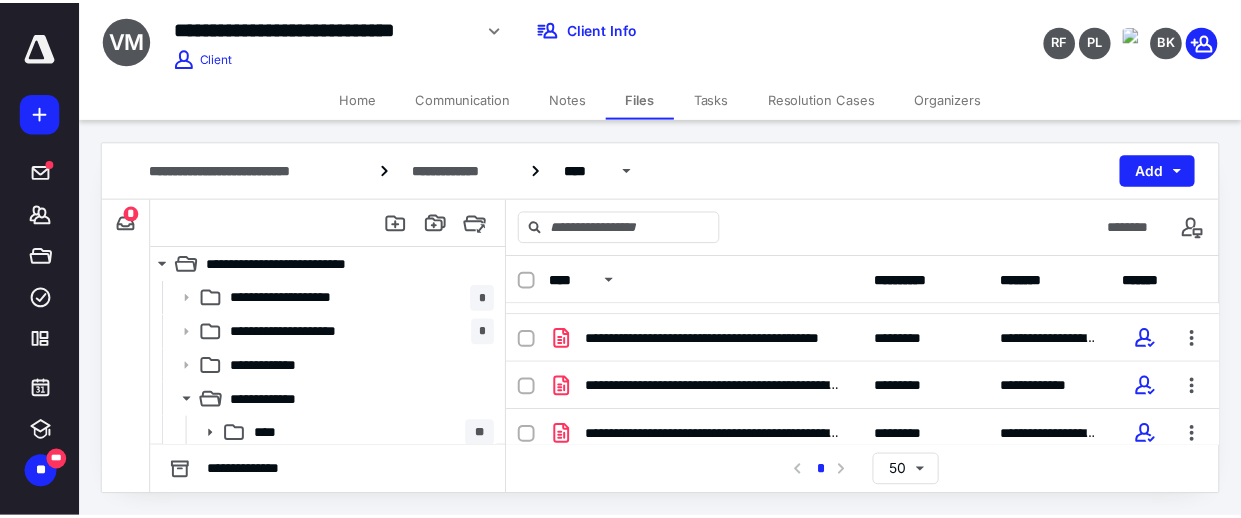 scroll, scrollTop: 91, scrollLeft: 0, axis: vertical 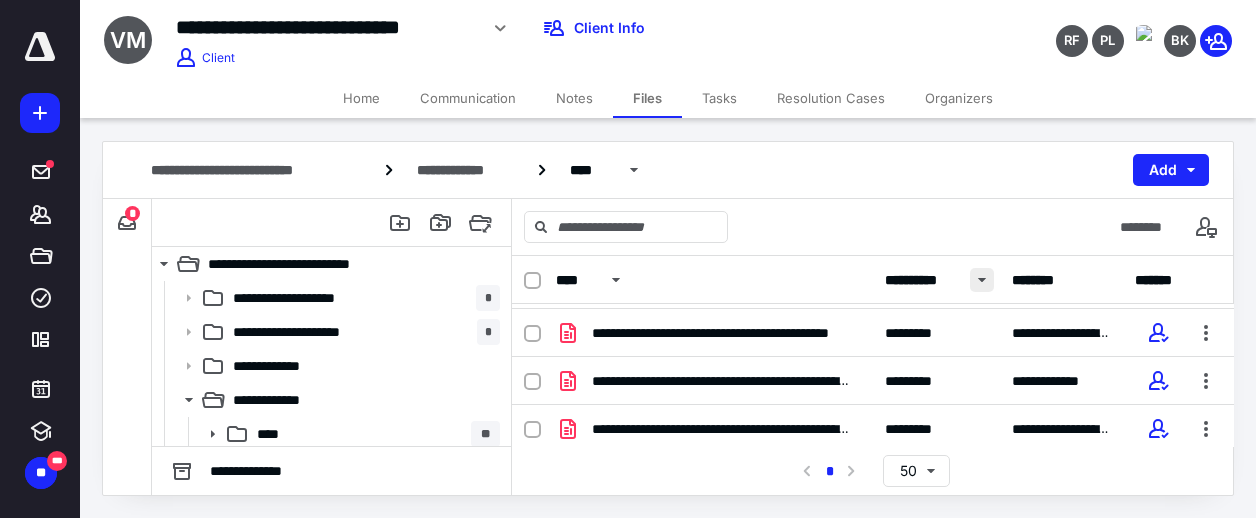 click at bounding box center [982, 280] 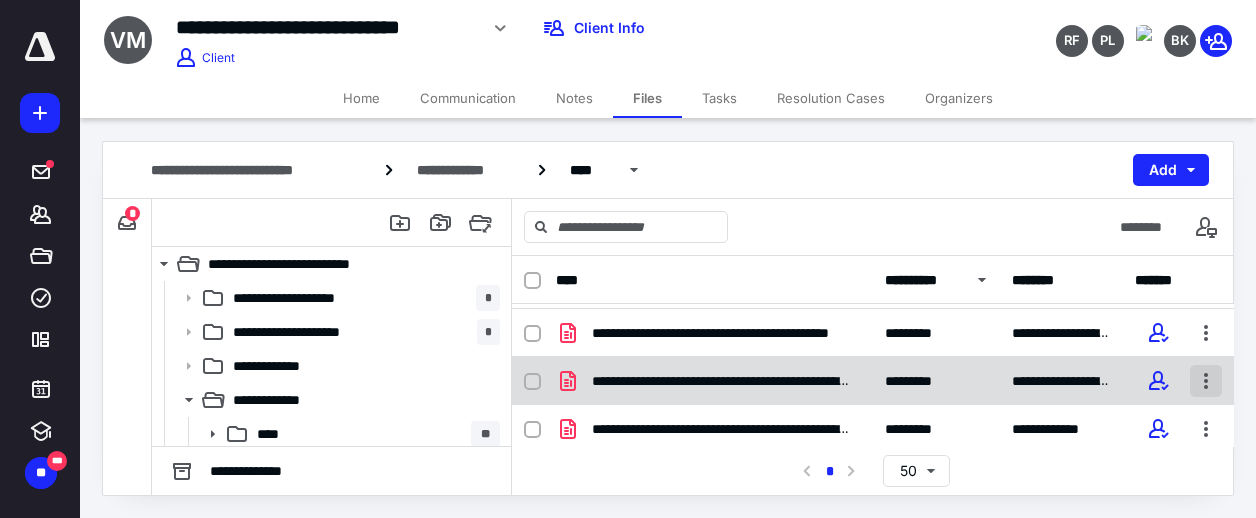click at bounding box center [1206, 381] 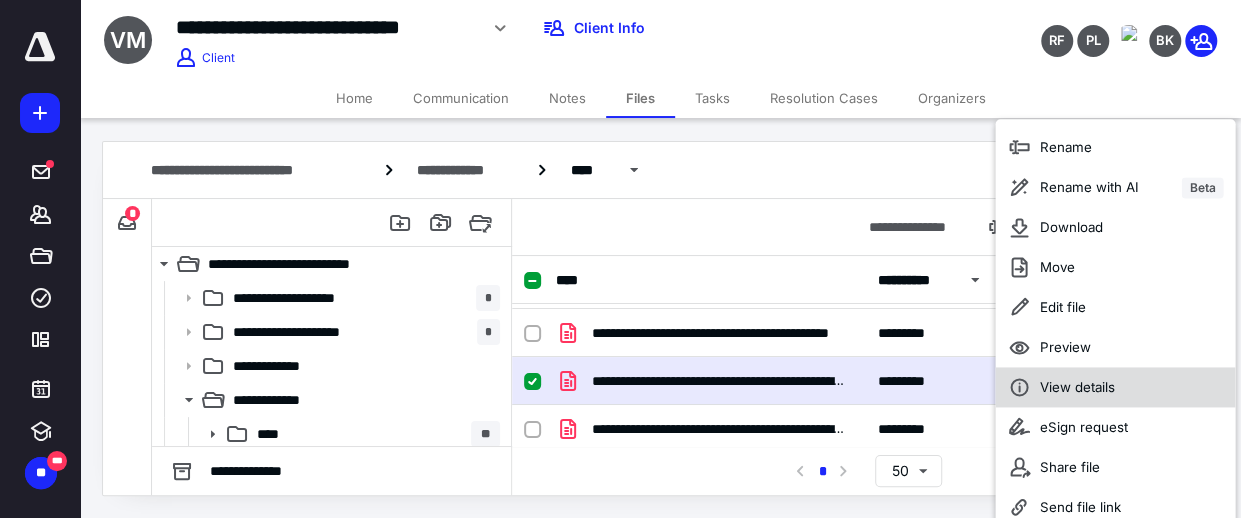 scroll, scrollTop: 0, scrollLeft: 0, axis: both 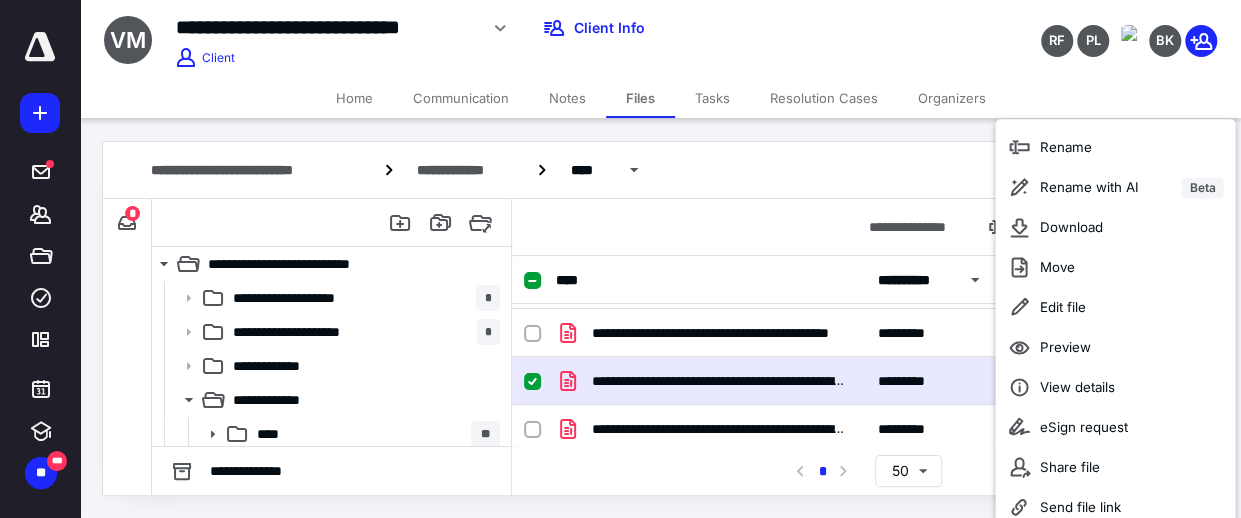 click on "*********" at bounding box center (927, 381) 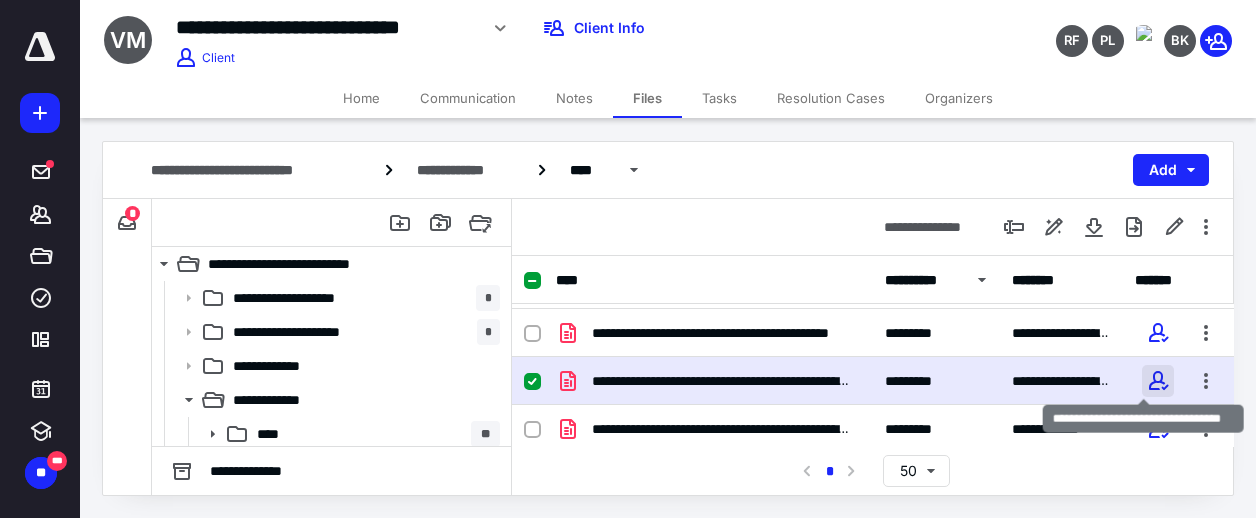 click at bounding box center (1158, 381) 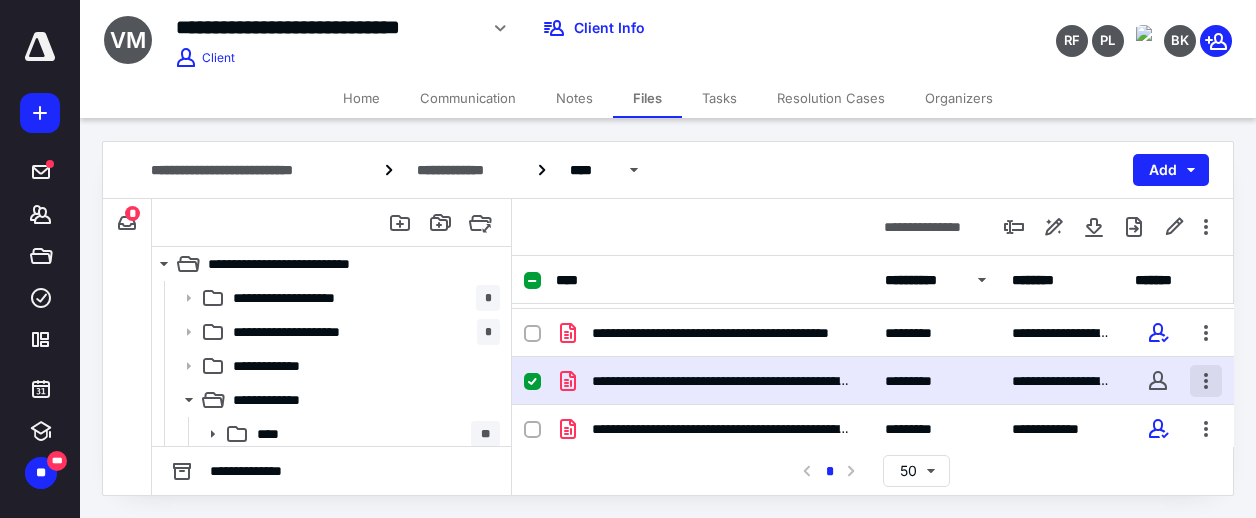 click at bounding box center (1206, 381) 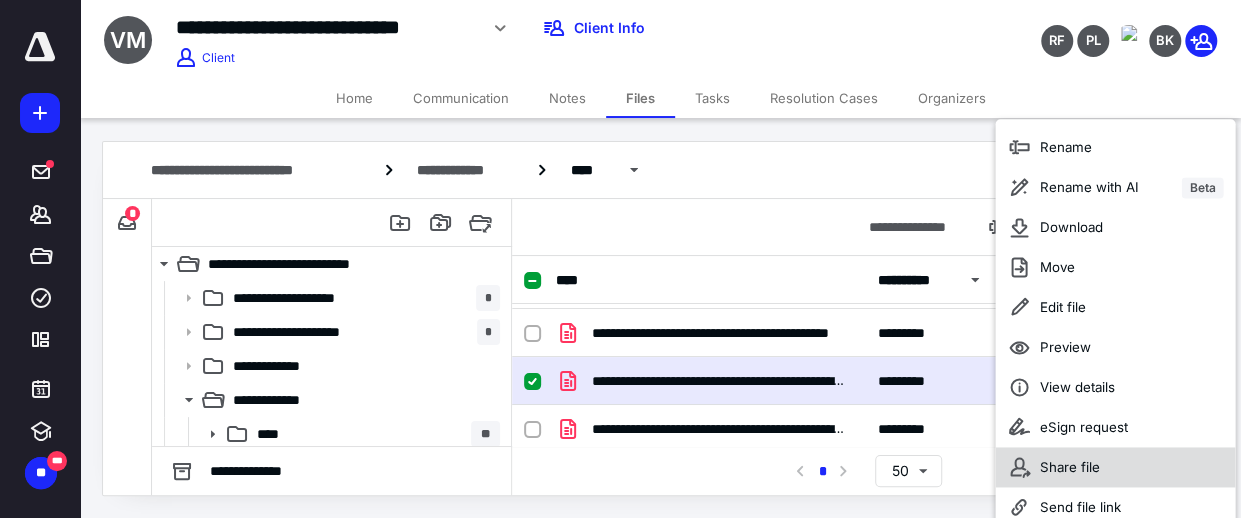 scroll, scrollTop: 0, scrollLeft: 0, axis: both 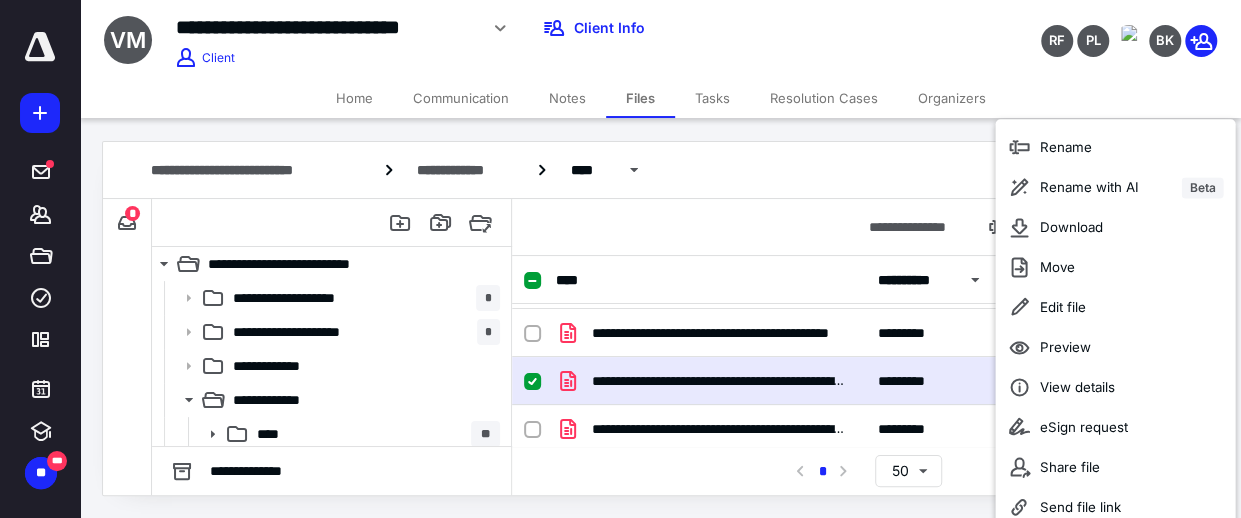 click on "*********" at bounding box center (910, 381) 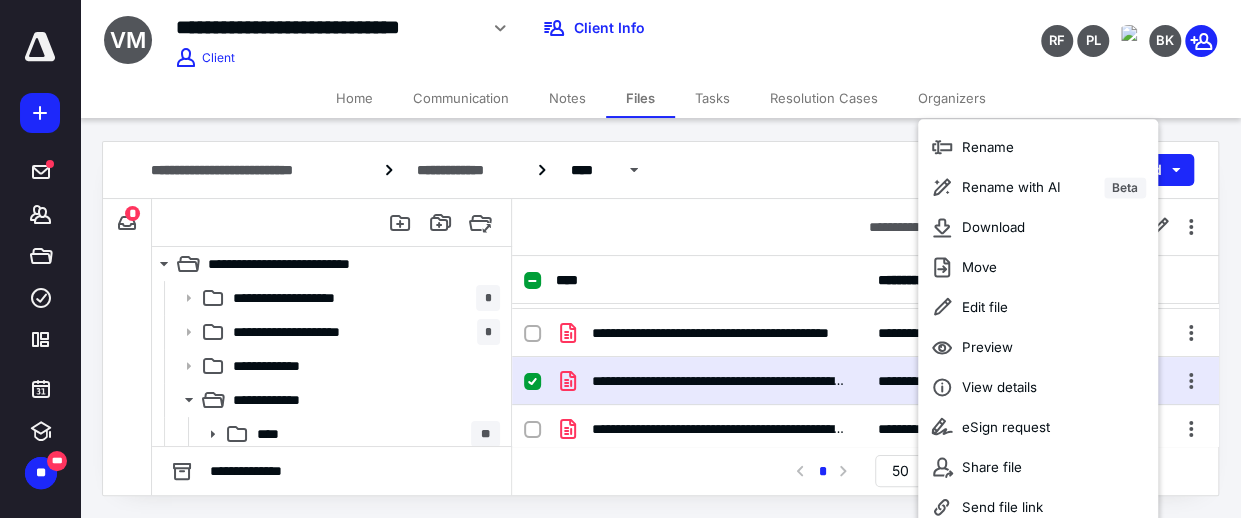 click on "*********" at bounding box center [910, 381] 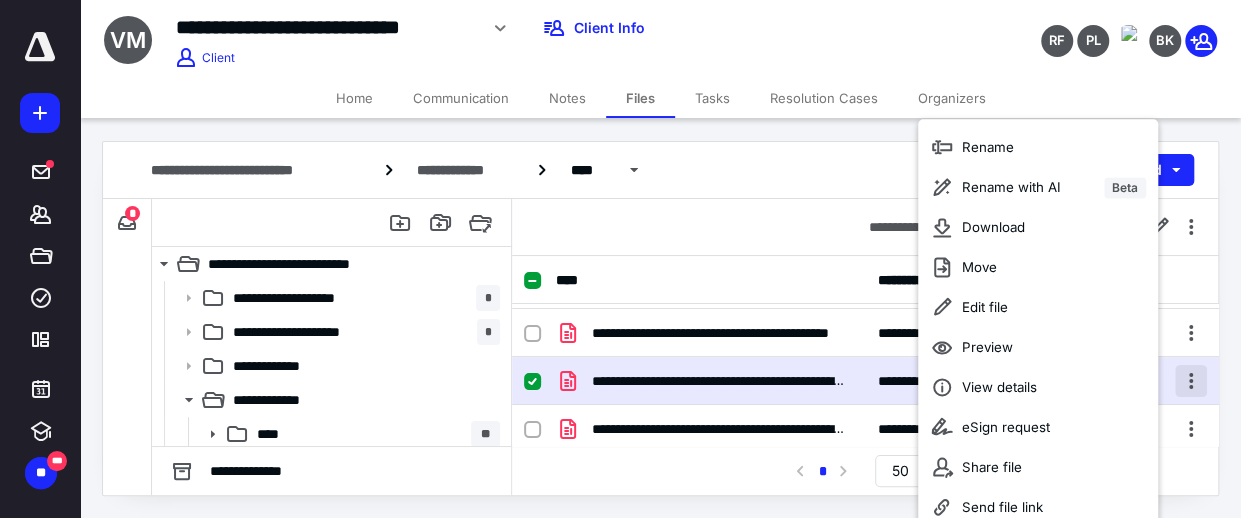 click at bounding box center [1191, 381] 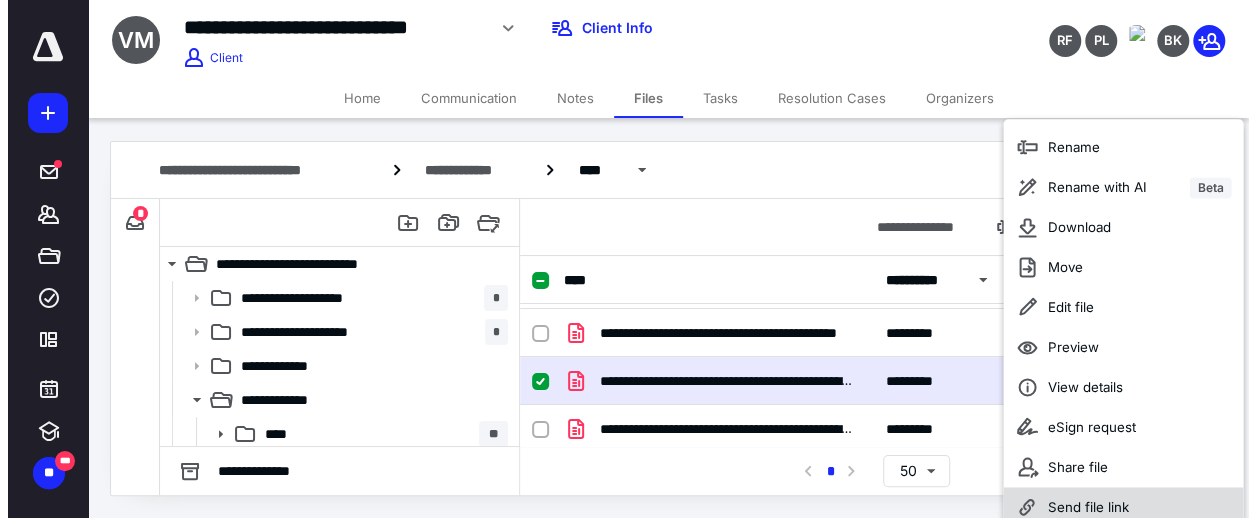 scroll, scrollTop: 0, scrollLeft: 0, axis: both 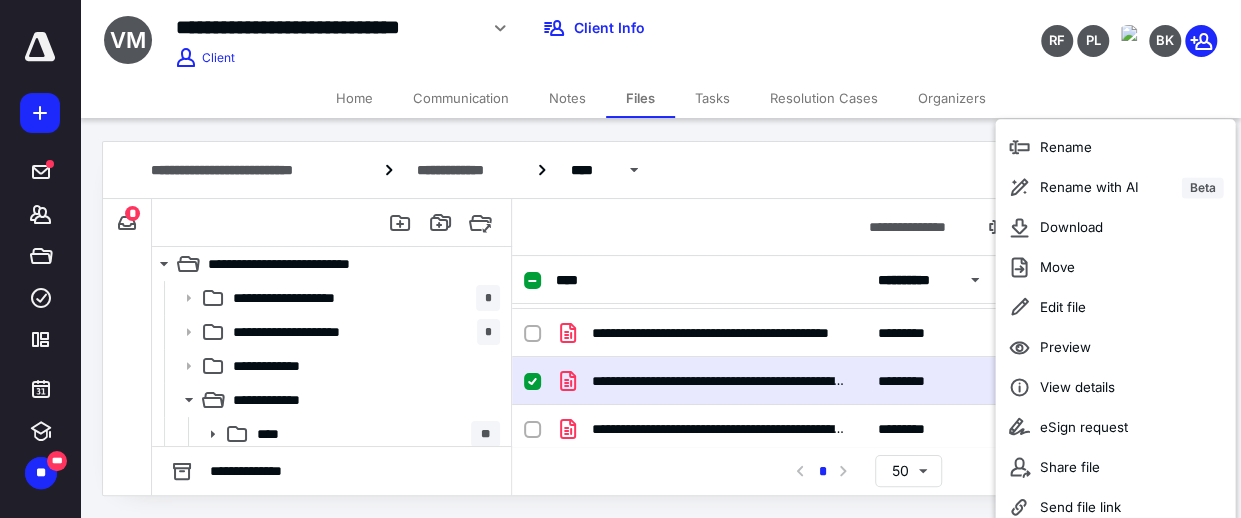 click on "**********" at bounding box center (620, 259) 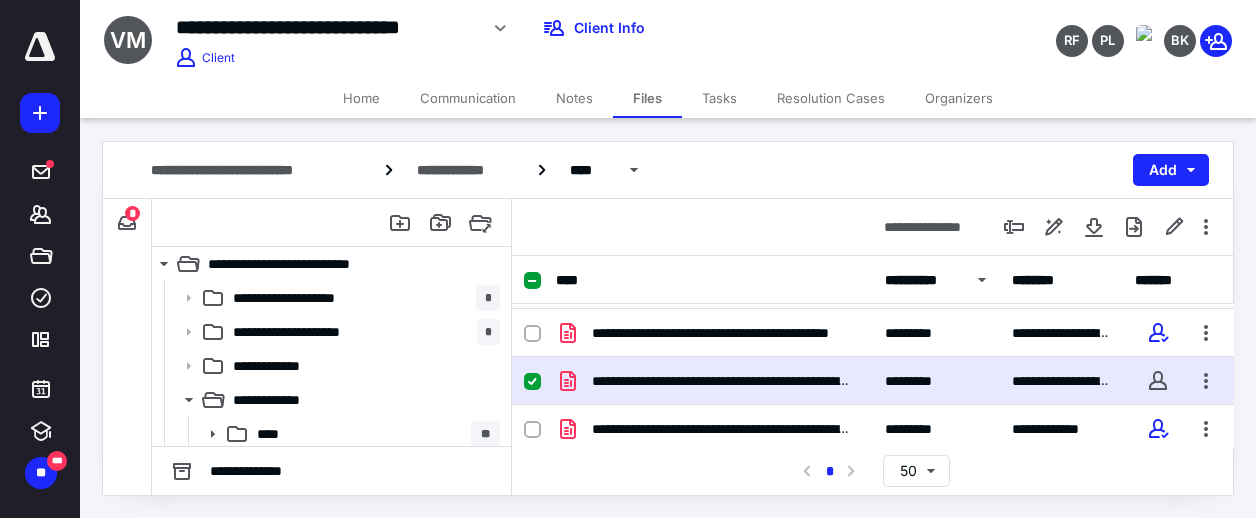 click on "**********" at bounding box center [668, 318] 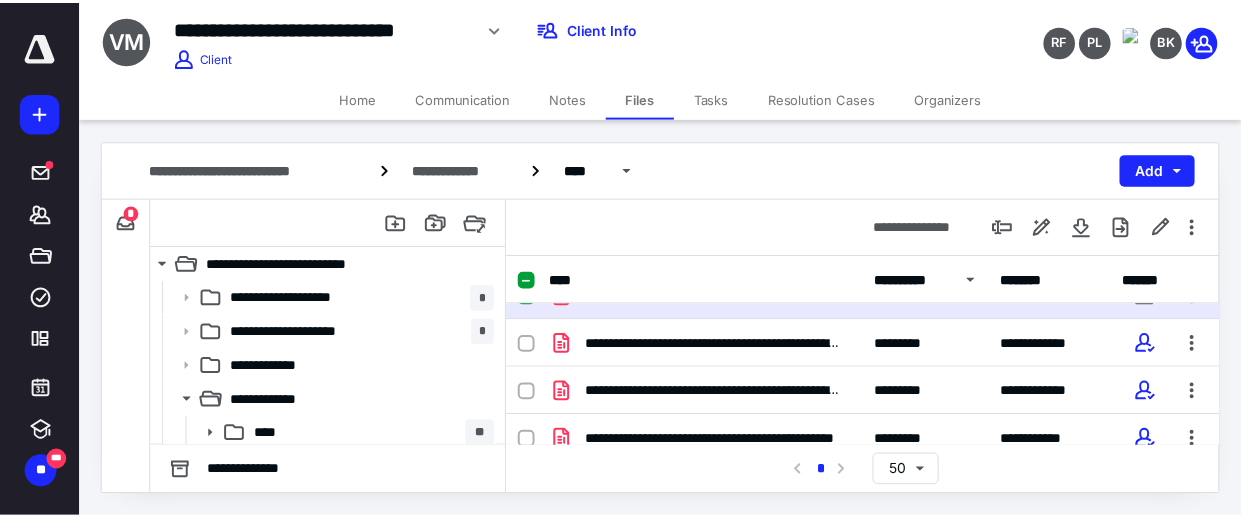 scroll, scrollTop: 136, scrollLeft: 0, axis: vertical 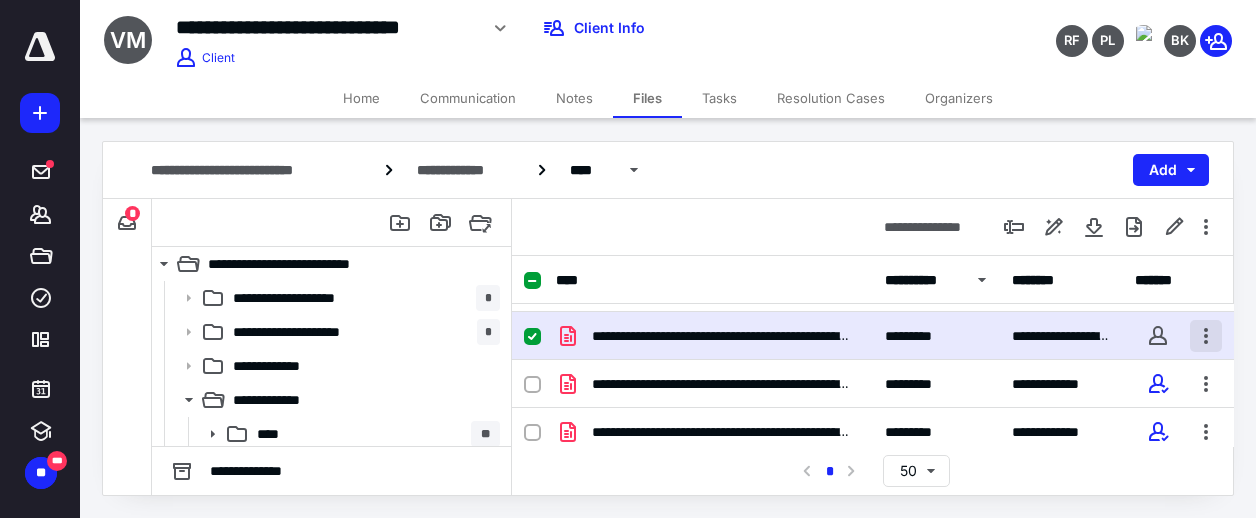 click at bounding box center (1206, 336) 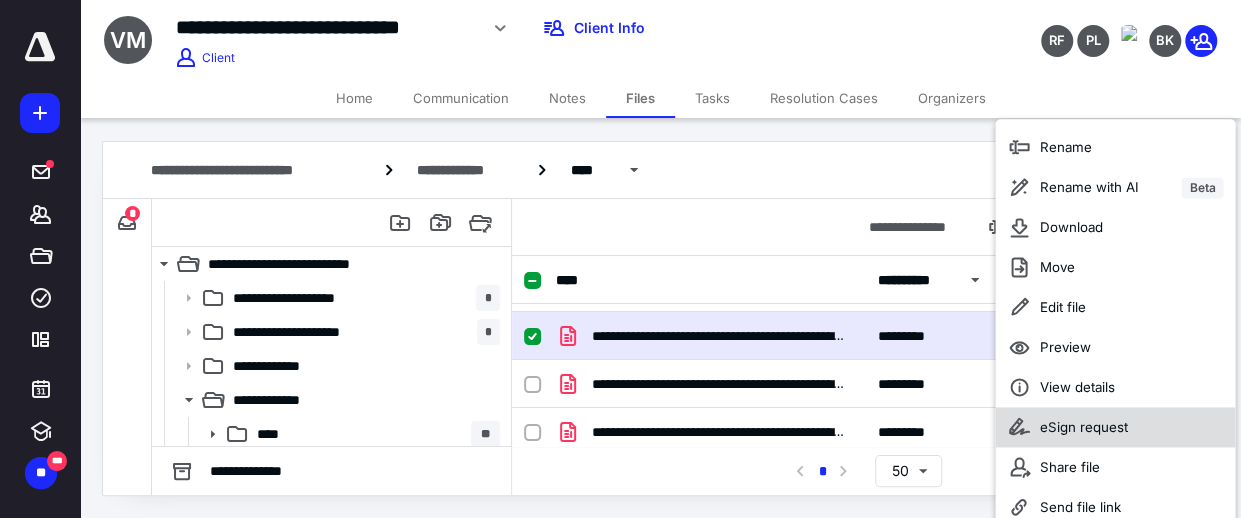 type 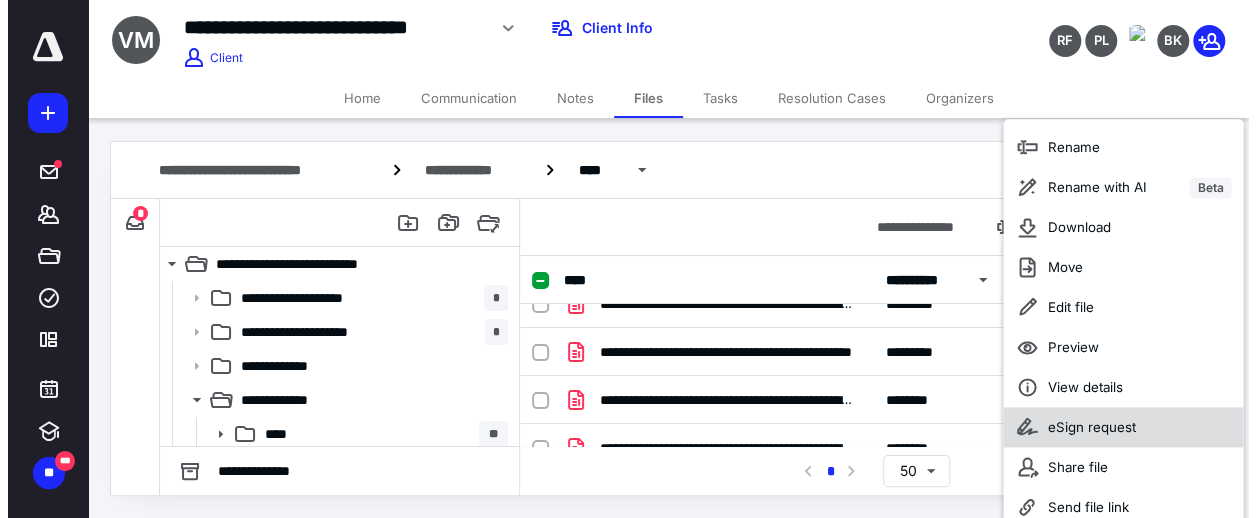 scroll, scrollTop: 333, scrollLeft: 0, axis: vertical 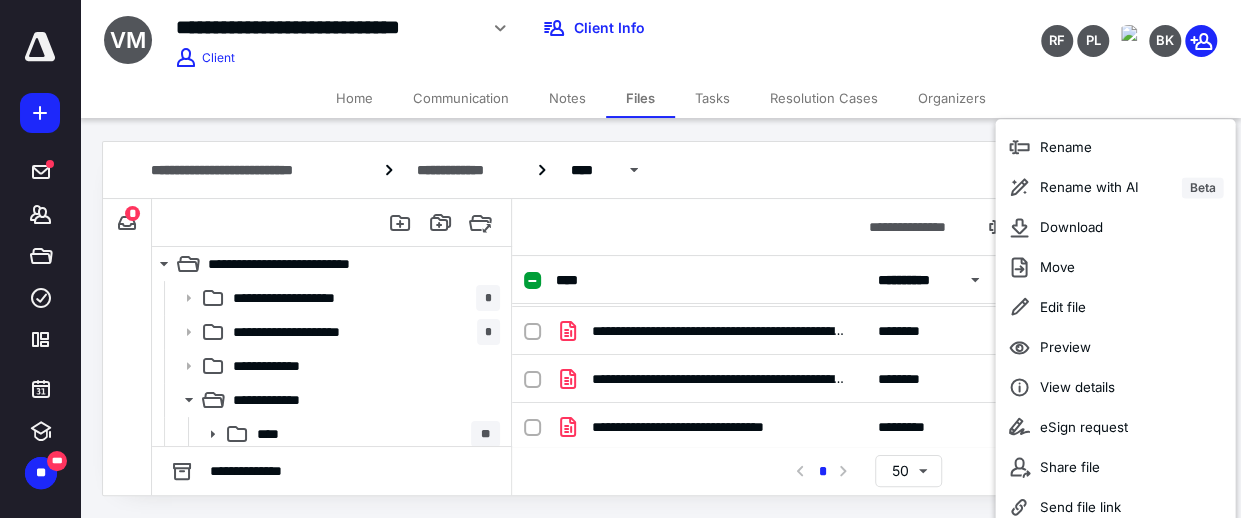 click on "**********" at bounding box center (660, 170) 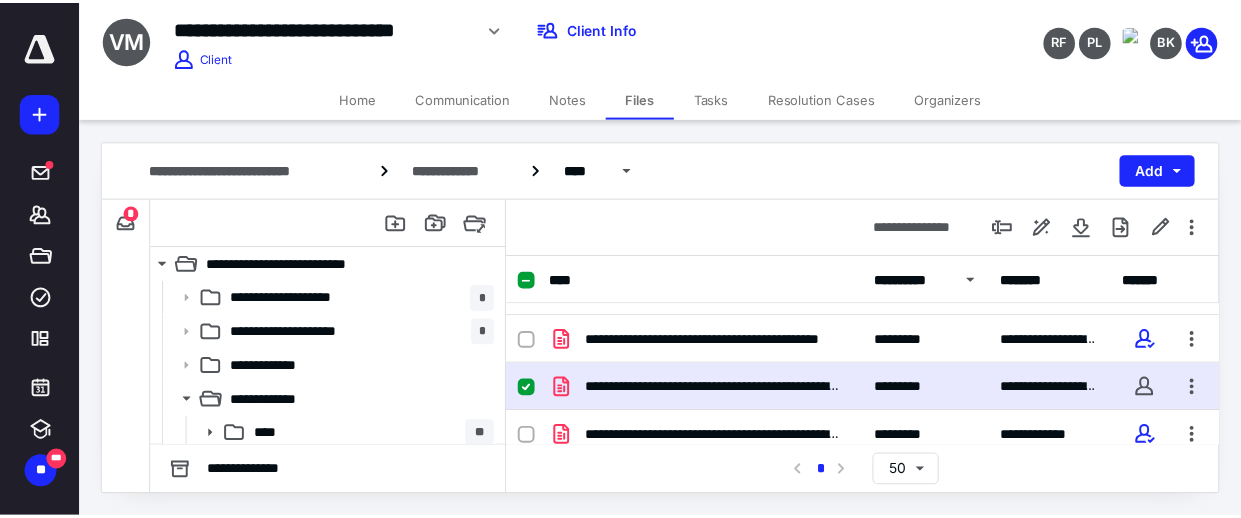 scroll, scrollTop: 82, scrollLeft: 0, axis: vertical 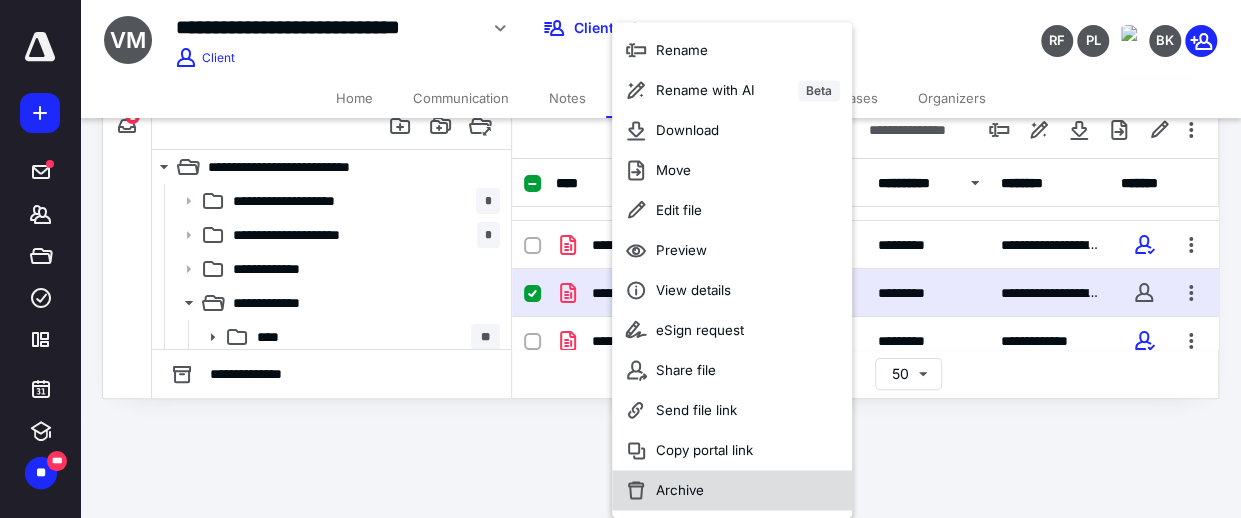 click on "Archive" at bounding box center (732, 490) 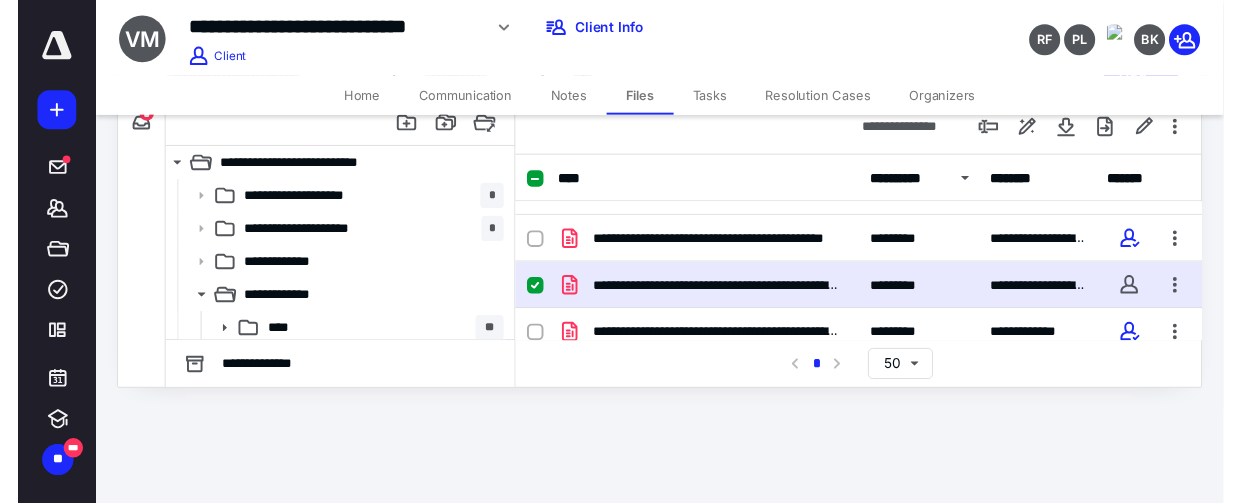 scroll, scrollTop: 0, scrollLeft: 0, axis: both 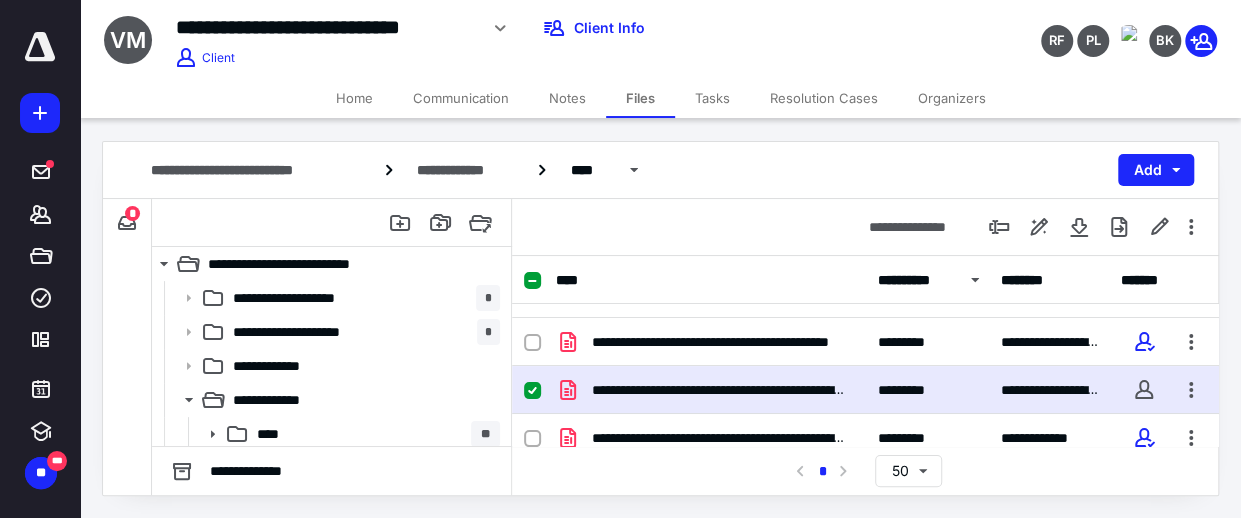 checkbox on "false" 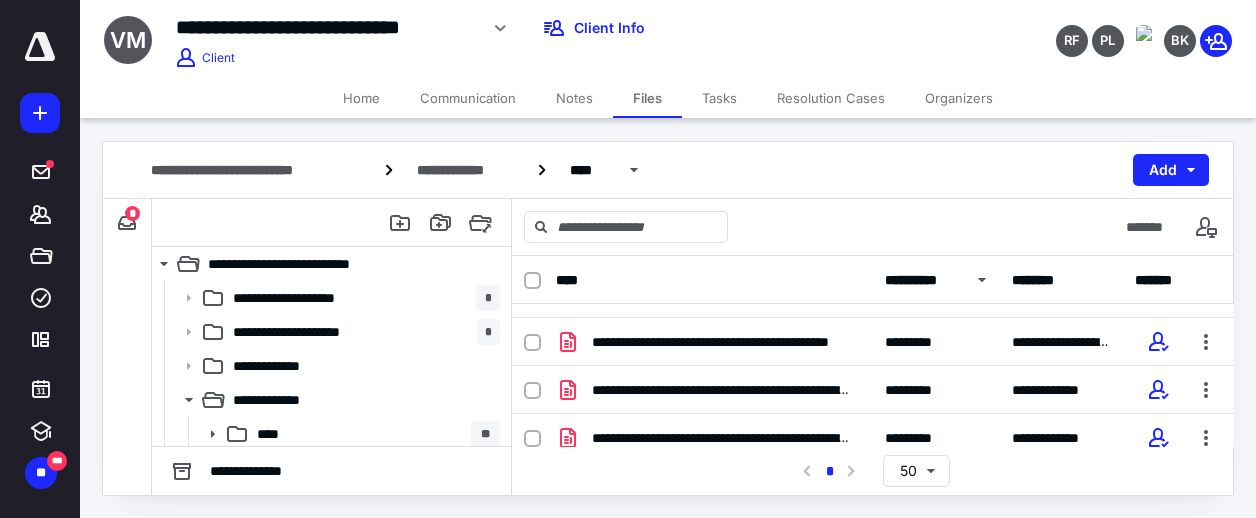 click on "Tasks" at bounding box center [719, 98] 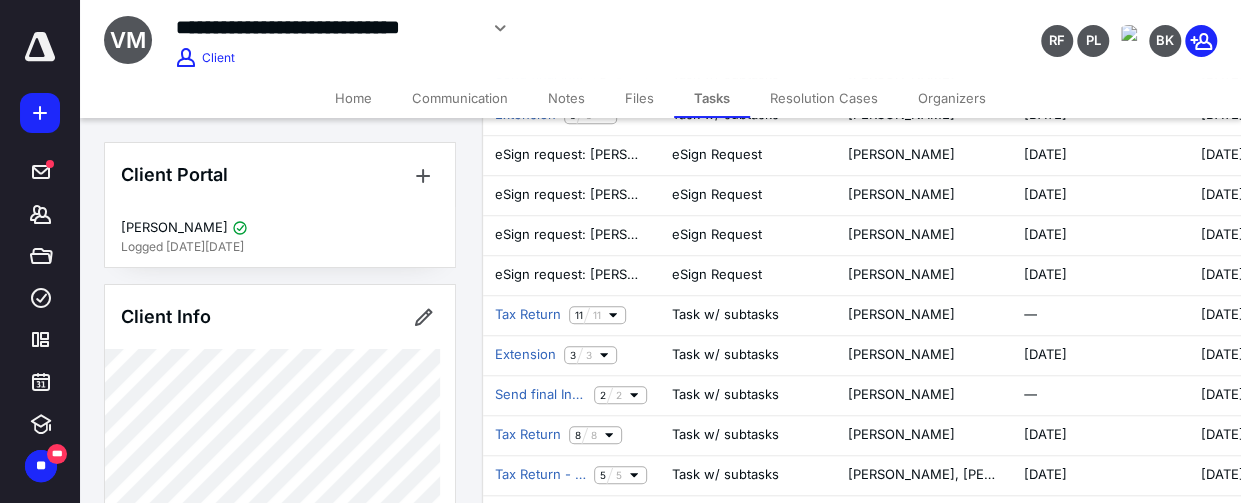 scroll, scrollTop: 638, scrollLeft: 0, axis: vertical 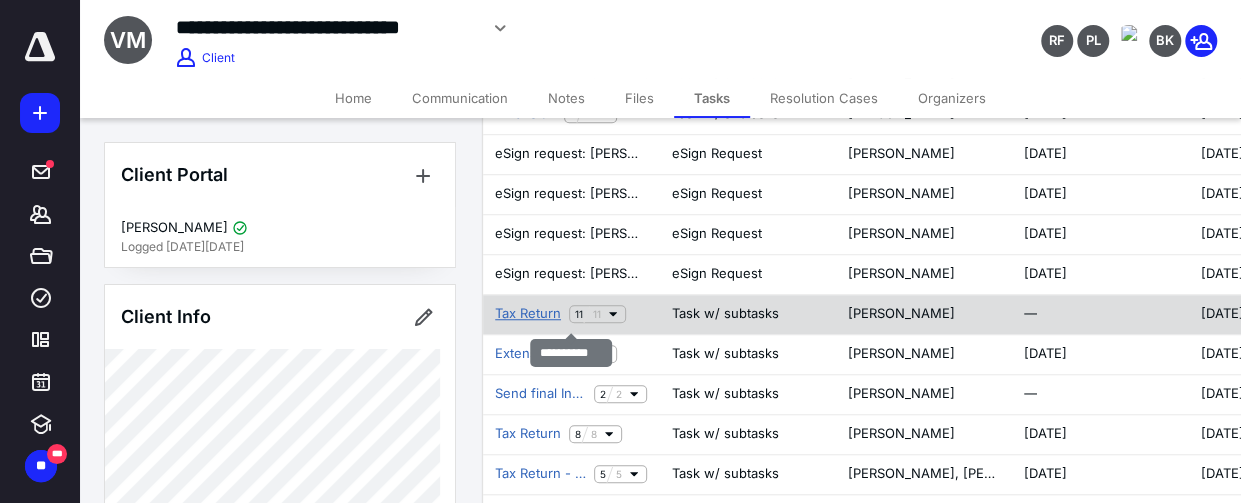 click on "Tax Return" at bounding box center [528, 314] 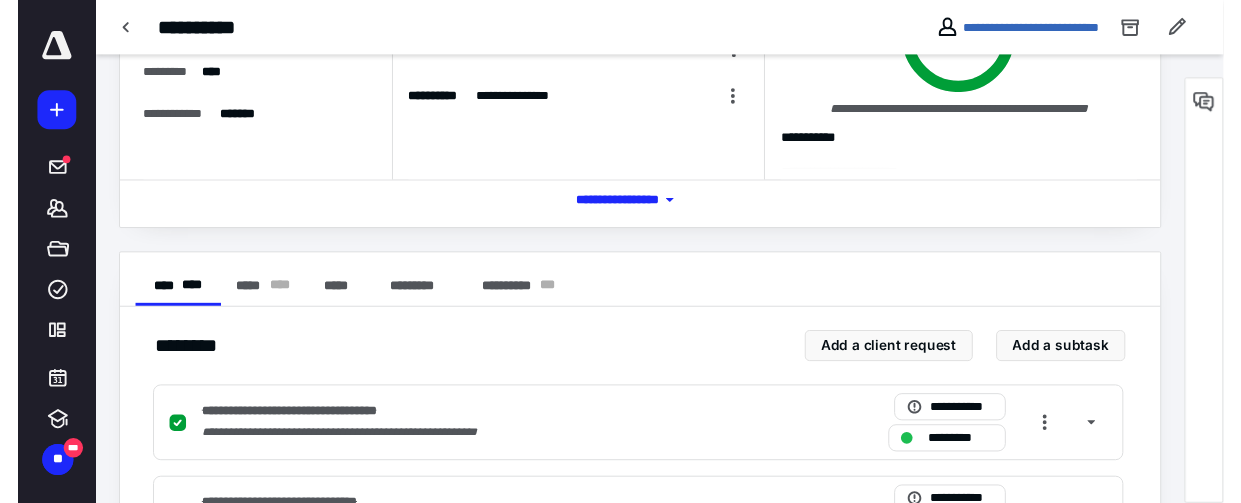 scroll, scrollTop: 0, scrollLeft: 0, axis: both 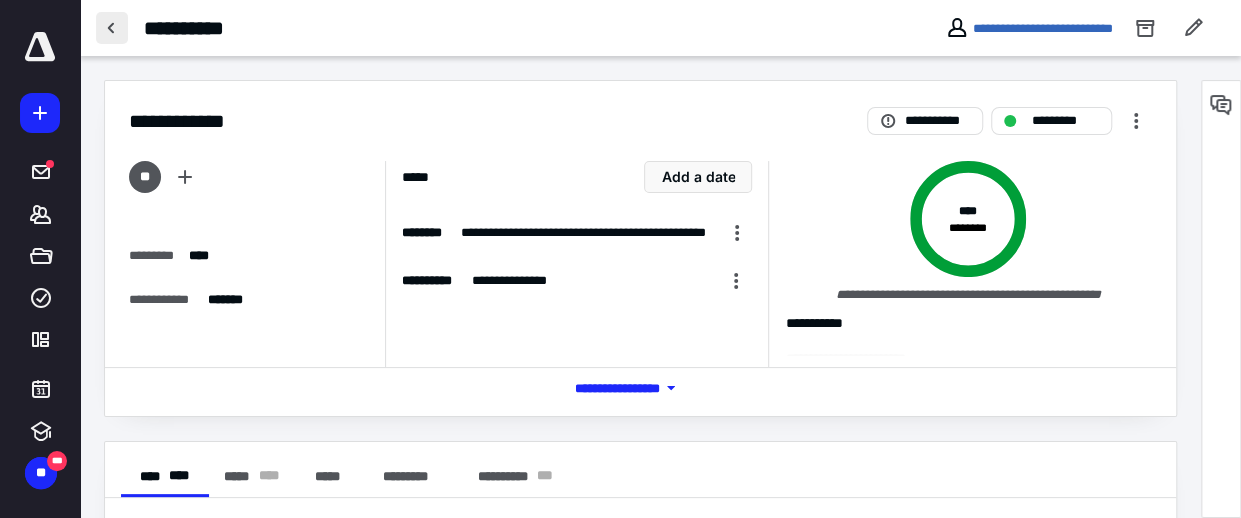click at bounding box center (112, 28) 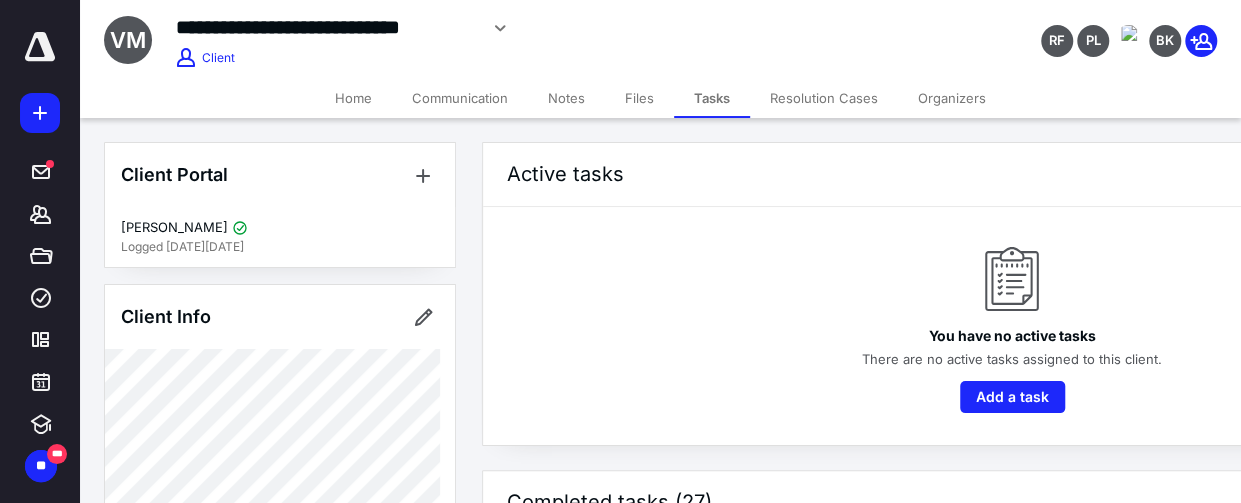 click on "Tasks" at bounding box center (712, 98) 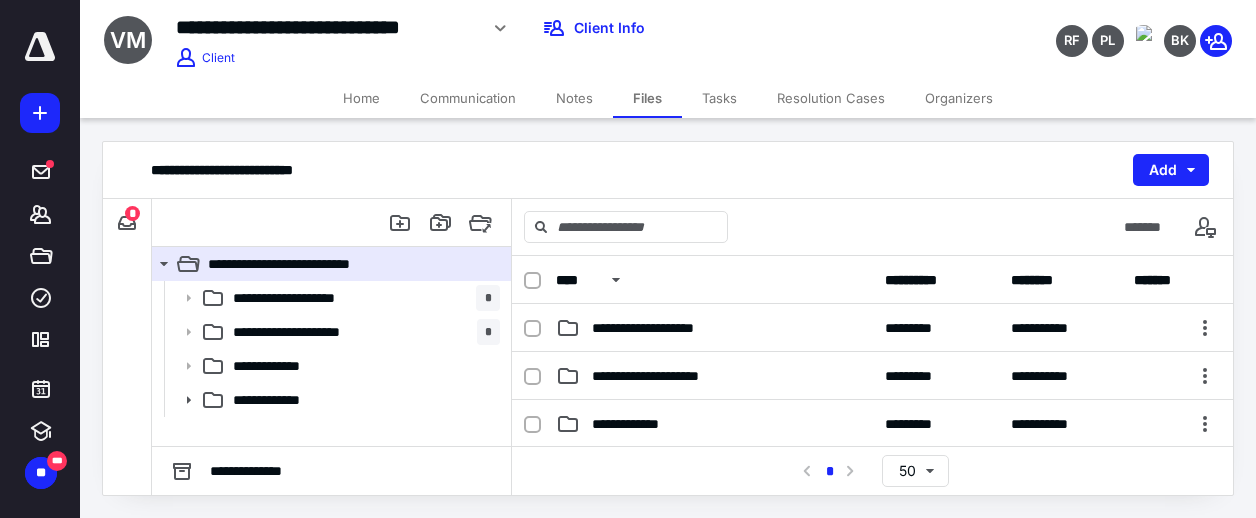click on "Tasks" at bounding box center [719, 98] 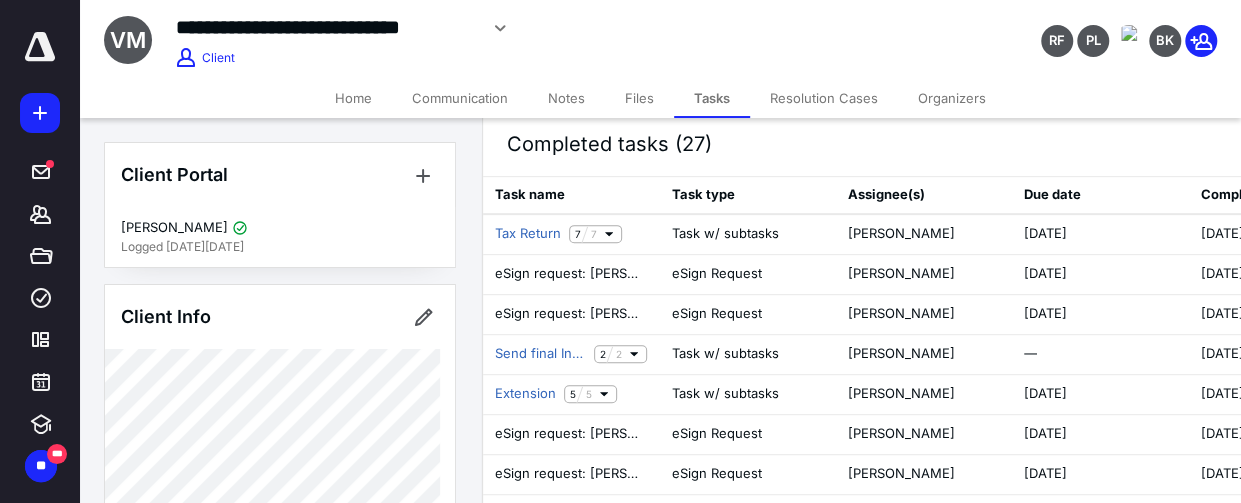 scroll, scrollTop: 359, scrollLeft: 0, axis: vertical 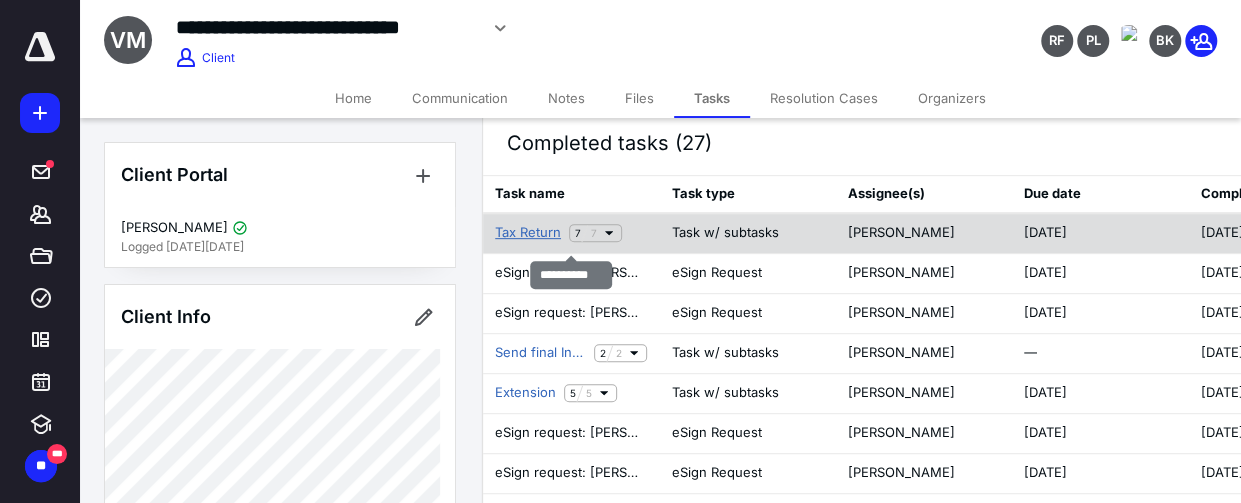 click on "Tax Return" at bounding box center (528, 233) 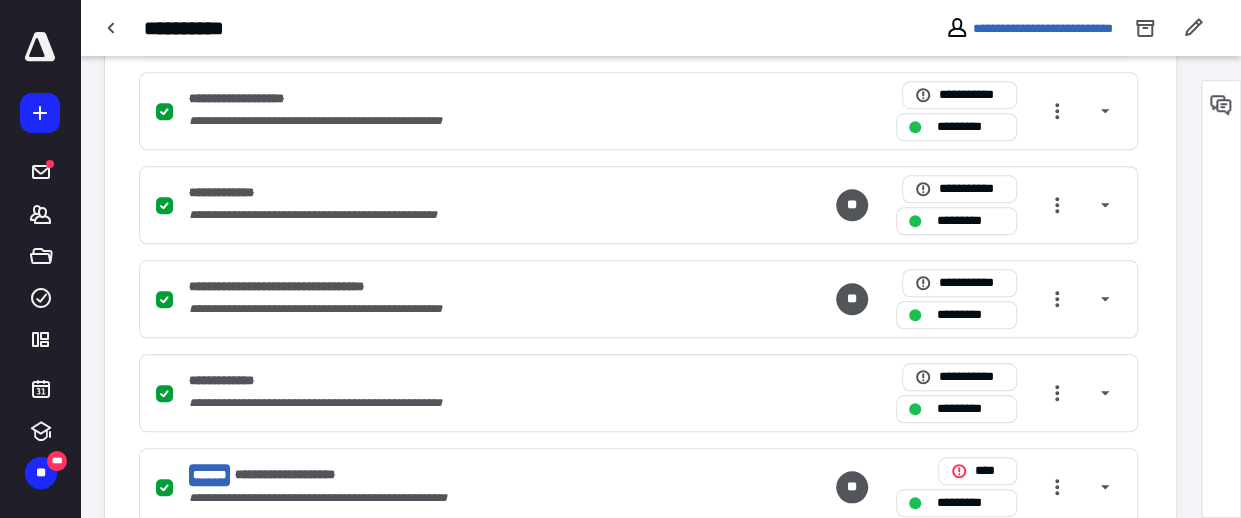 scroll, scrollTop: 750, scrollLeft: 0, axis: vertical 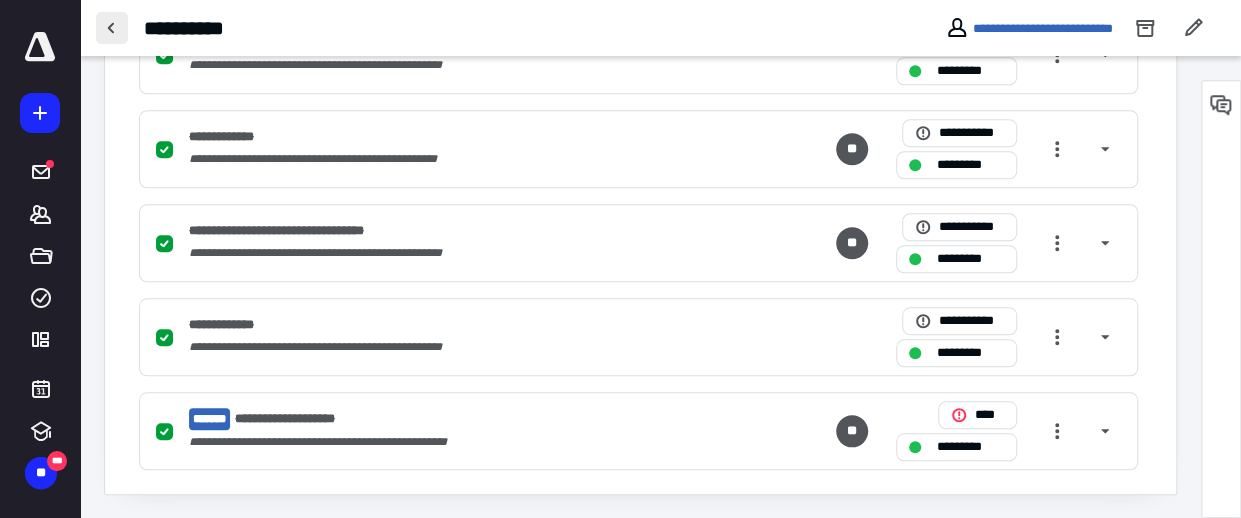click at bounding box center [112, 28] 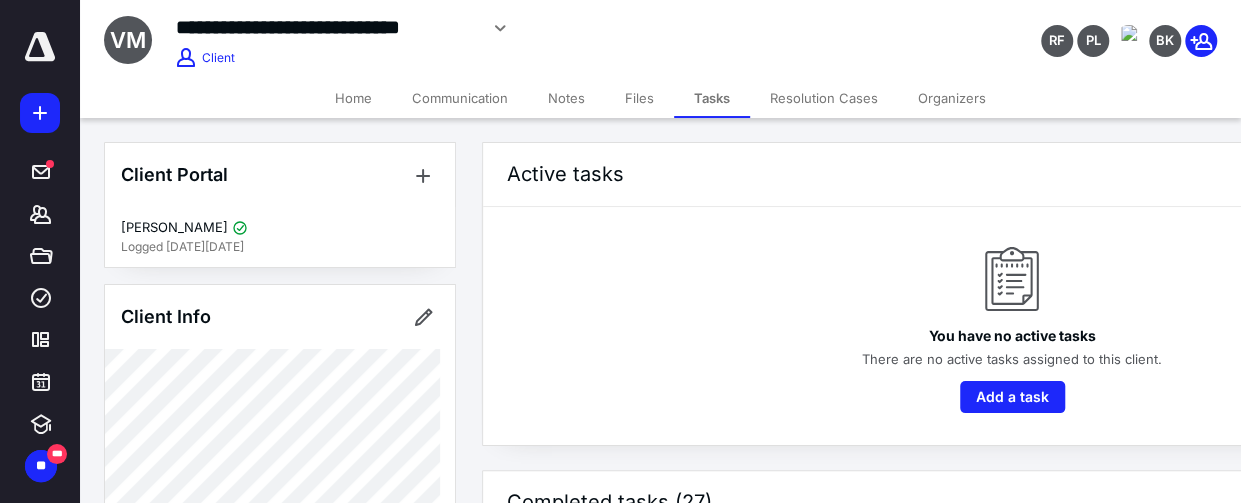 click on "Files" at bounding box center (639, 98) 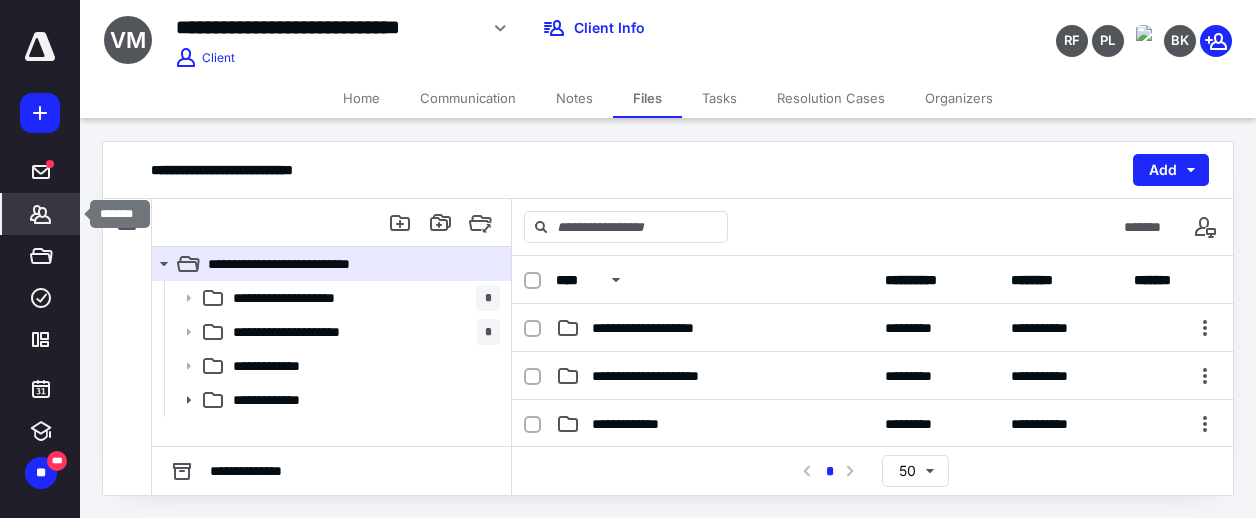 click 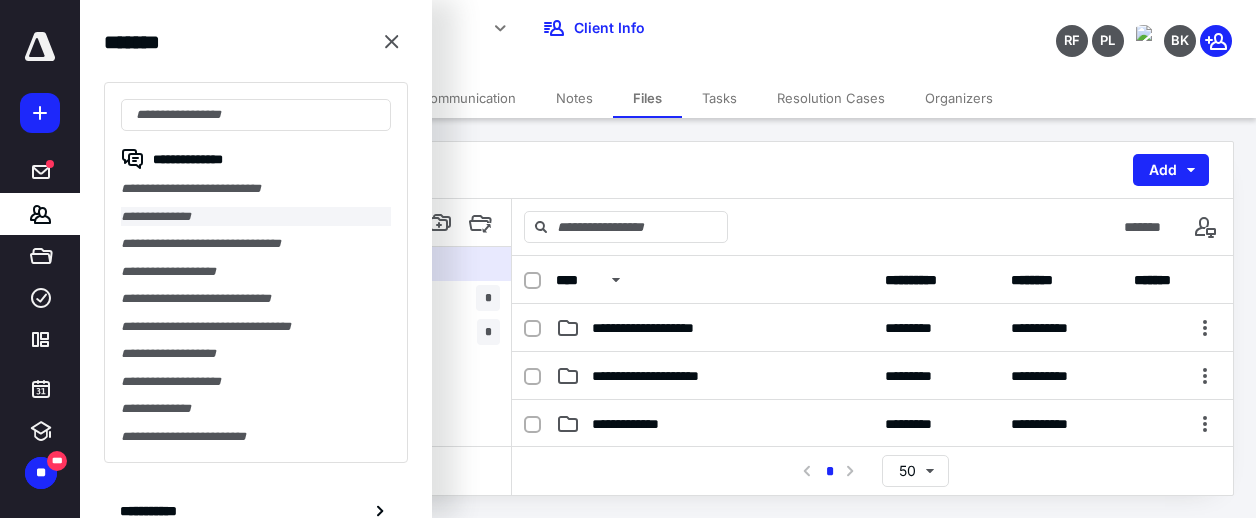 click on "**********" at bounding box center [256, 217] 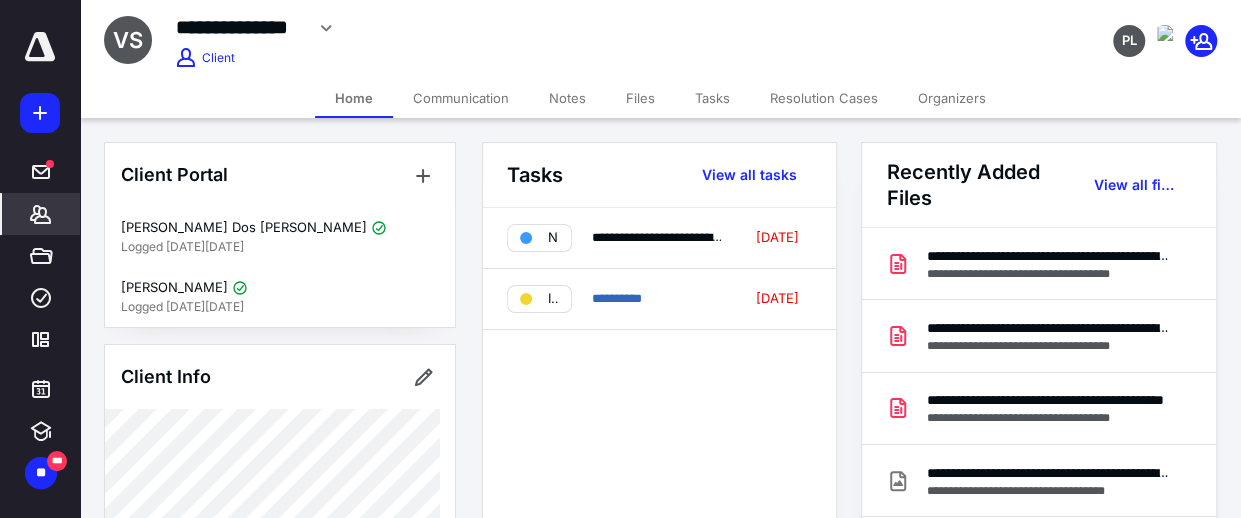 click on "Tasks" at bounding box center [712, 98] 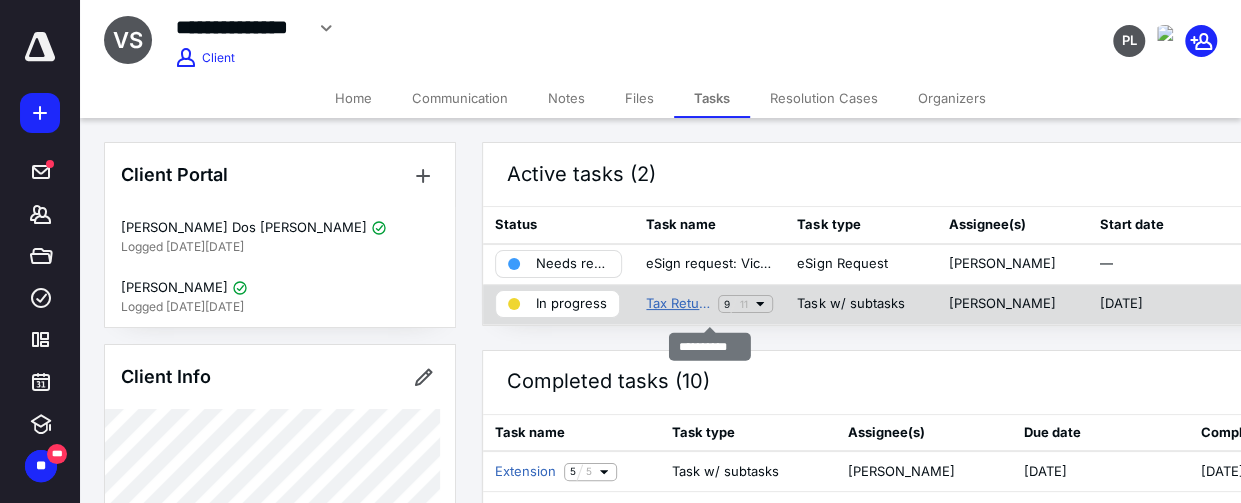click on "Tax Return" at bounding box center (678, 304) 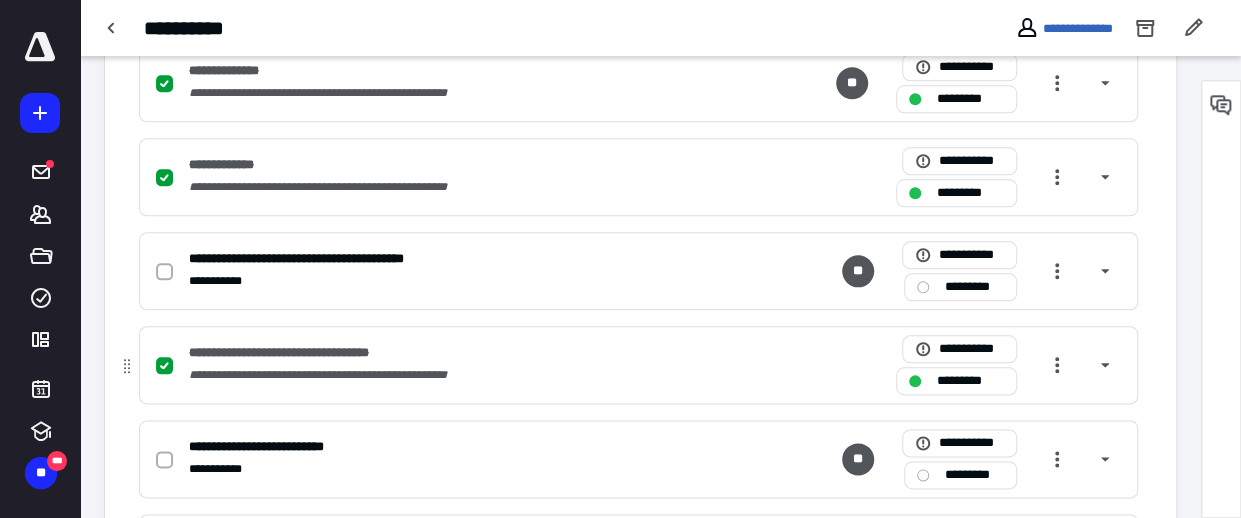scroll, scrollTop: 1126, scrollLeft: 0, axis: vertical 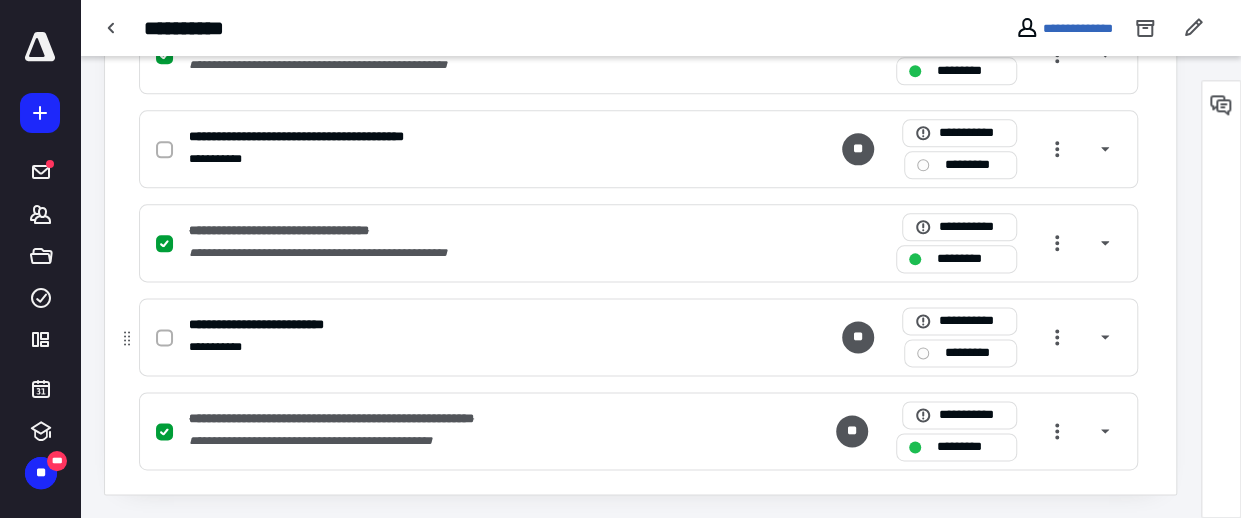 click at bounding box center [164, 338] 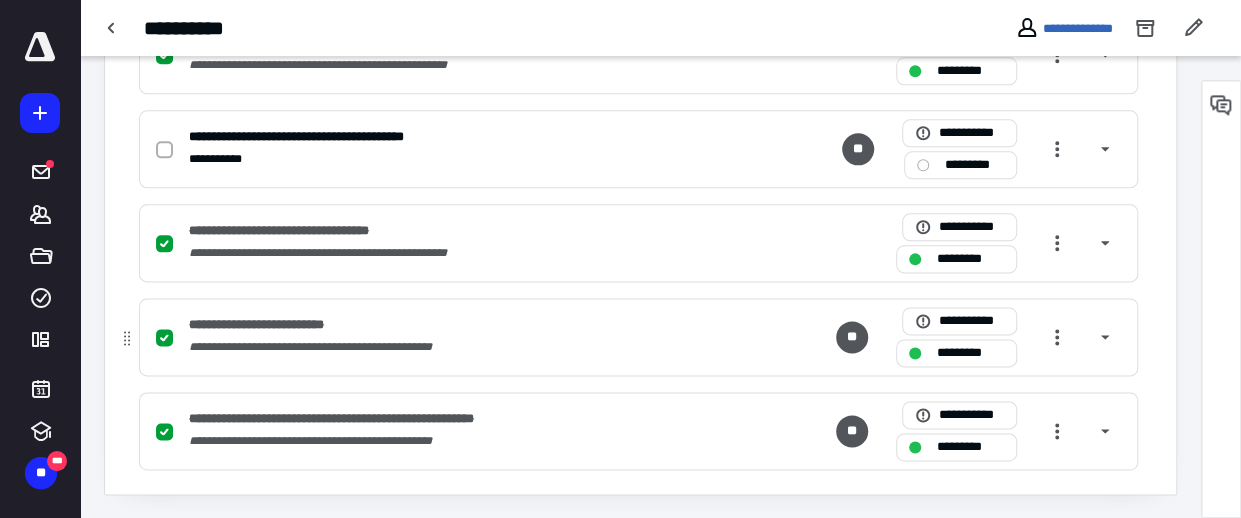 click 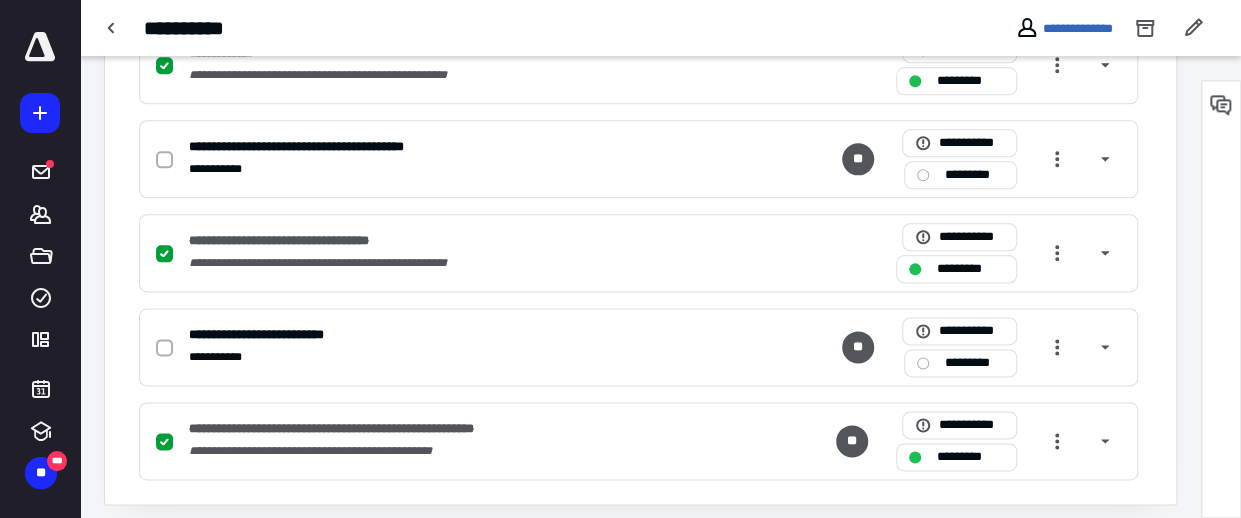 scroll, scrollTop: 1126, scrollLeft: 0, axis: vertical 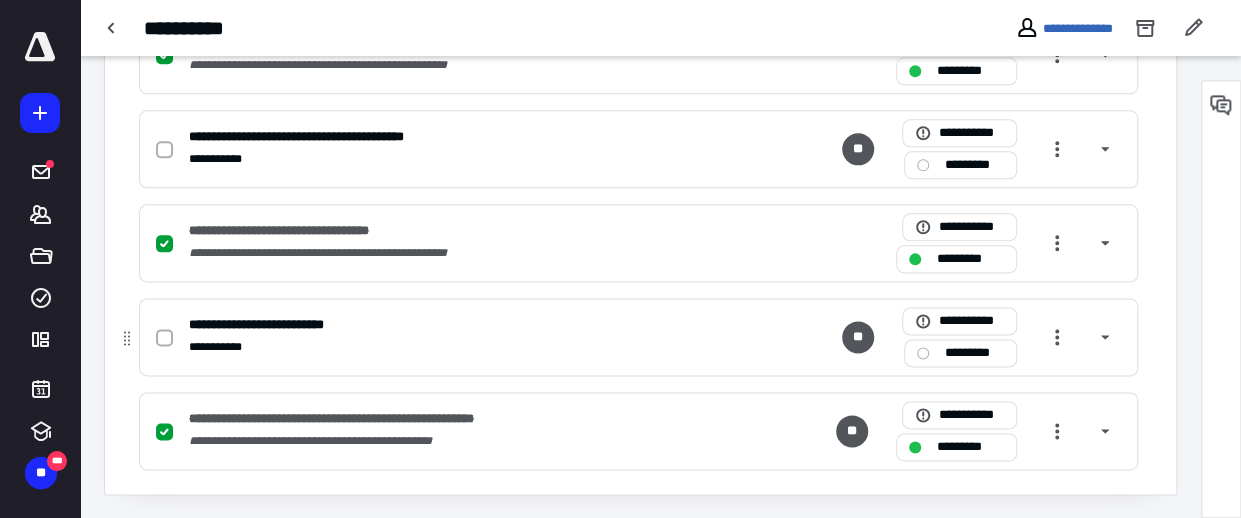 click at bounding box center [164, 338] 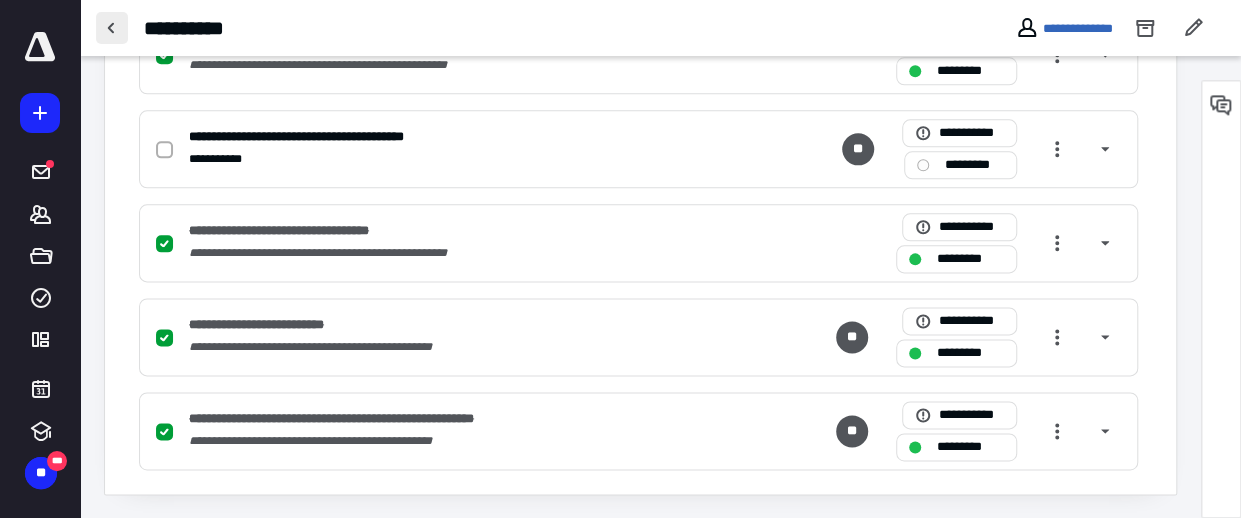 click at bounding box center (112, 28) 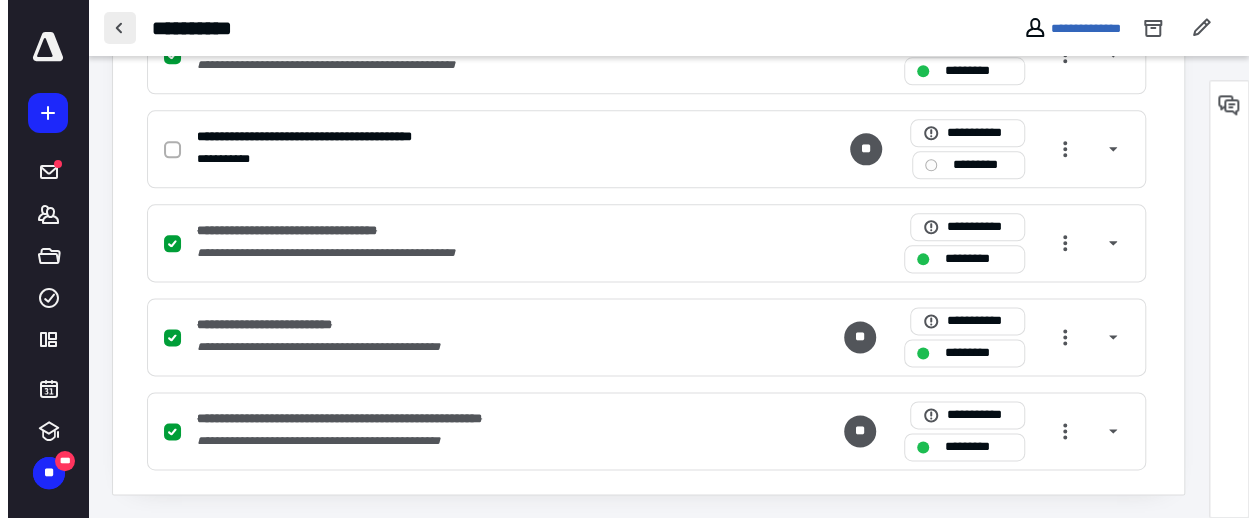 scroll, scrollTop: 0, scrollLeft: 0, axis: both 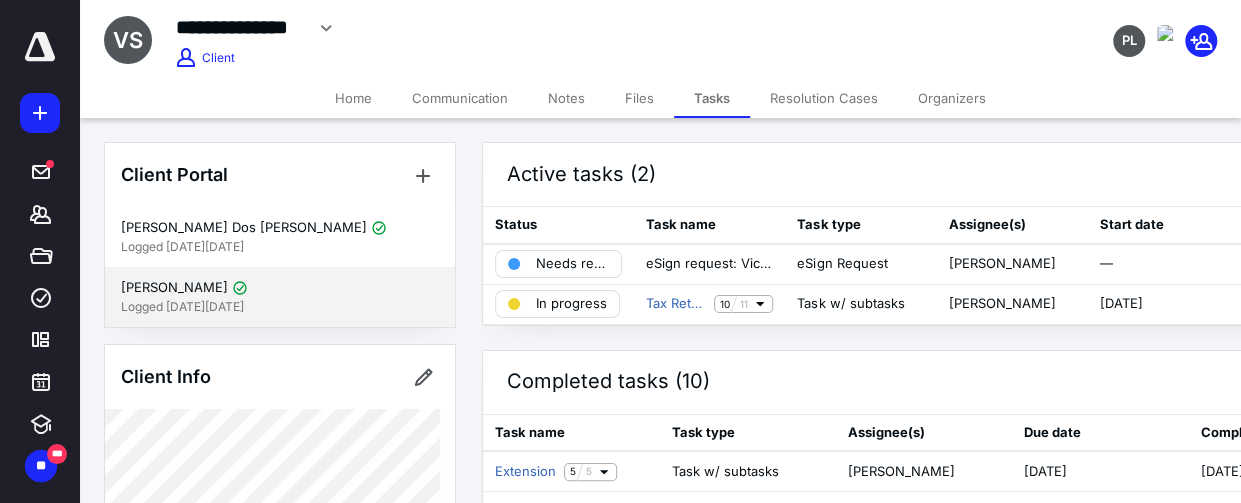 drag, startPoint x: 371, startPoint y: 249, endPoint x: 439, endPoint y: 316, distance: 95.462036 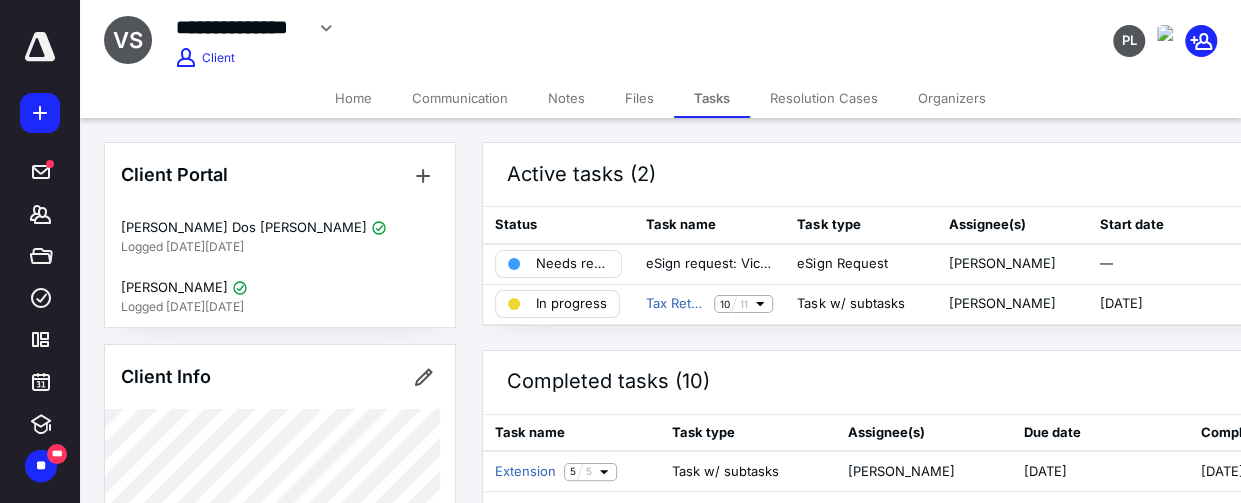 drag, startPoint x: 439, startPoint y: 316, endPoint x: 650, endPoint y: 95, distance: 305.55197 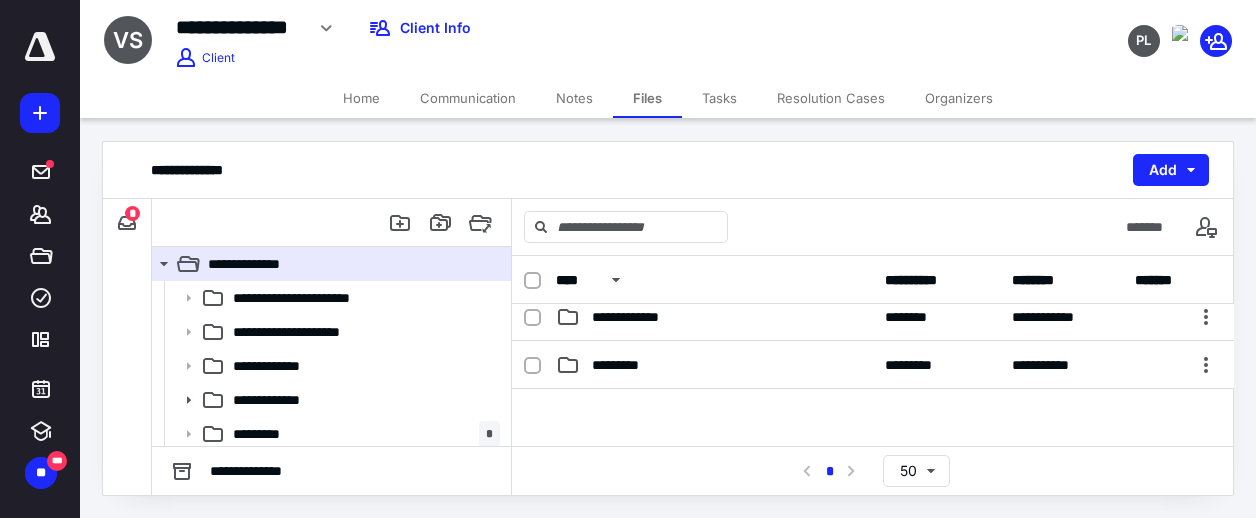 scroll, scrollTop: 156, scrollLeft: 0, axis: vertical 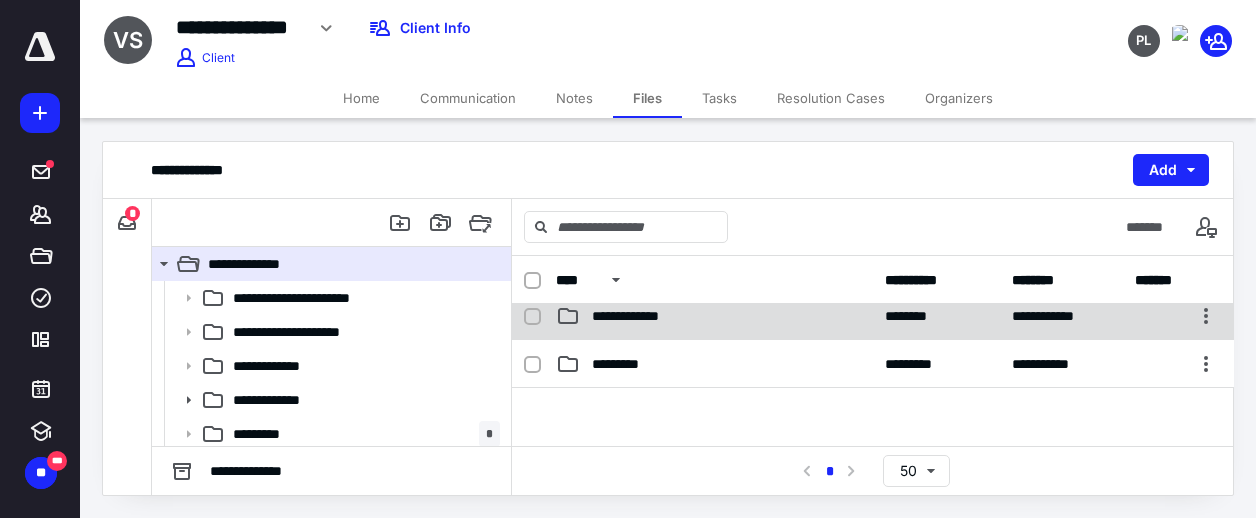 click on "**********" at bounding box center (714, 316) 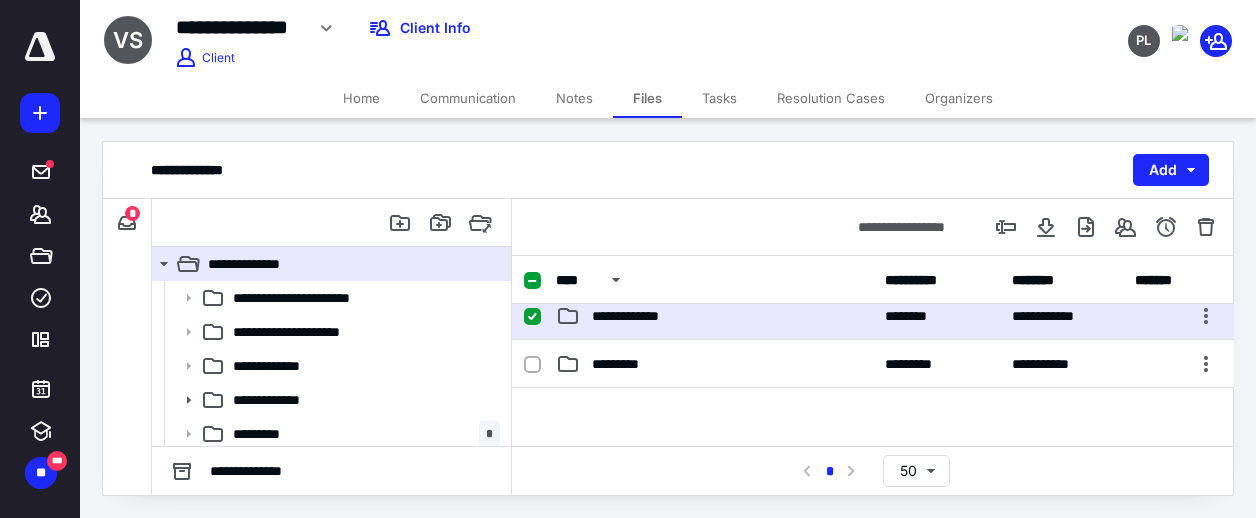 click on "**********" at bounding box center (714, 316) 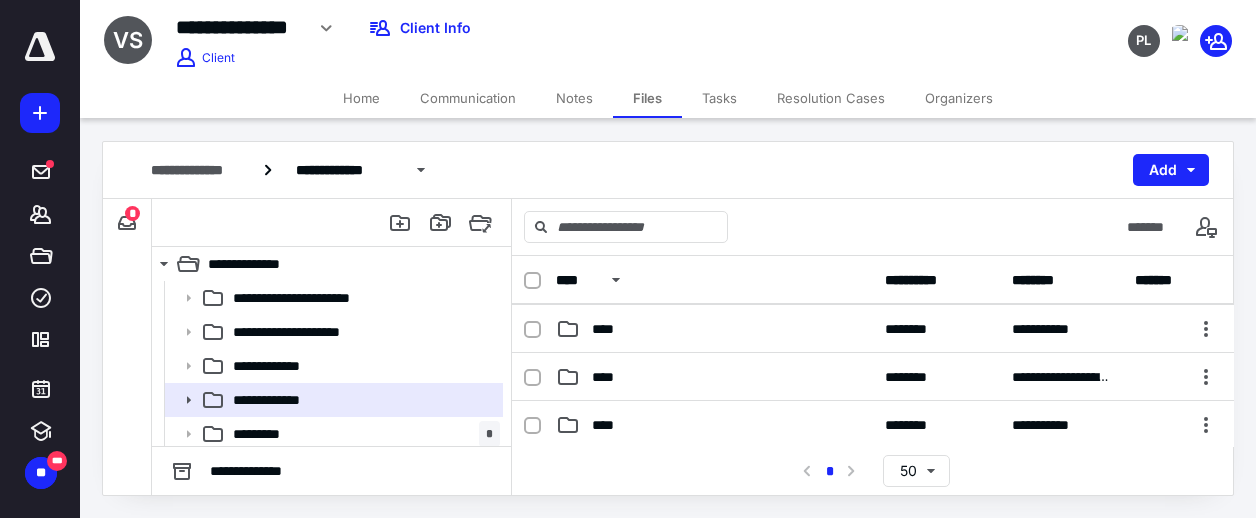 scroll, scrollTop: 193, scrollLeft: 0, axis: vertical 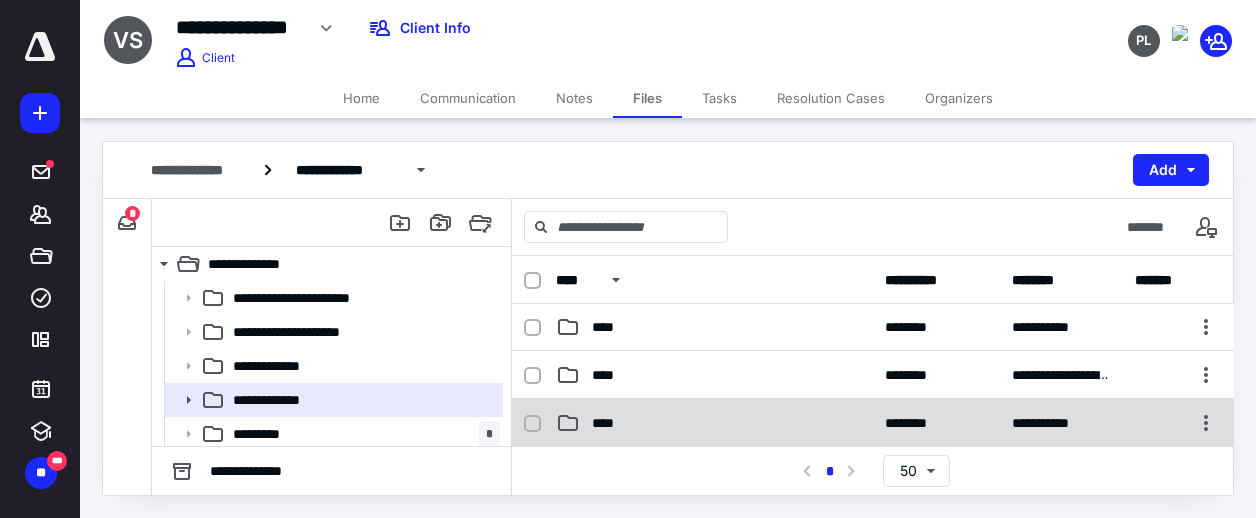 click on "****" at bounding box center (714, 423) 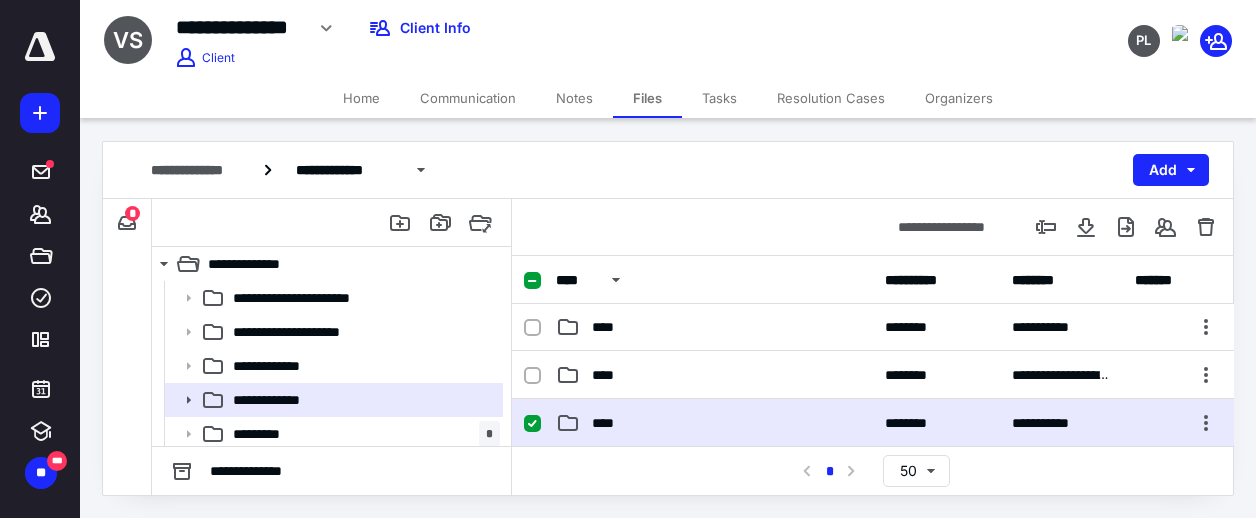 click on "****" at bounding box center (714, 423) 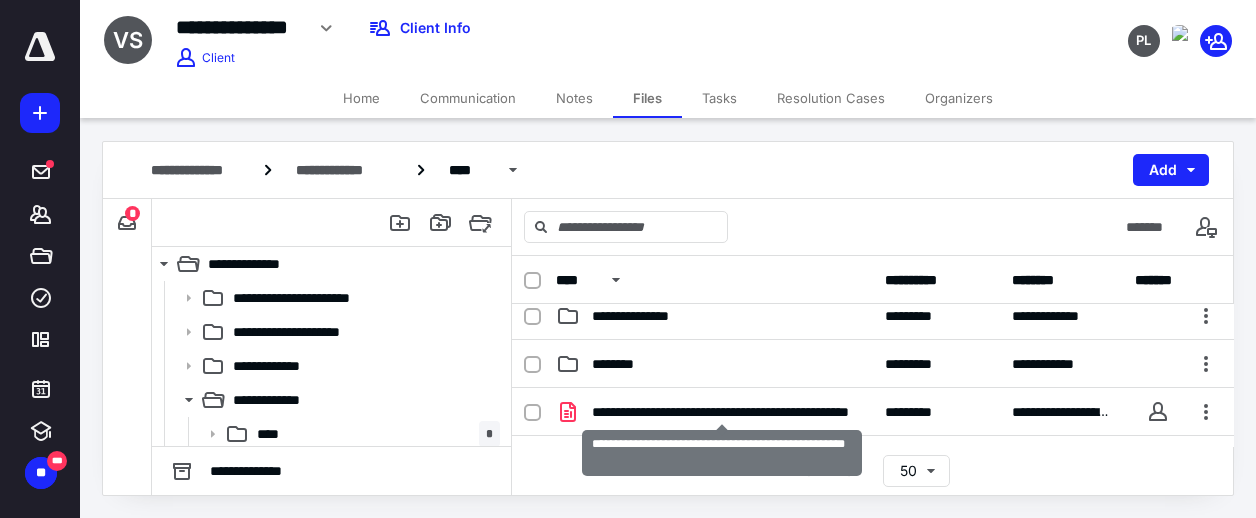 scroll, scrollTop: 13, scrollLeft: 0, axis: vertical 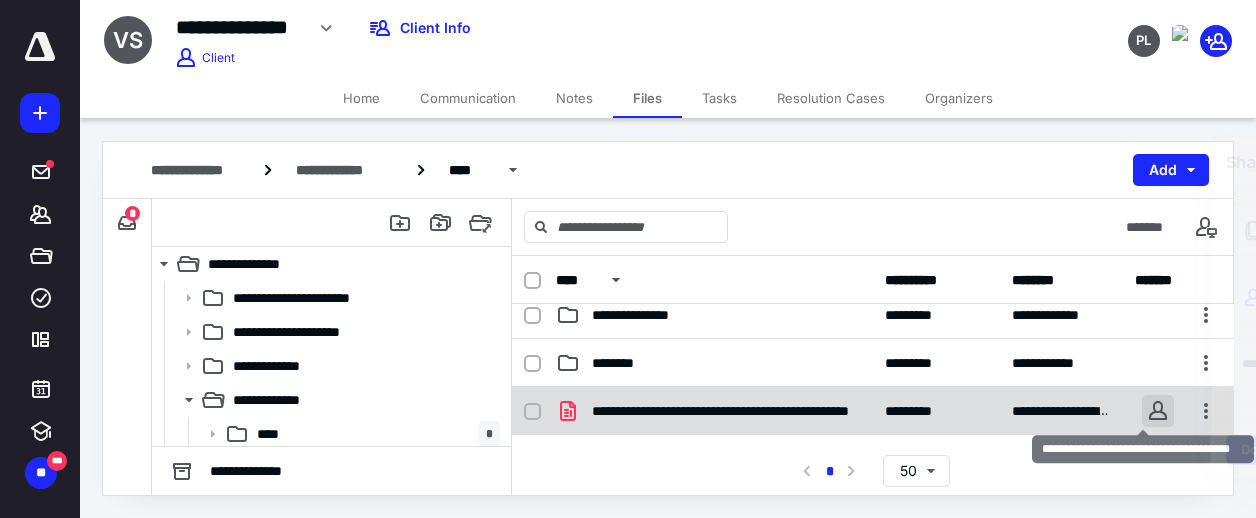 click on "**********" at bounding box center [628, 258] 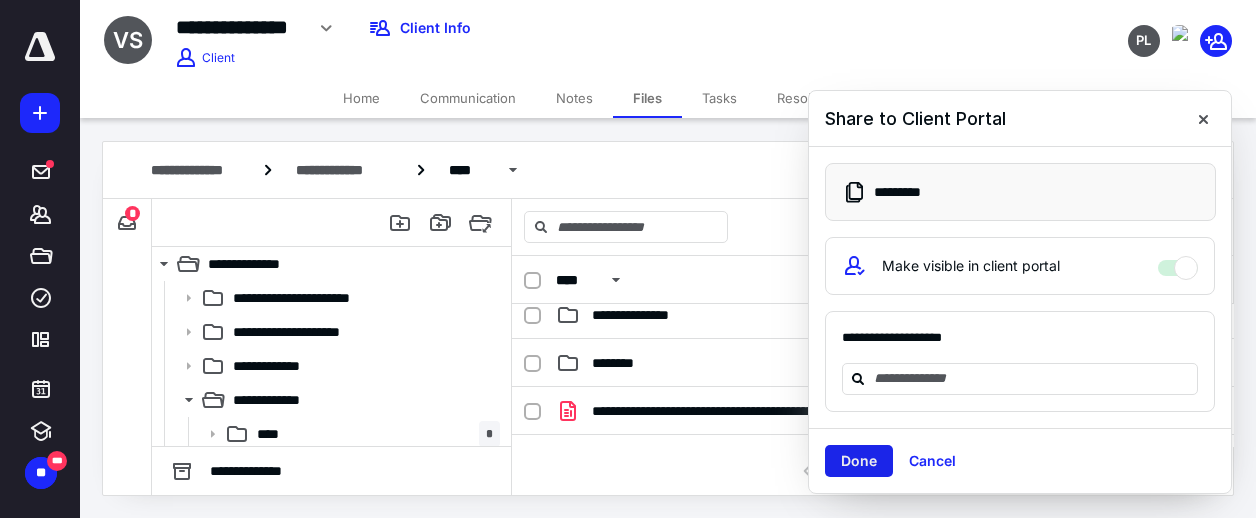 click on "Done" at bounding box center (859, 461) 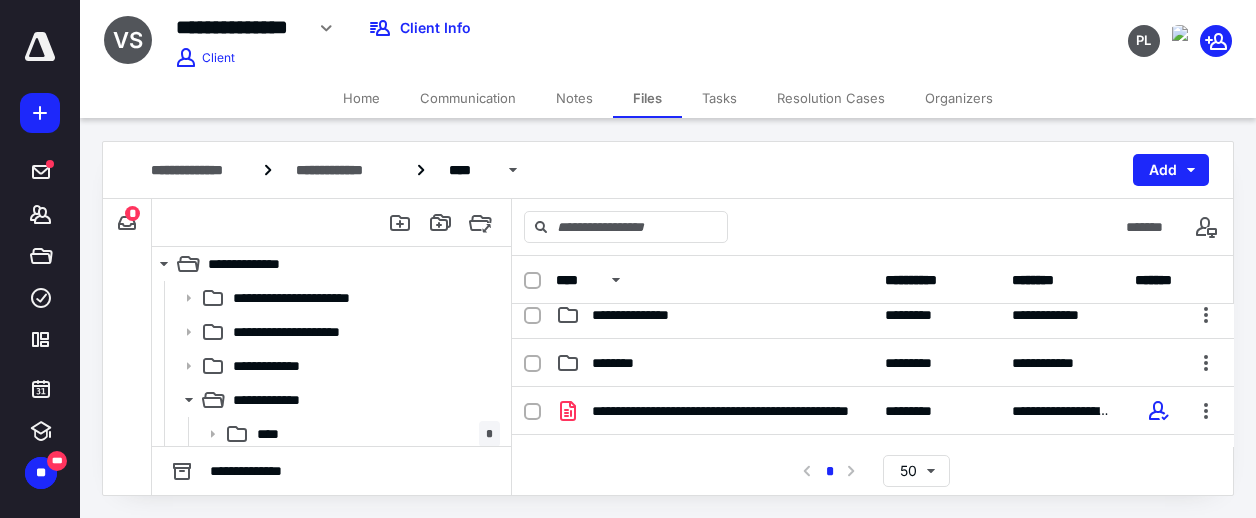 click on "**********" at bounding box center [513, 28] 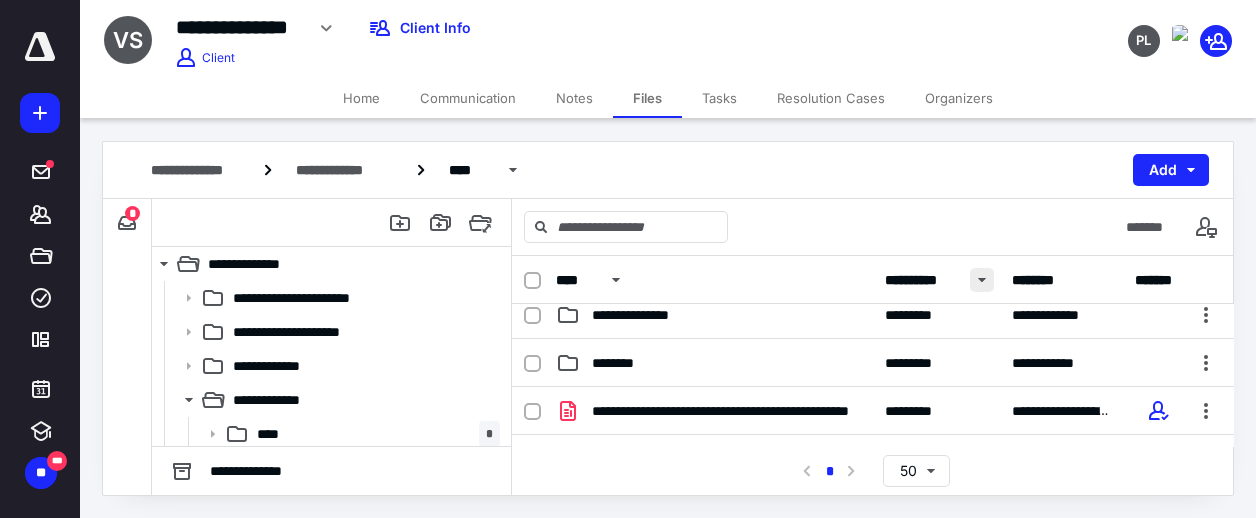 click at bounding box center [982, 280] 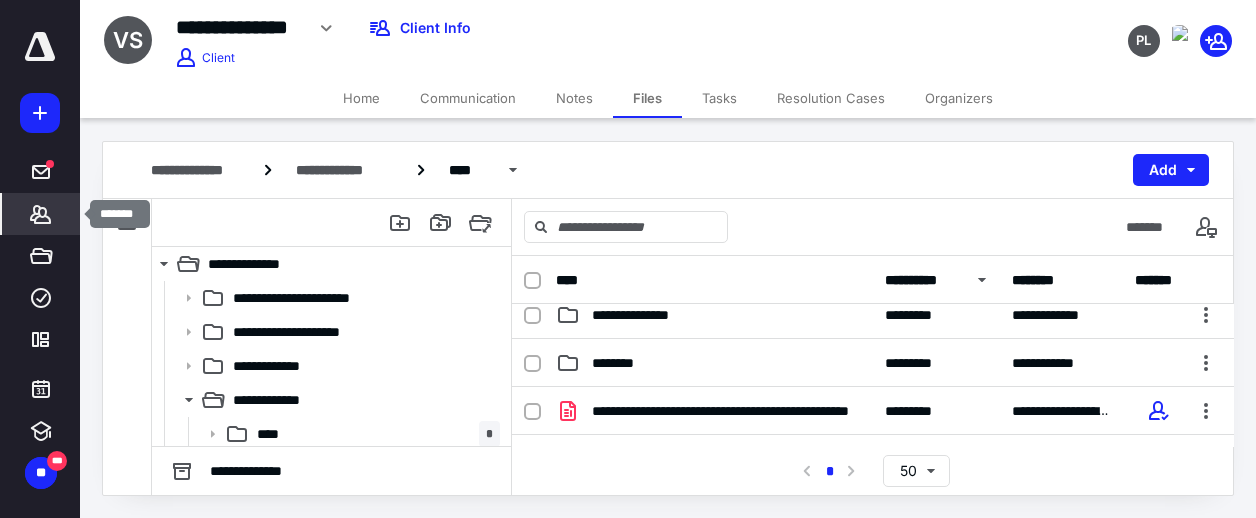 click on "*******" at bounding box center (41, 214) 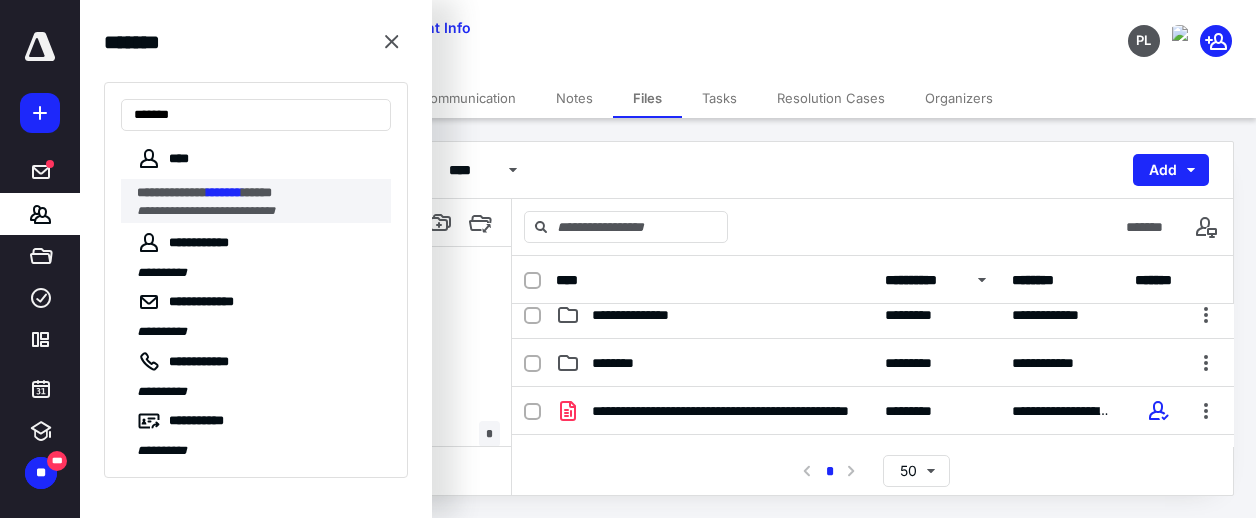 type on "*******" 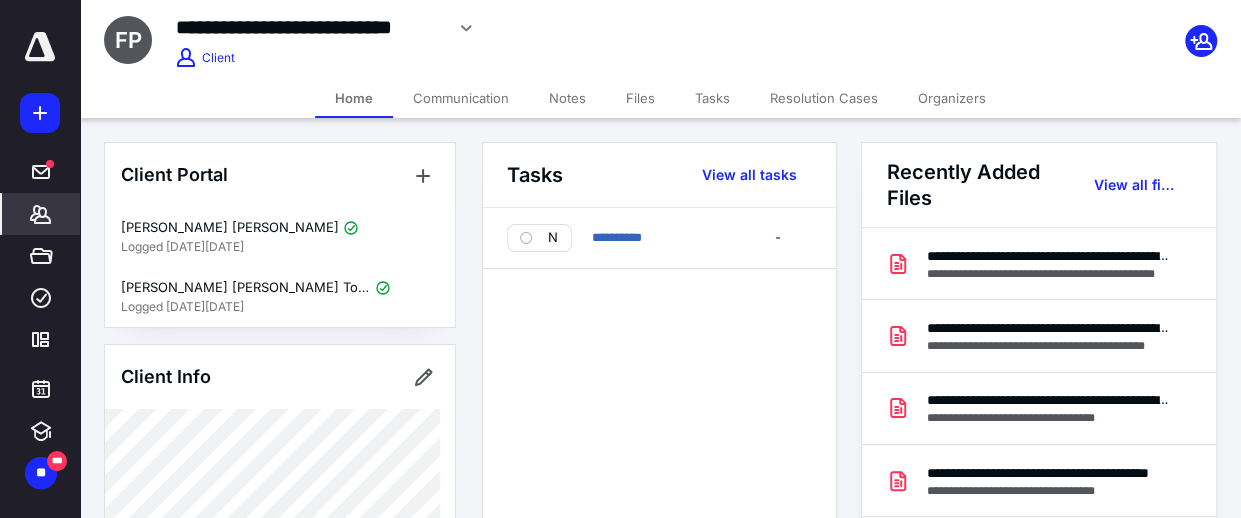 click on "Tasks" at bounding box center (712, 98) 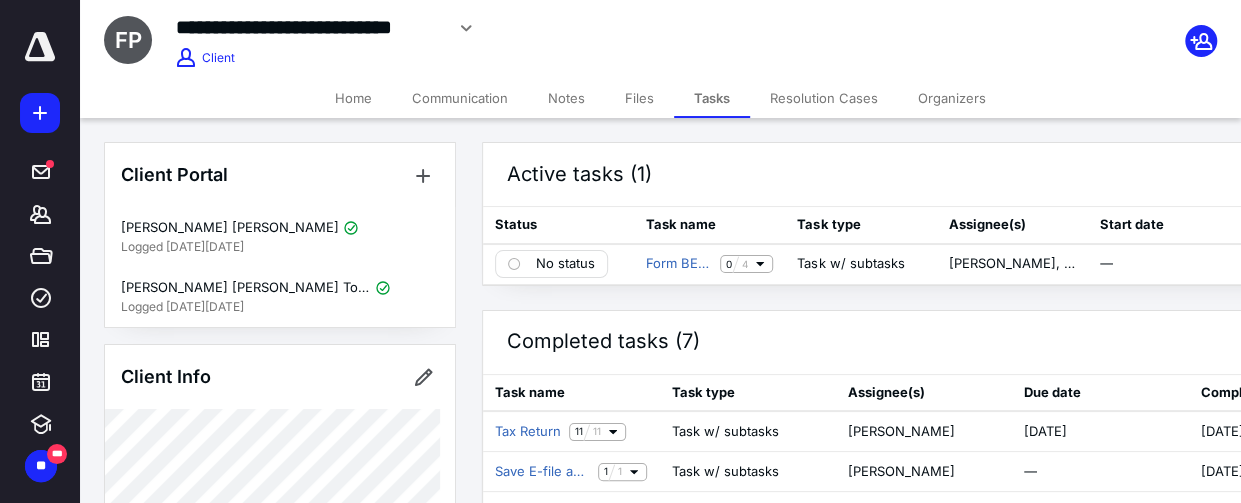 click on "Files" at bounding box center [639, 98] 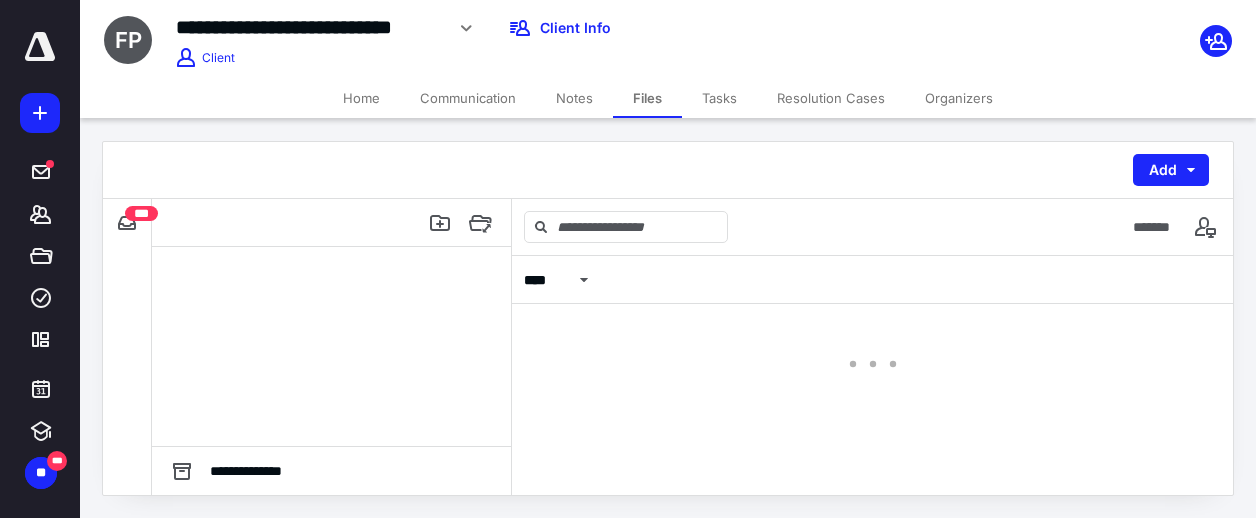 click on "Files" at bounding box center [647, 98] 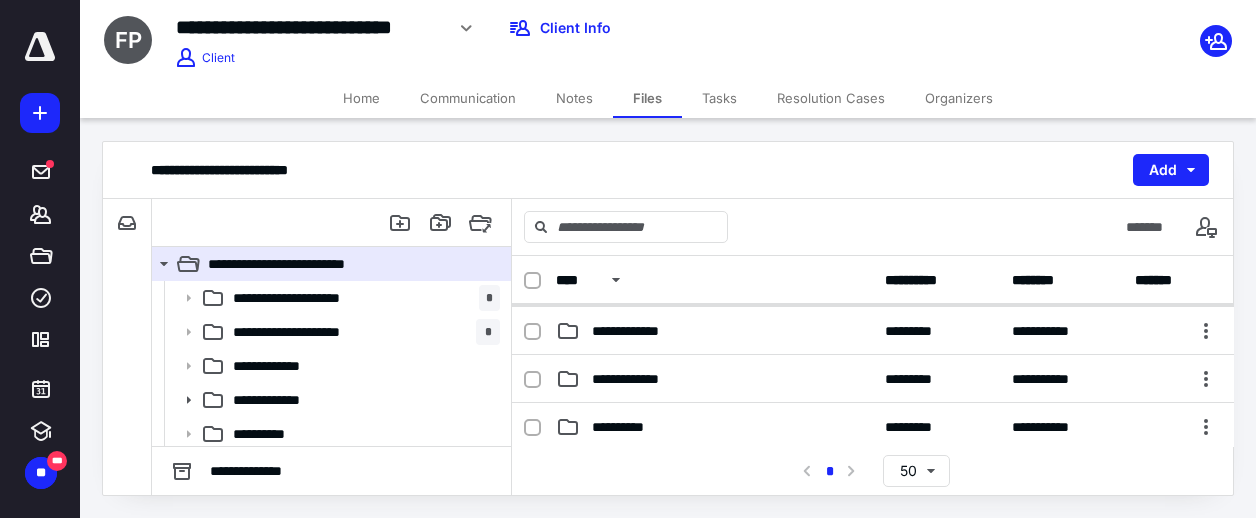 scroll, scrollTop: 92, scrollLeft: 0, axis: vertical 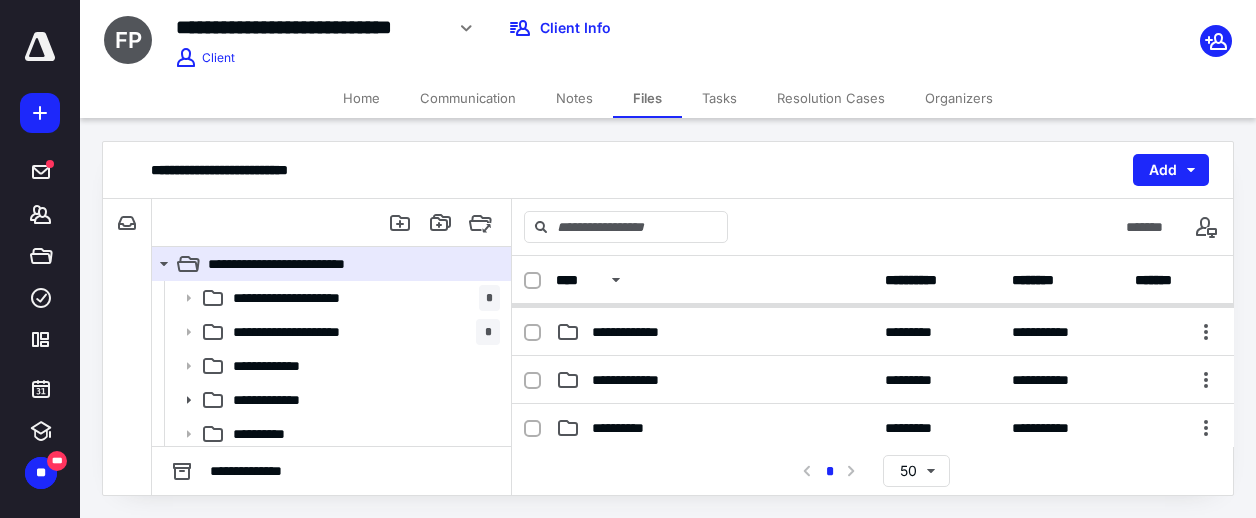 click on "**********" at bounding box center [873, 380] 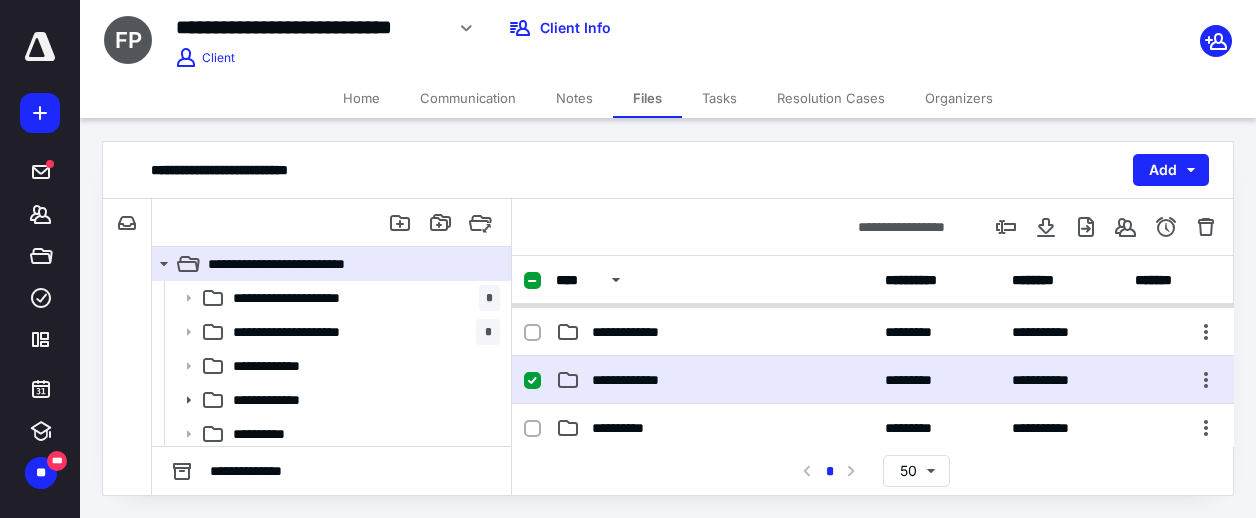 click on "**********" at bounding box center [873, 380] 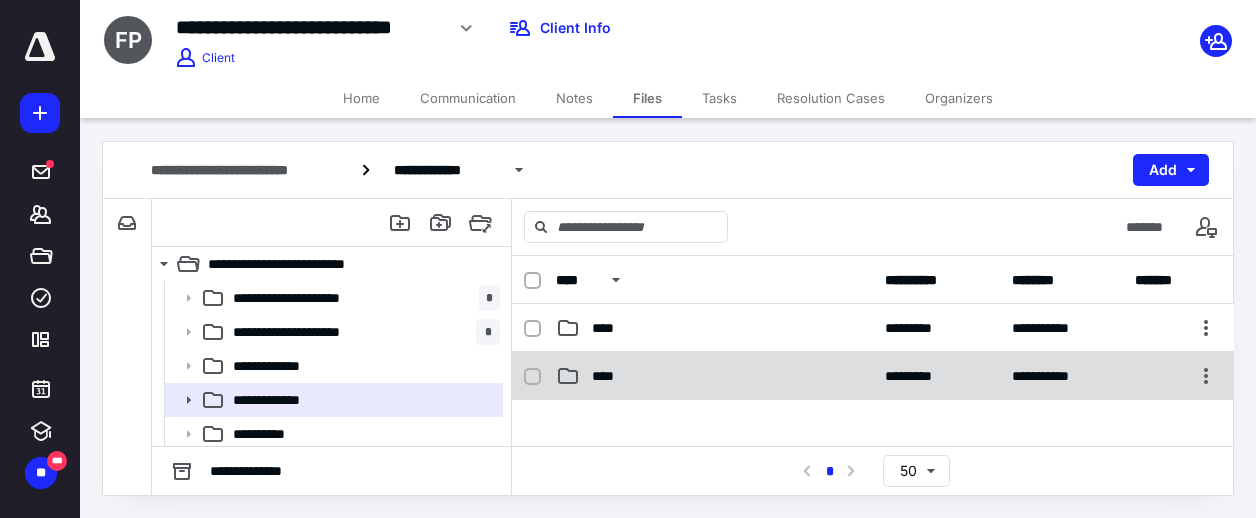 scroll, scrollTop: 2, scrollLeft: 0, axis: vertical 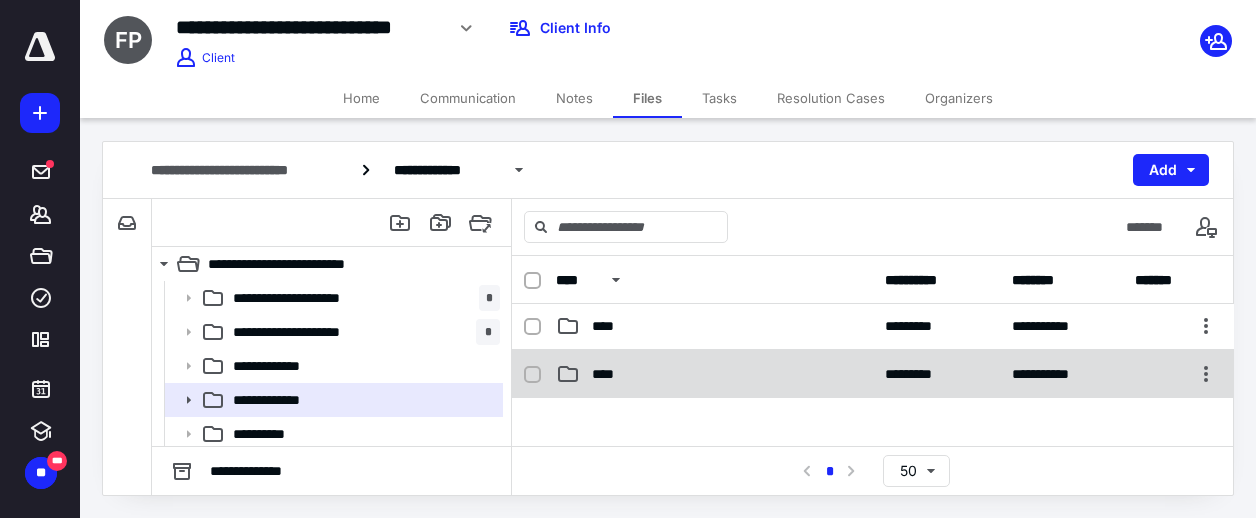 click on "****" at bounding box center (609, 374) 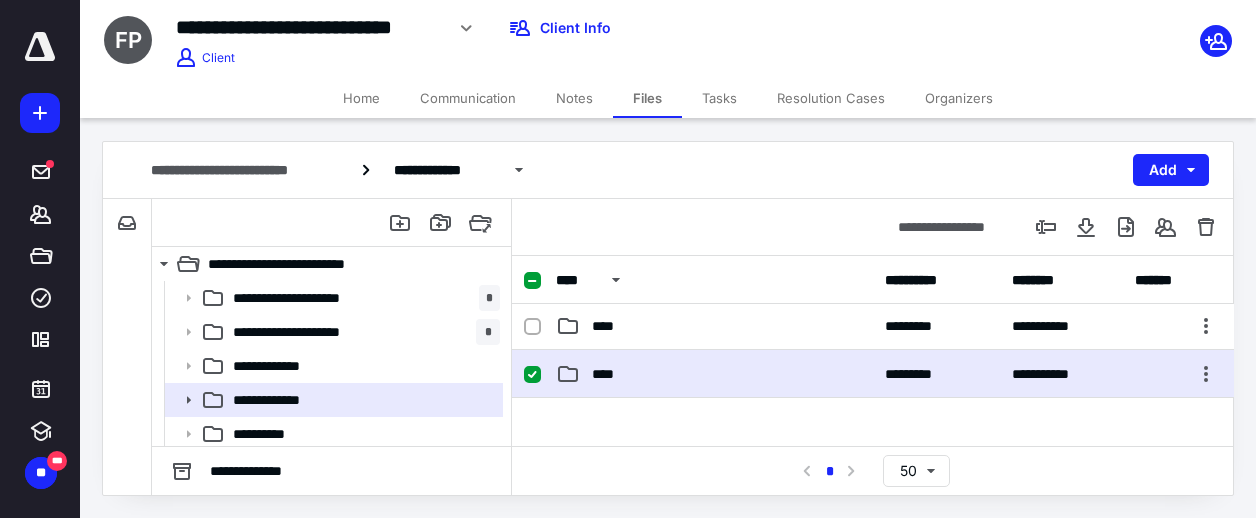 click on "****" at bounding box center (609, 374) 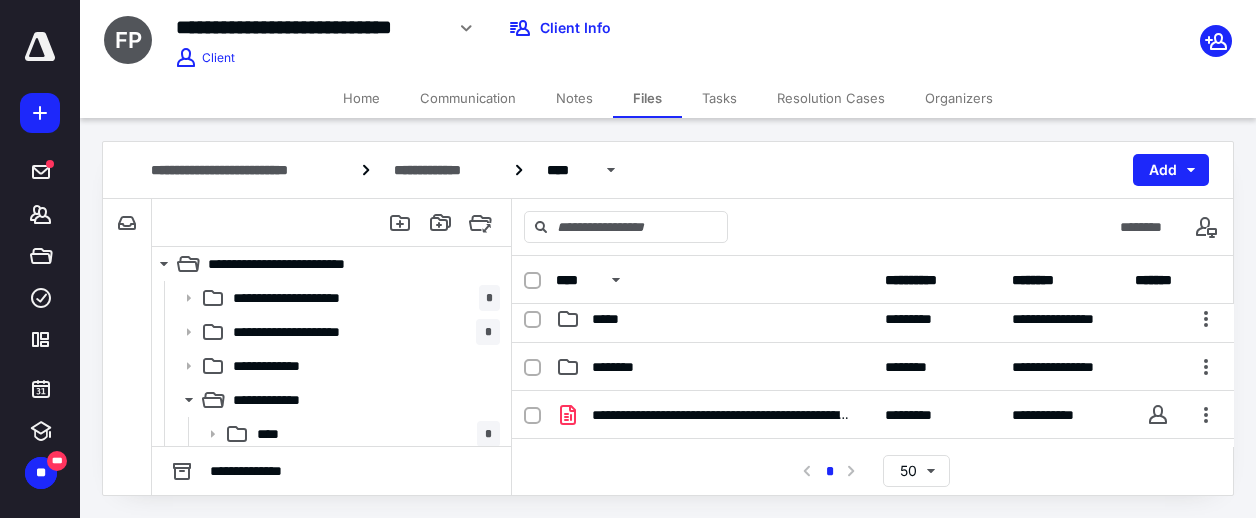 scroll, scrollTop: 109, scrollLeft: 0, axis: vertical 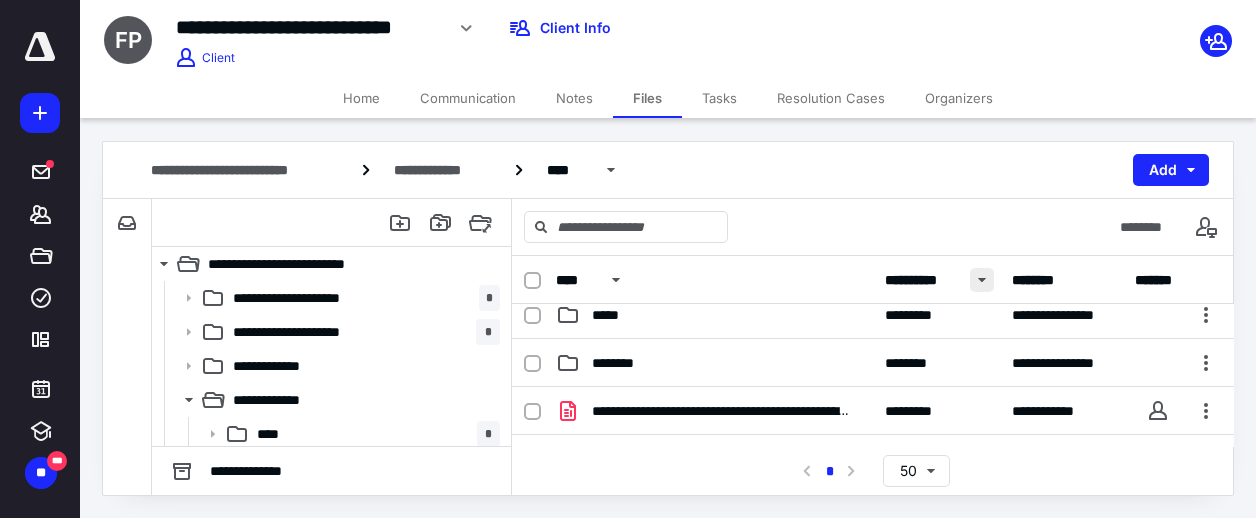click at bounding box center (982, 280) 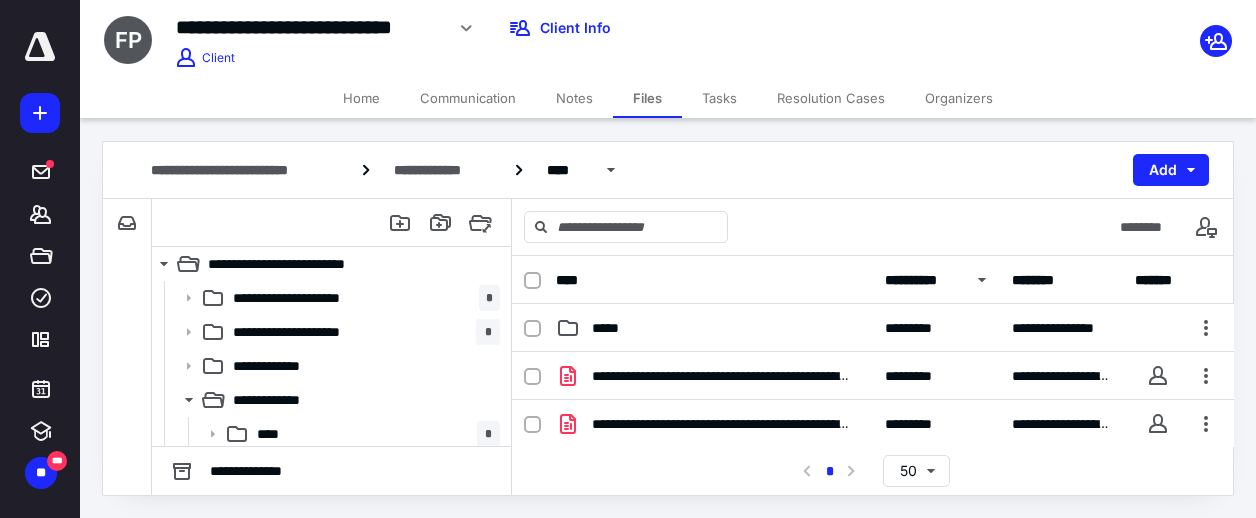 scroll, scrollTop: 150, scrollLeft: 0, axis: vertical 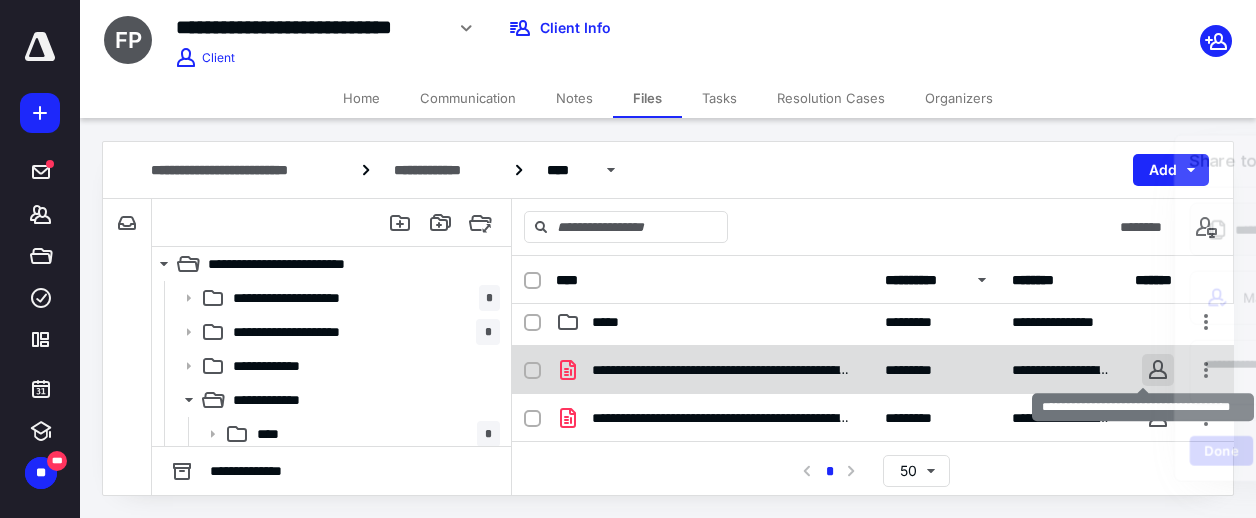 click on "**********" at bounding box center (628, 258) 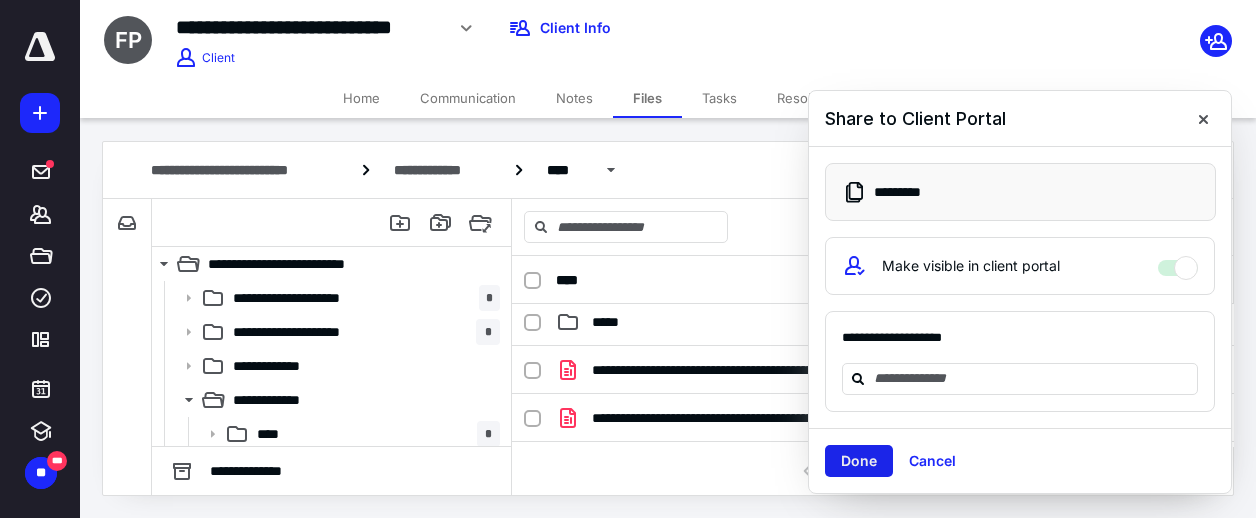 click on "Done" at bounding box center [859, 461] 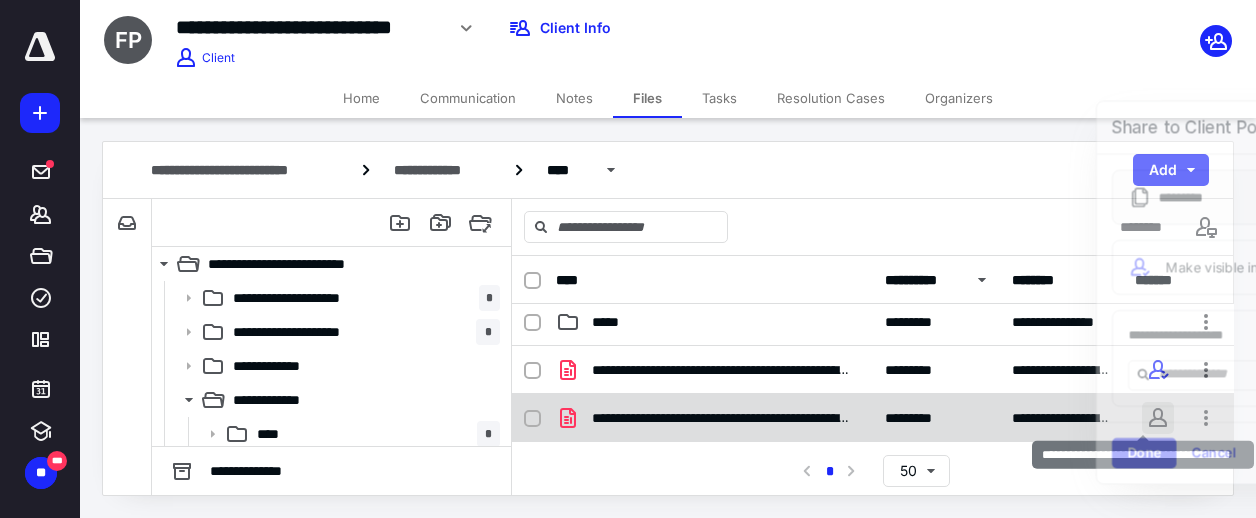 click on "**********" at bounding box center [628, 258] 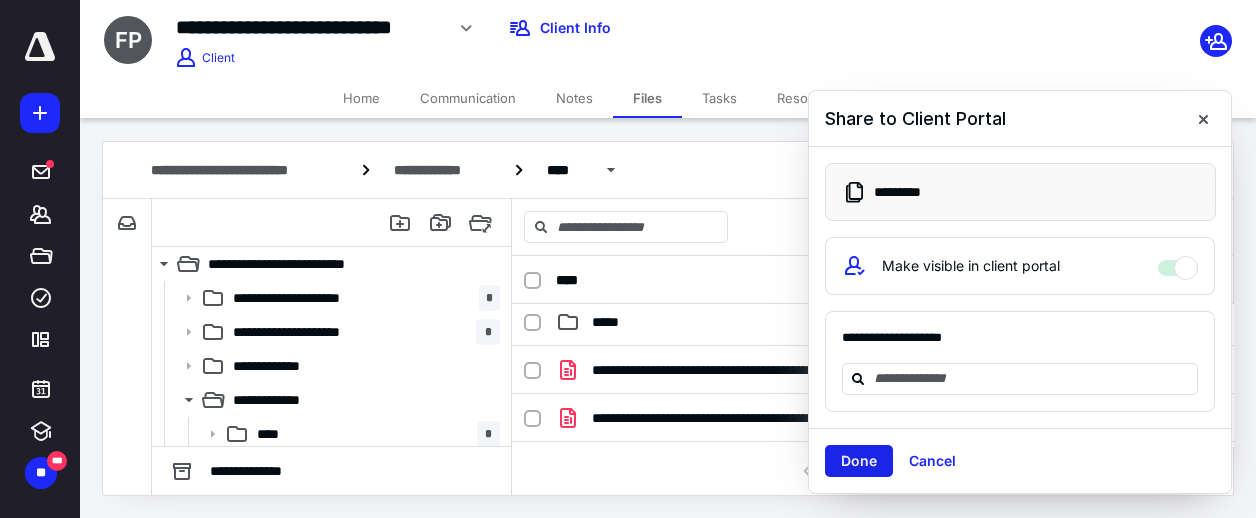 click on "Done" at bounding box center [859, 461] 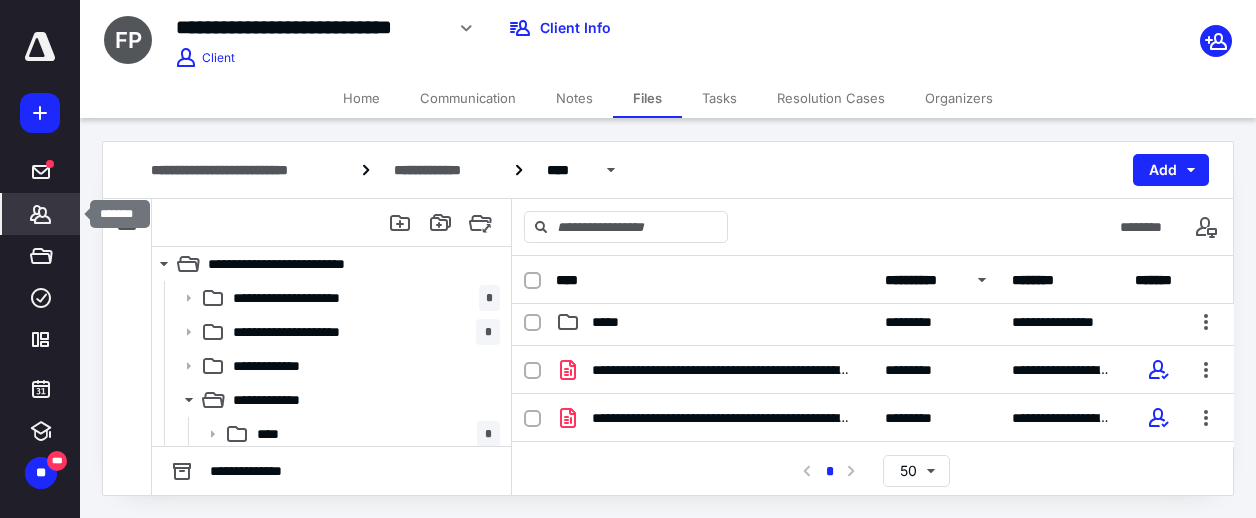 click on "*******" at bounding box center (41, 214) 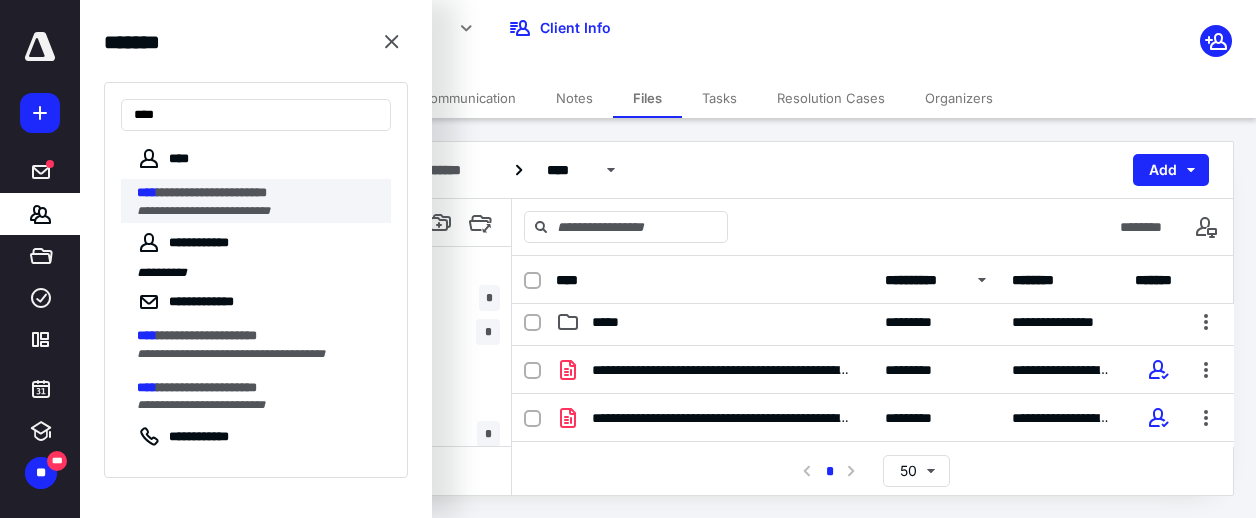 type on "****" 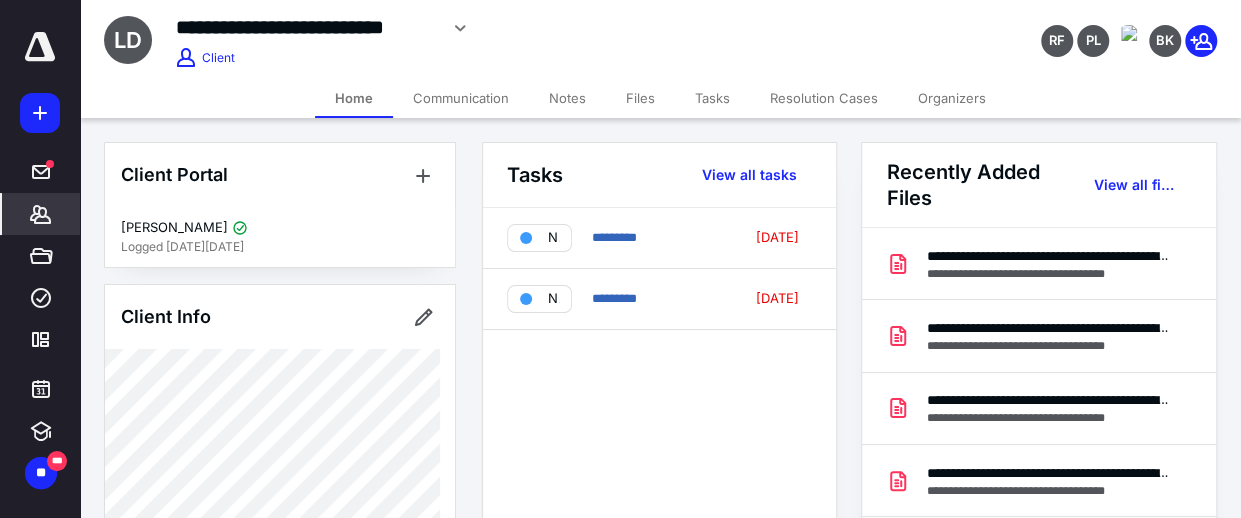 click on "Tasks" at bounding box center (712, 98) 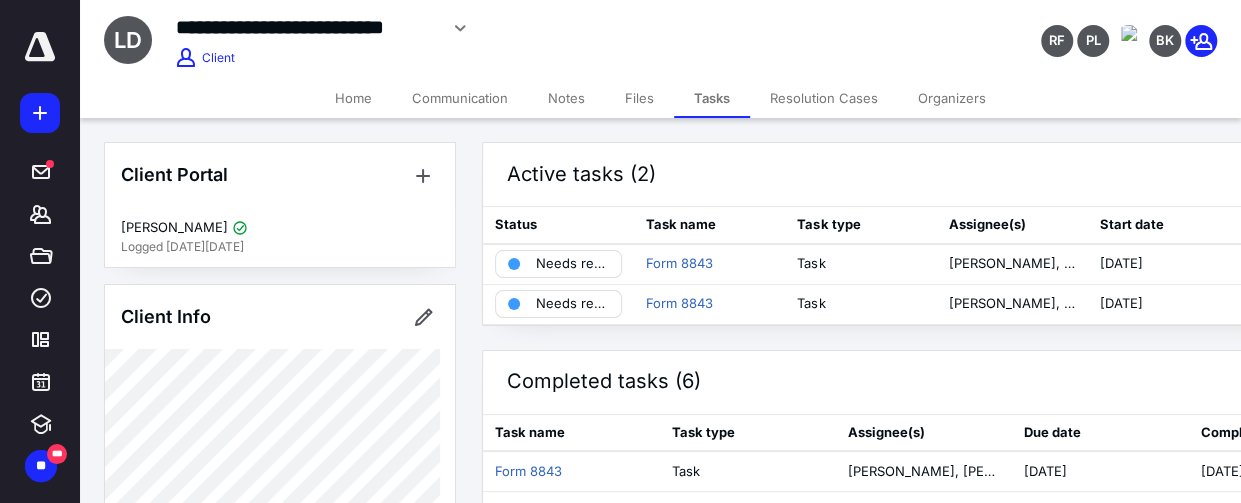 click on "Files" at bounding box center [639, 98] 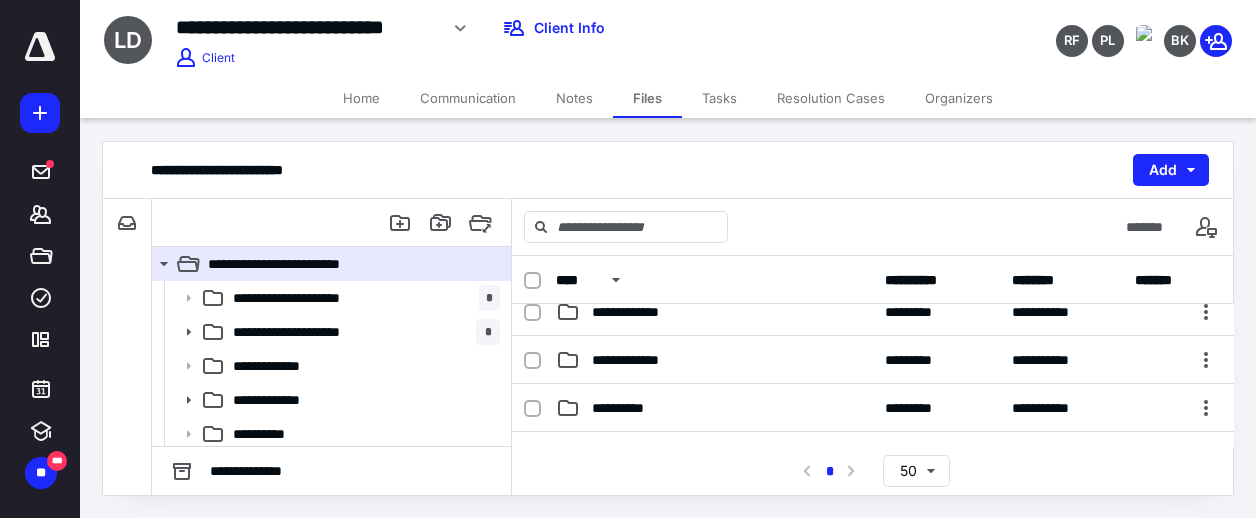 scroll, scrollTop: 113, scrollLeft: 0, axis: vertical 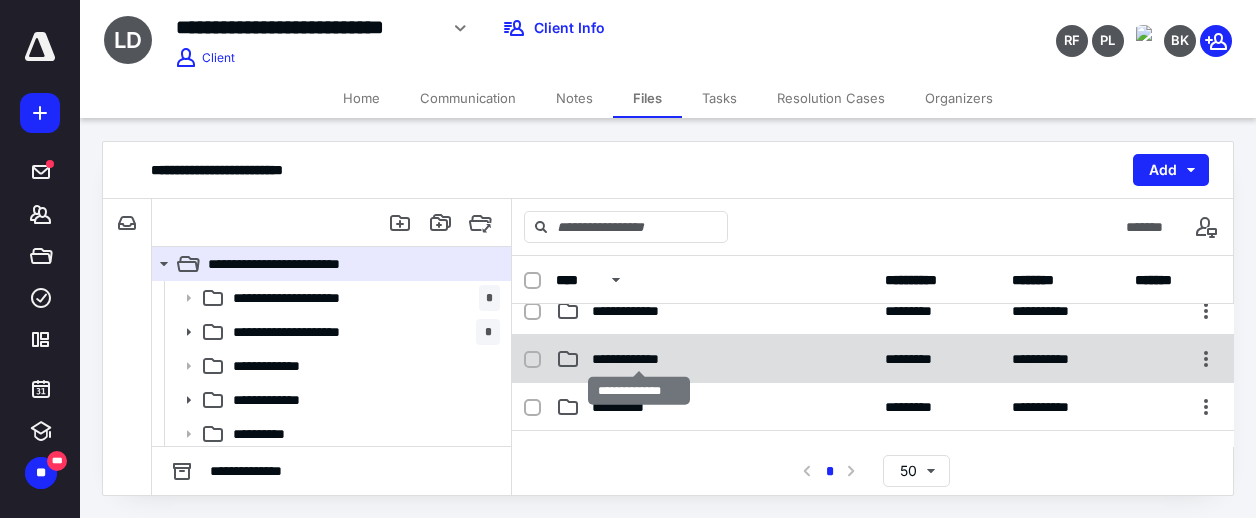 click on "**********" at bounding box center (639, 359) 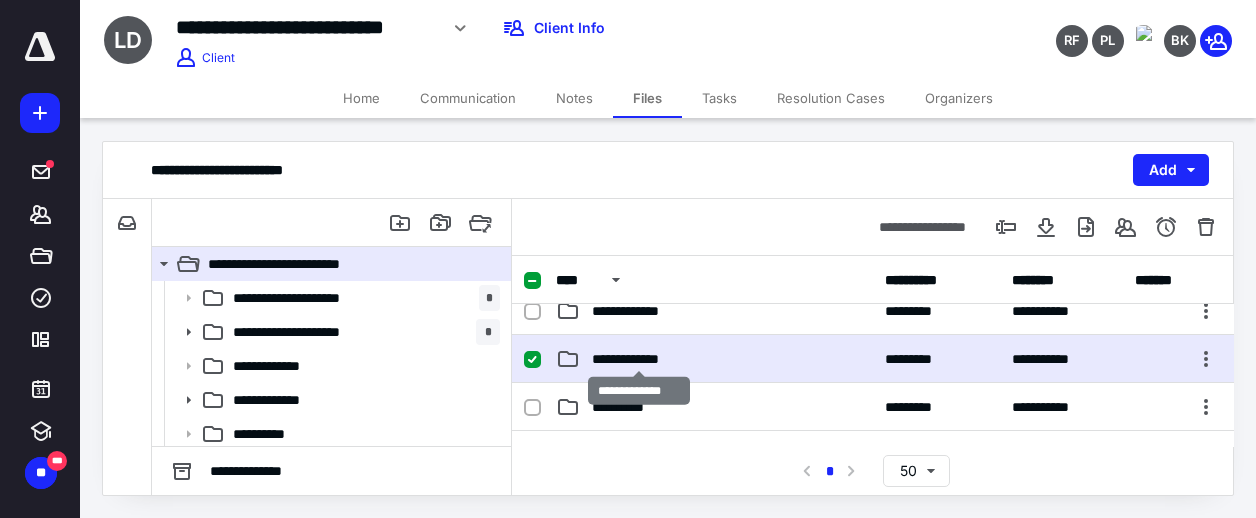 click on "**********" at bounding box center [639, 359] 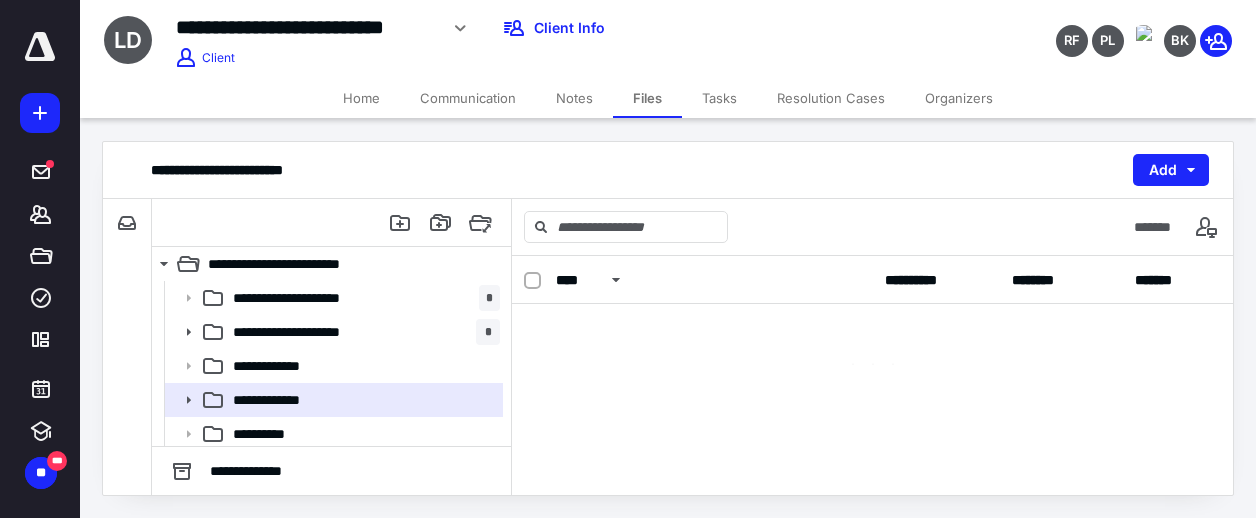scroll, scrollTop: 0, scrollLeft: 0, axis: both 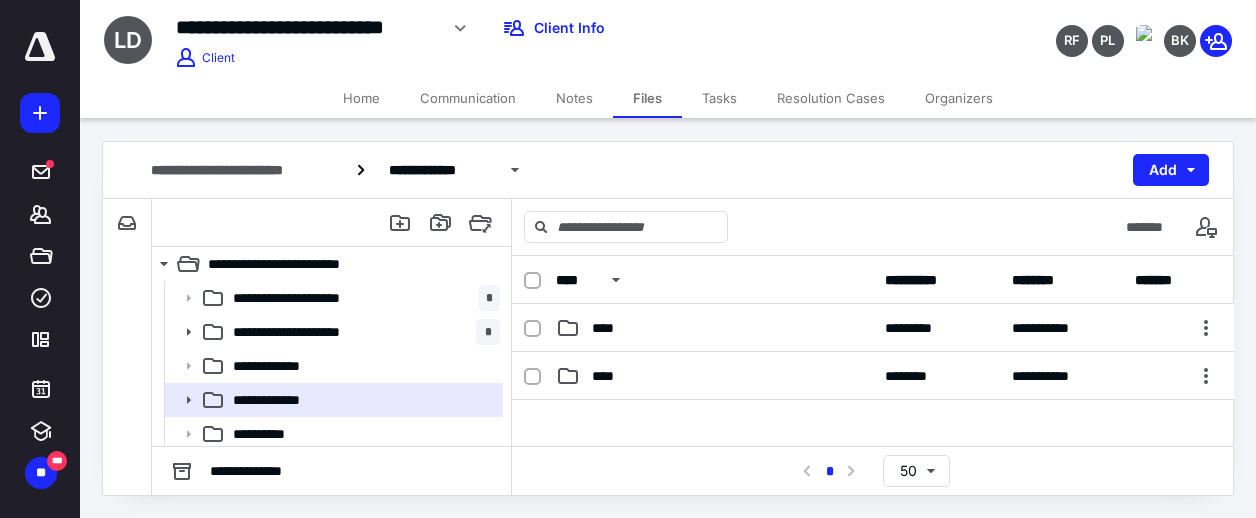 click on "**********" at bounding box center (873, 376) 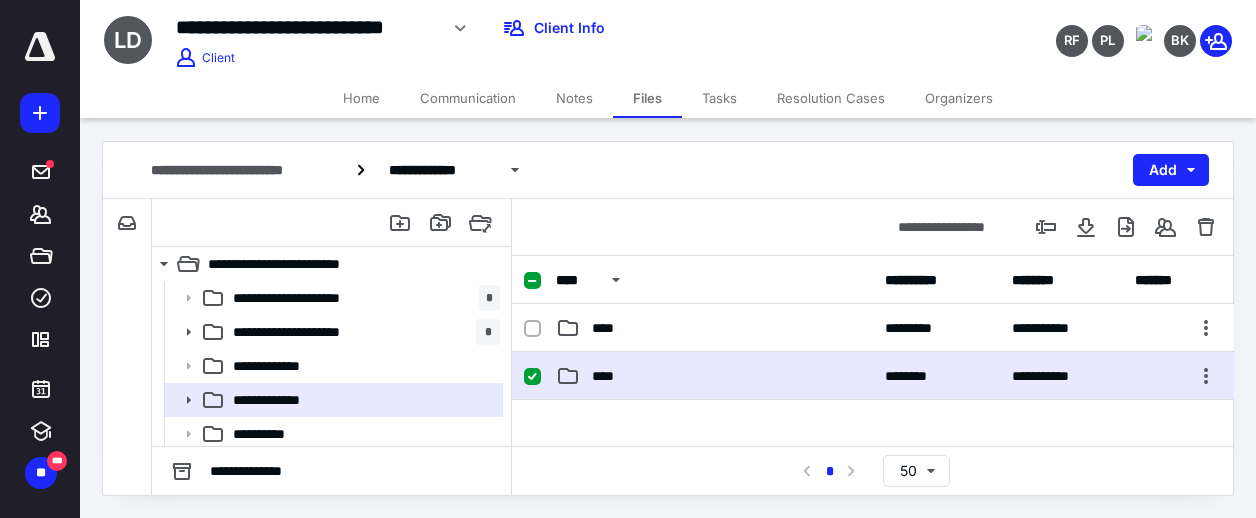 click on "**********" at bounding box center [873, 376] 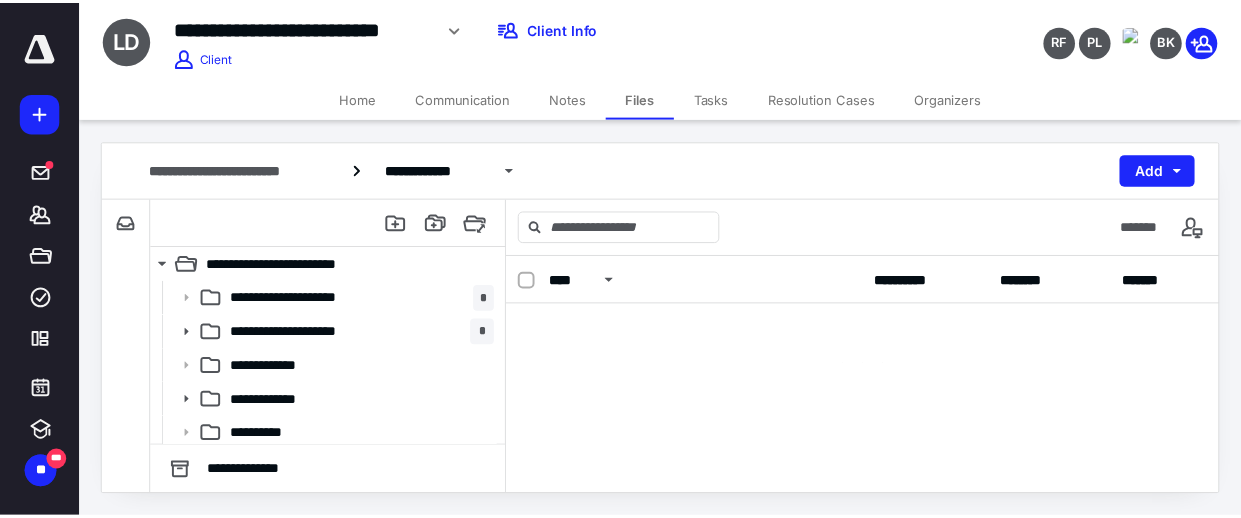 scroll, scrollTop: 0, scrollLeft: 0, axis: both 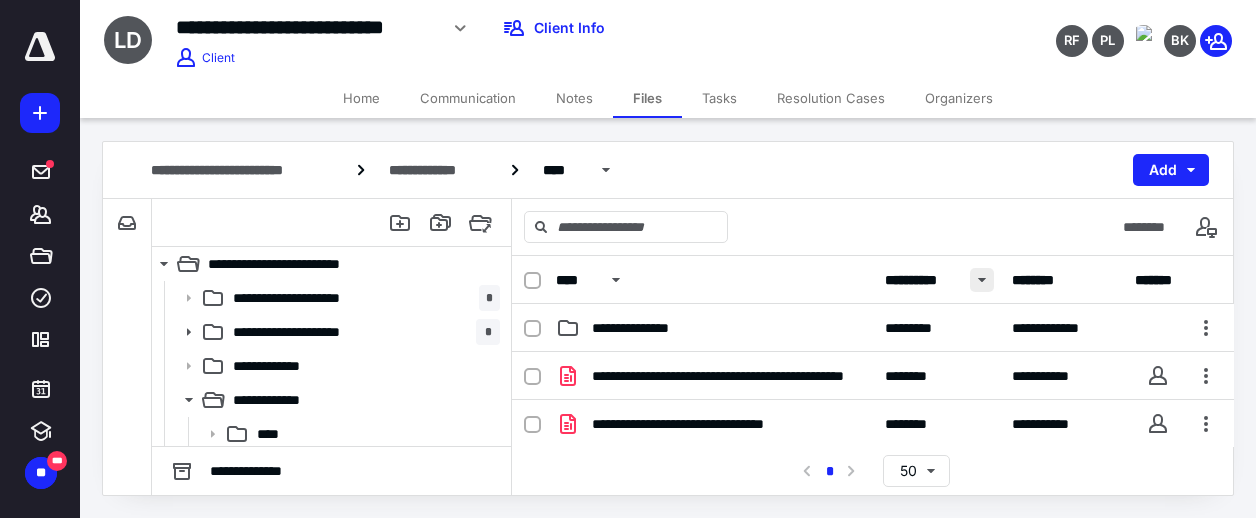 click at bounding box center (982, 280) 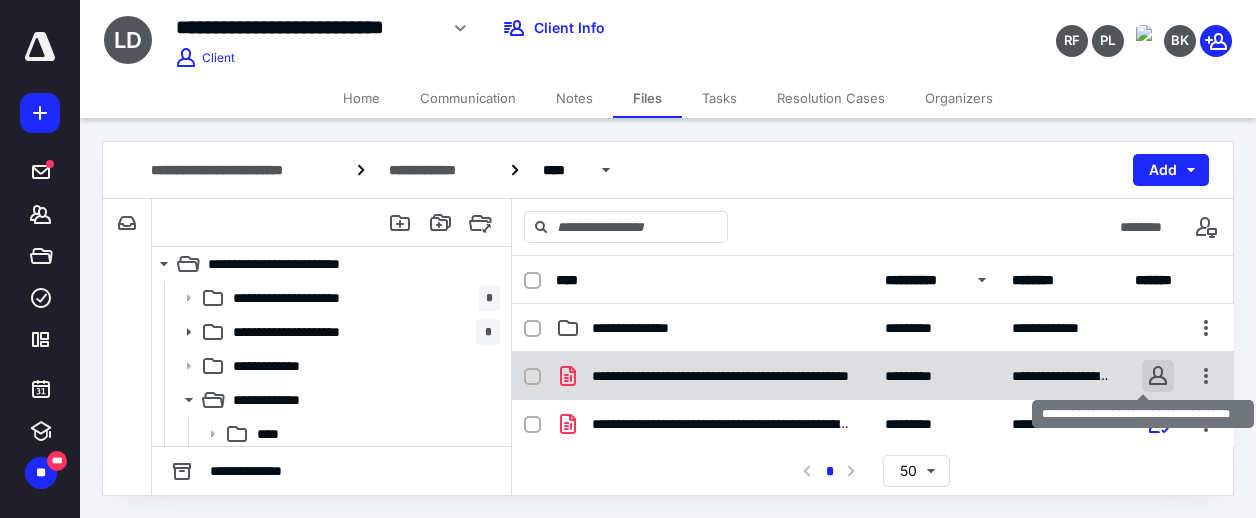 click on "**********" at bounding box center (628, 258) 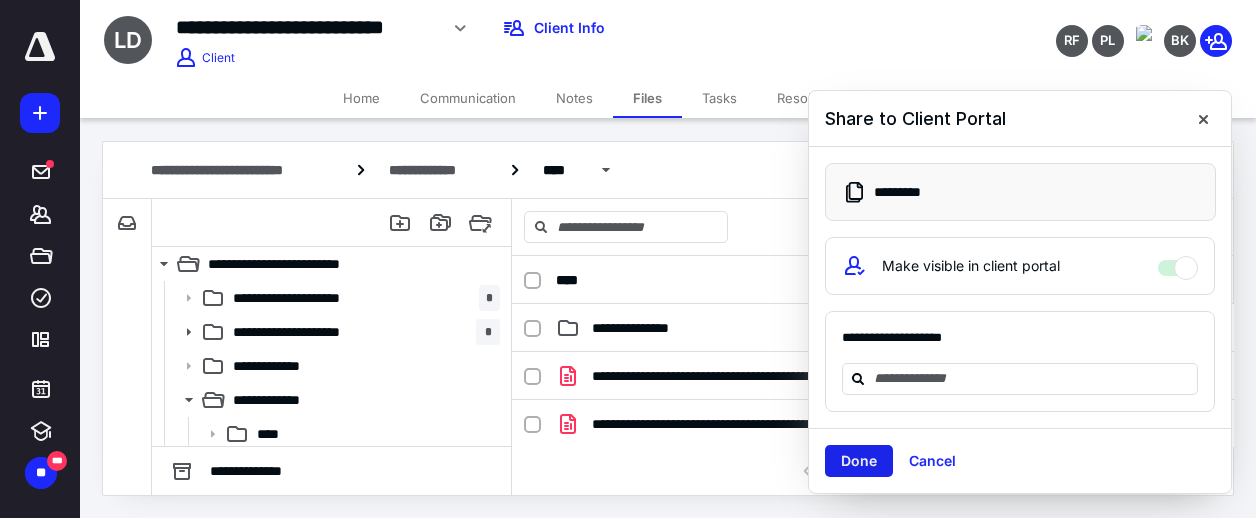 click on "Done" at bounding box center (859, 461) 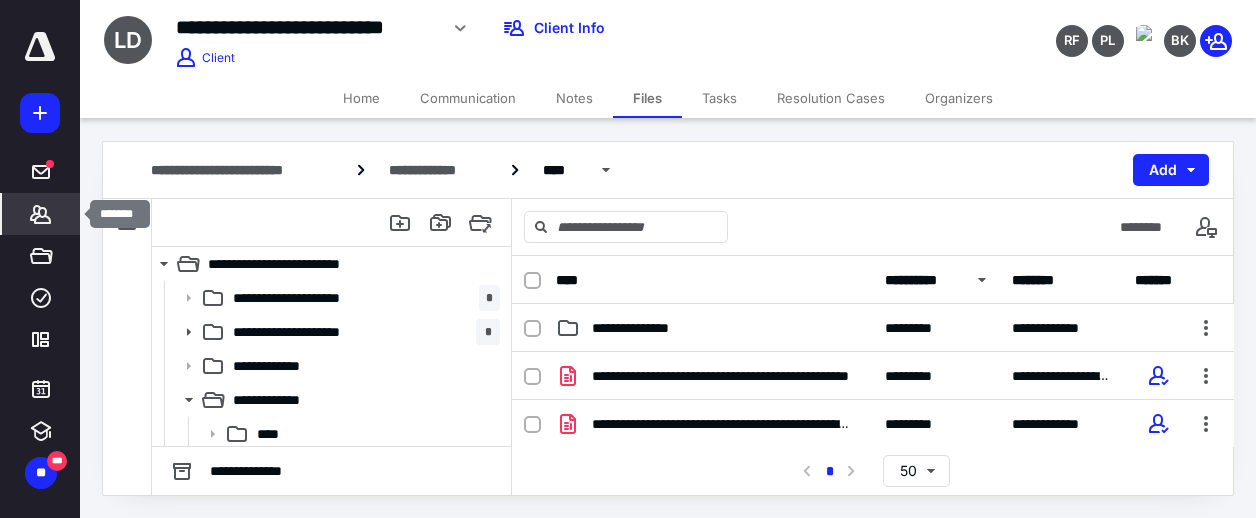 click on "*******" at bounding box center (41, 214) 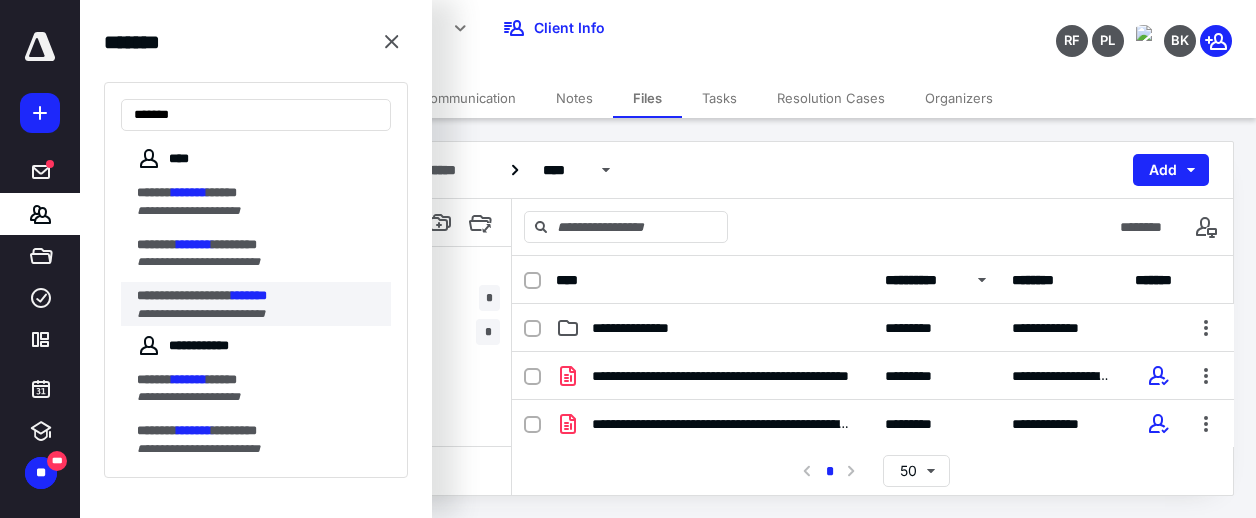 type on "*******" 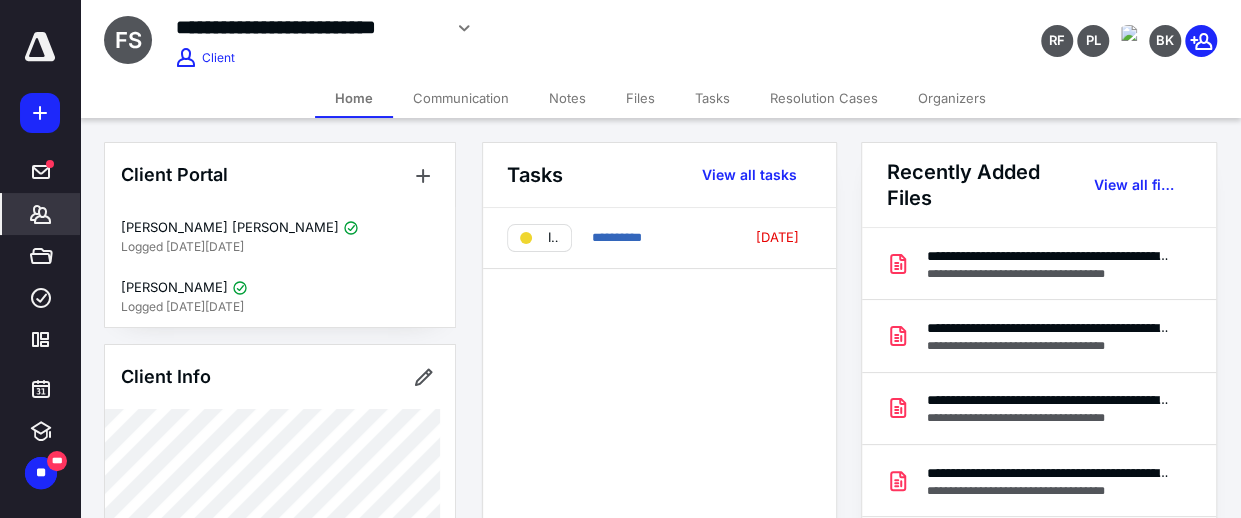 click on "Files" at bounding box center (640, 98) 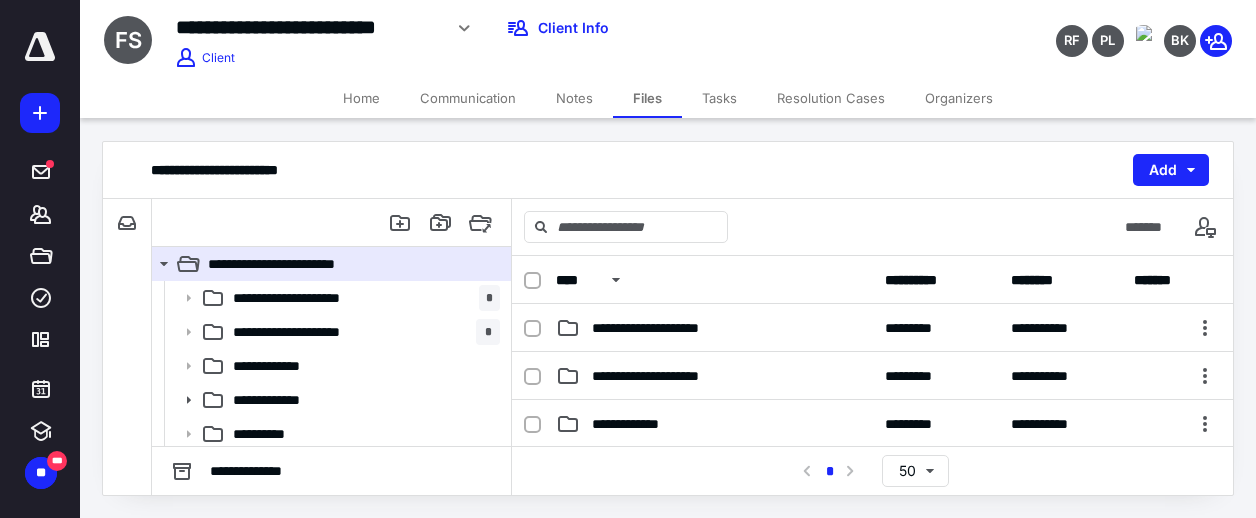 click on "Tasks" at bounding box center (719, 98) 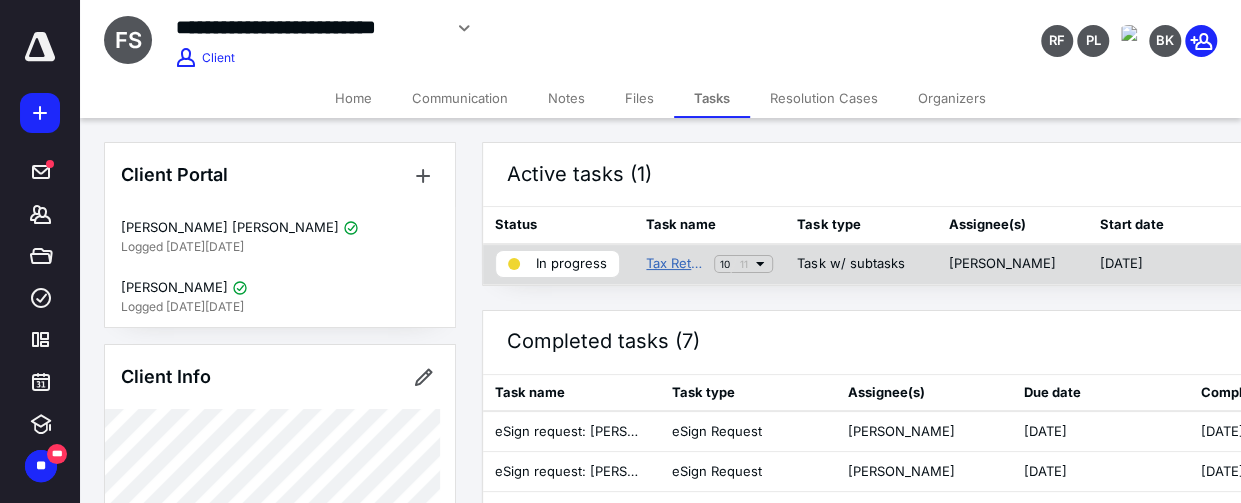 click on "Tax Return" at bounding box center (676, 264) 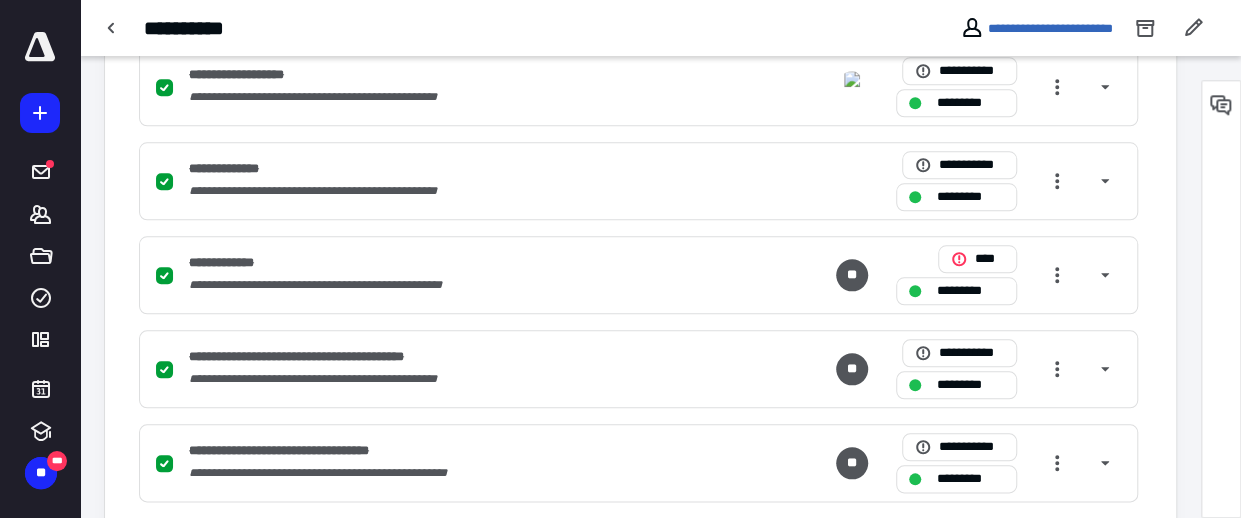 scroll, scrollTop: 1126, scrollLeft: 0, axis: vertical 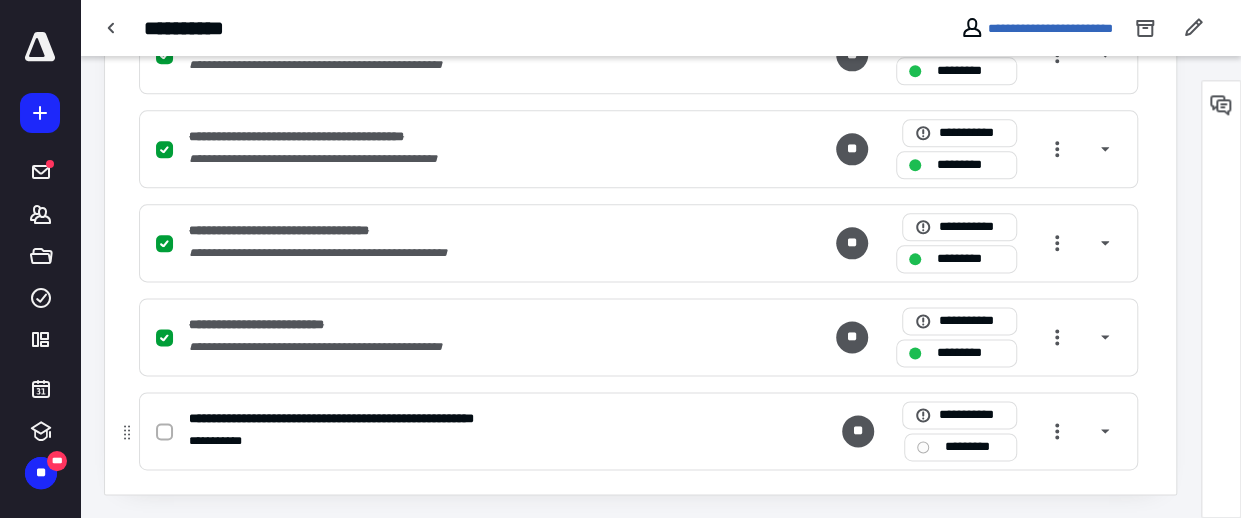 click 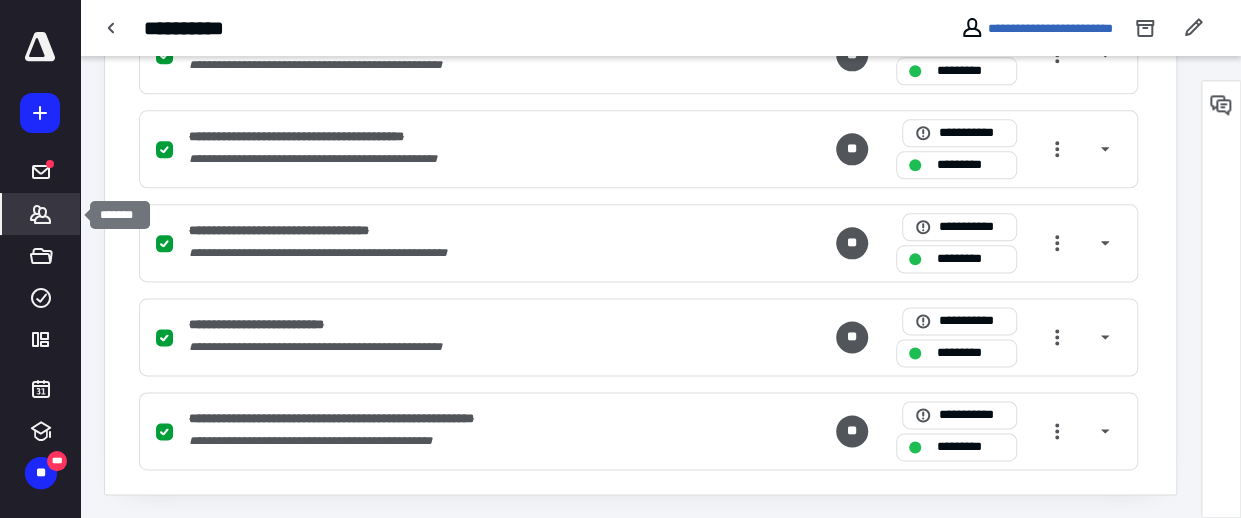 click on "*******" at bounding box center [41, 214] 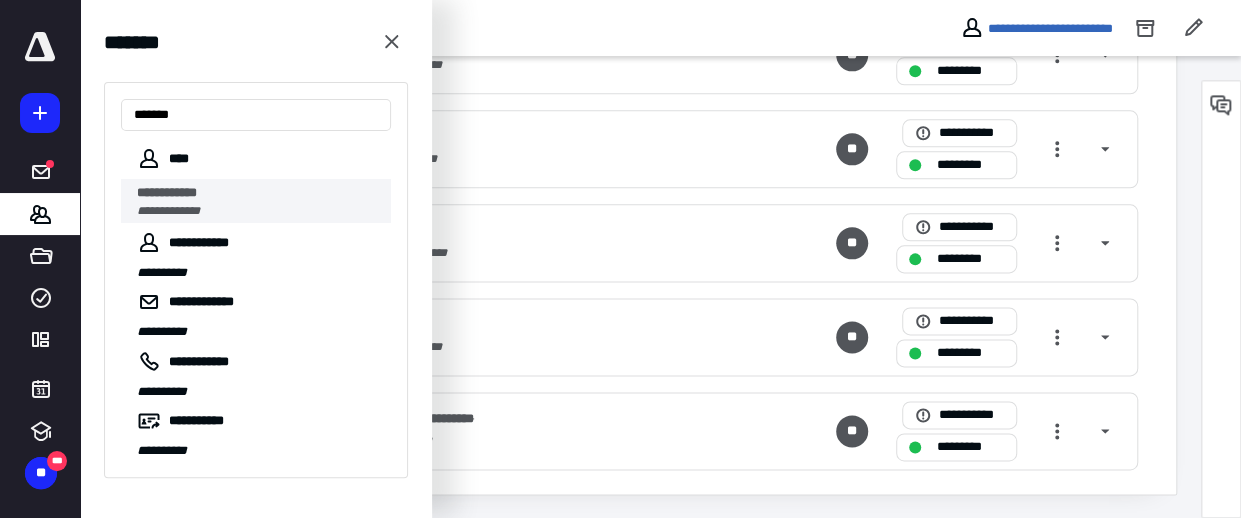 type on "******" 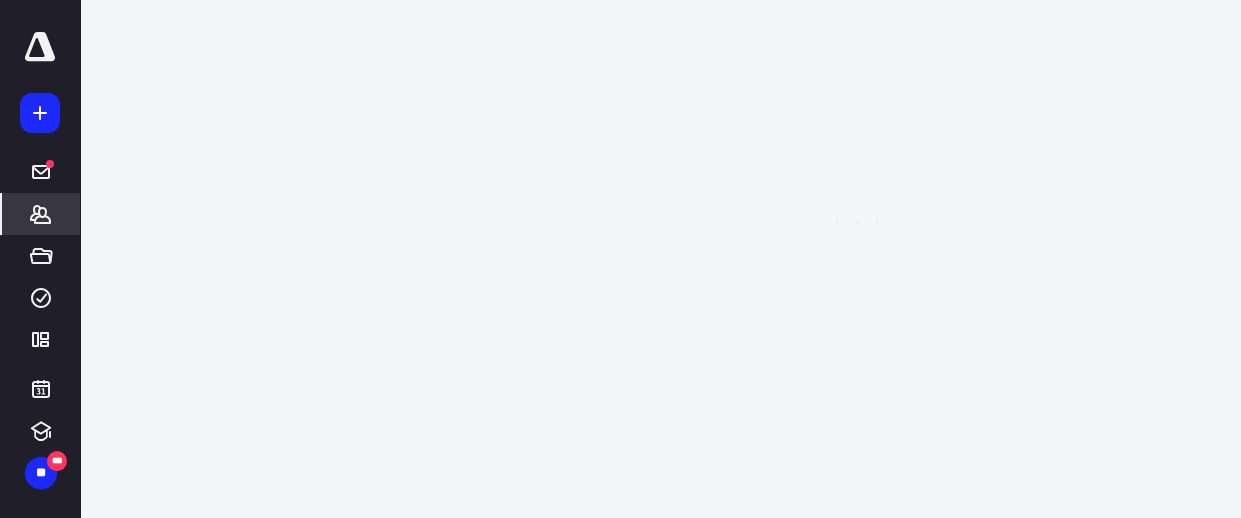 scroll, scrollTop: 0, scrollLeft: 0, axis: both 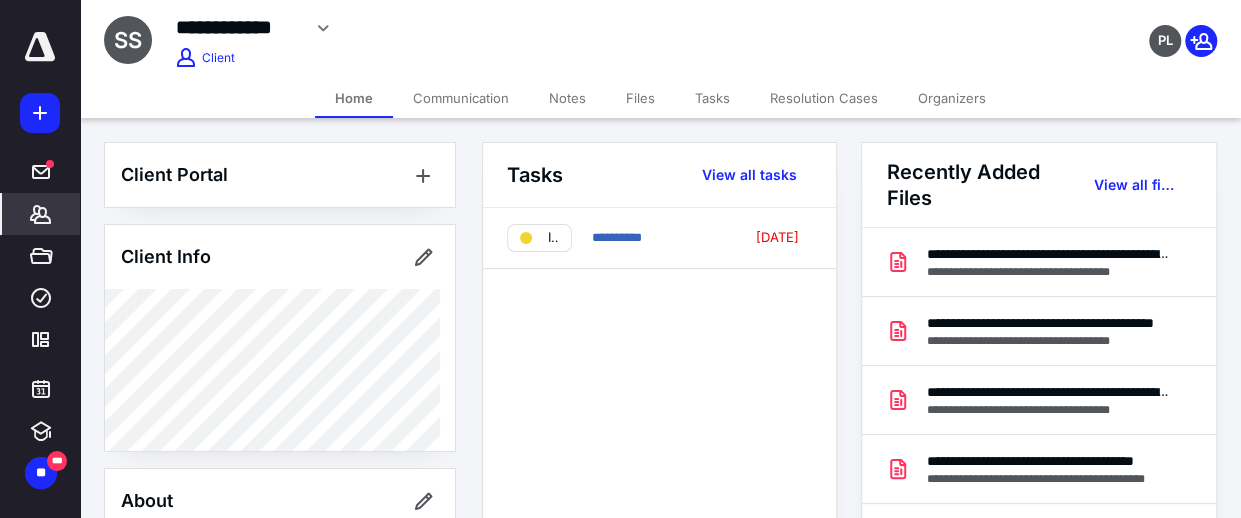 click on "Tasks" at bounding box center [712, 98] 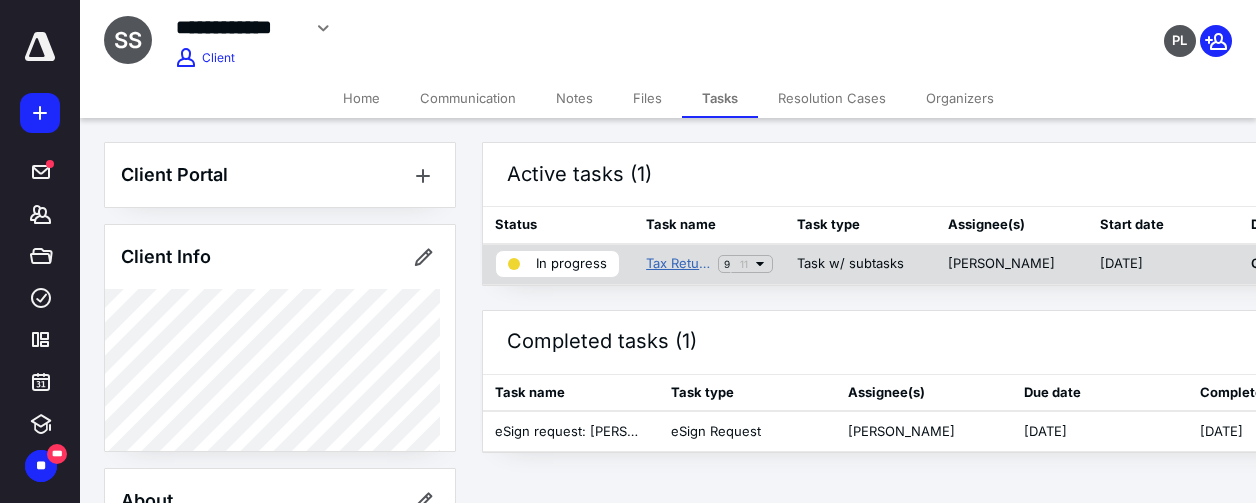 click on "Tax Return" at bounding box center [678, 264] 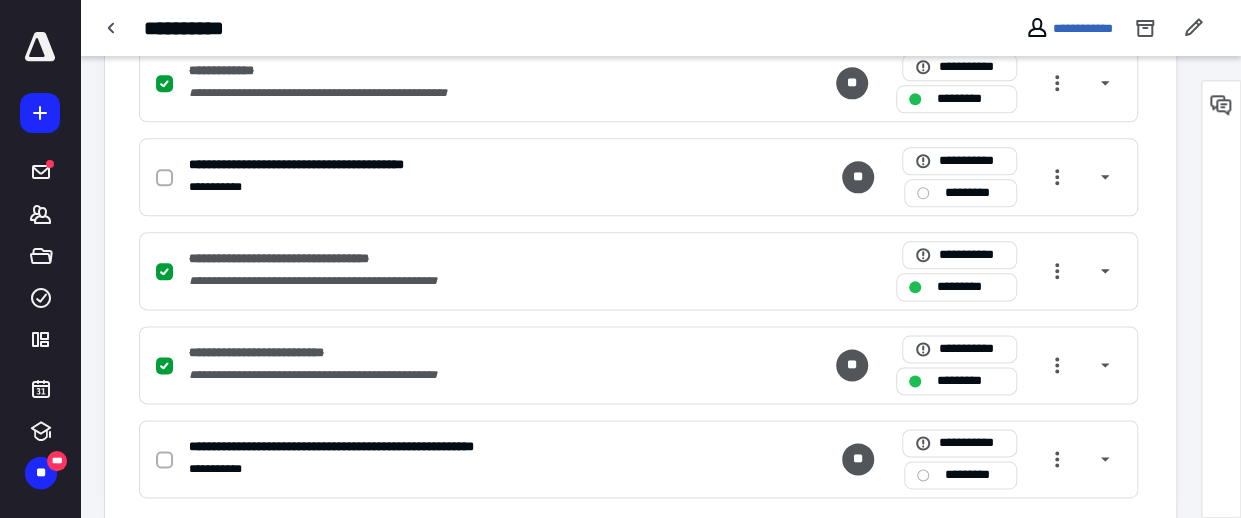 scroll, scrollTop: 1126, scrollLeft: 0, axis: vertical 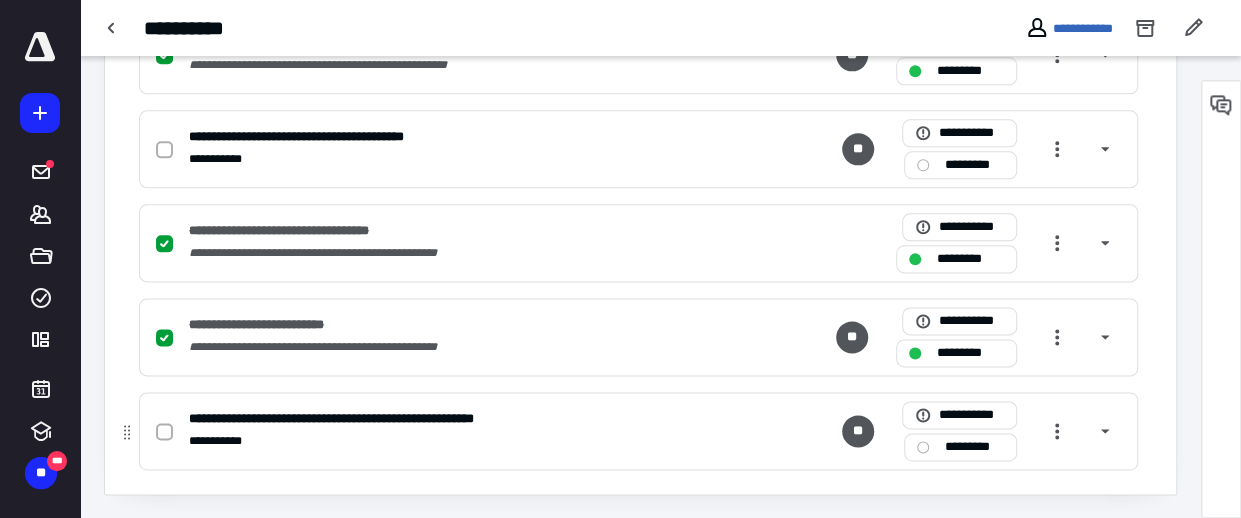 click 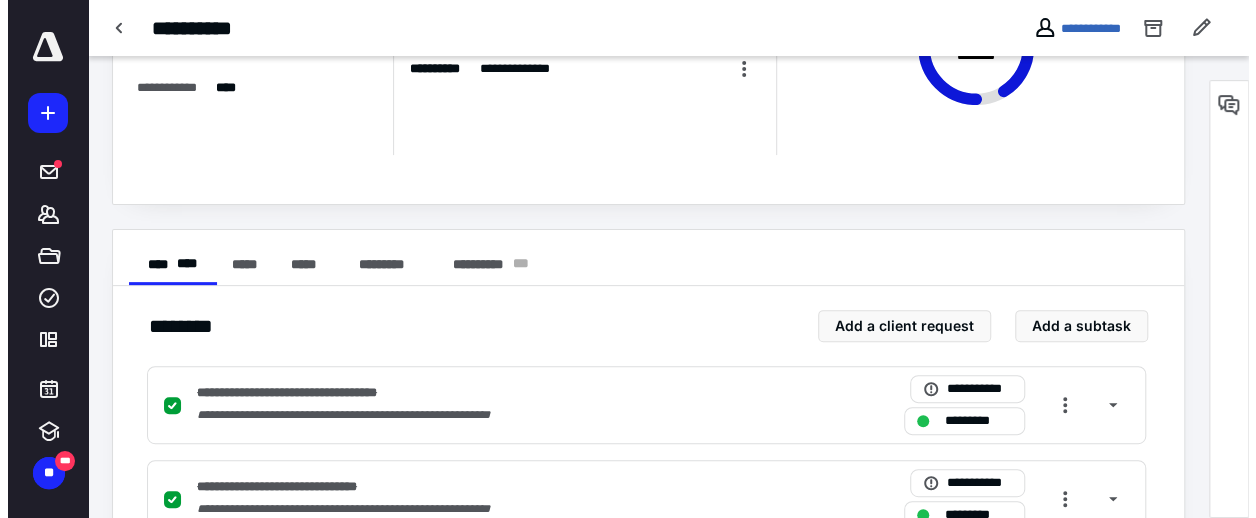 scroll, scrollTop: 0, scrollLeft: 0, axis: both 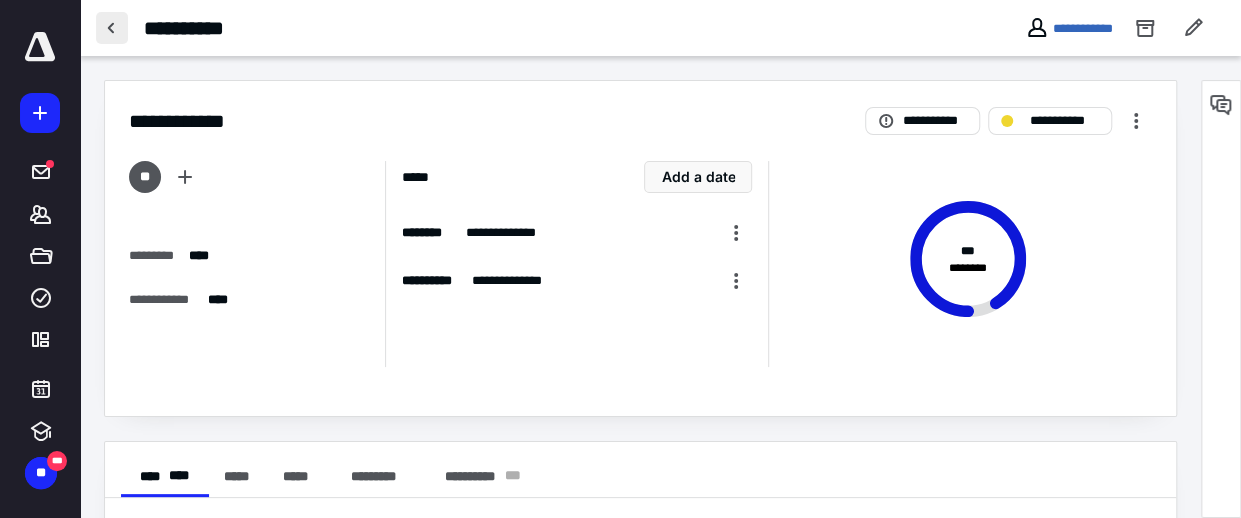 click at bounding box center (112, 28) 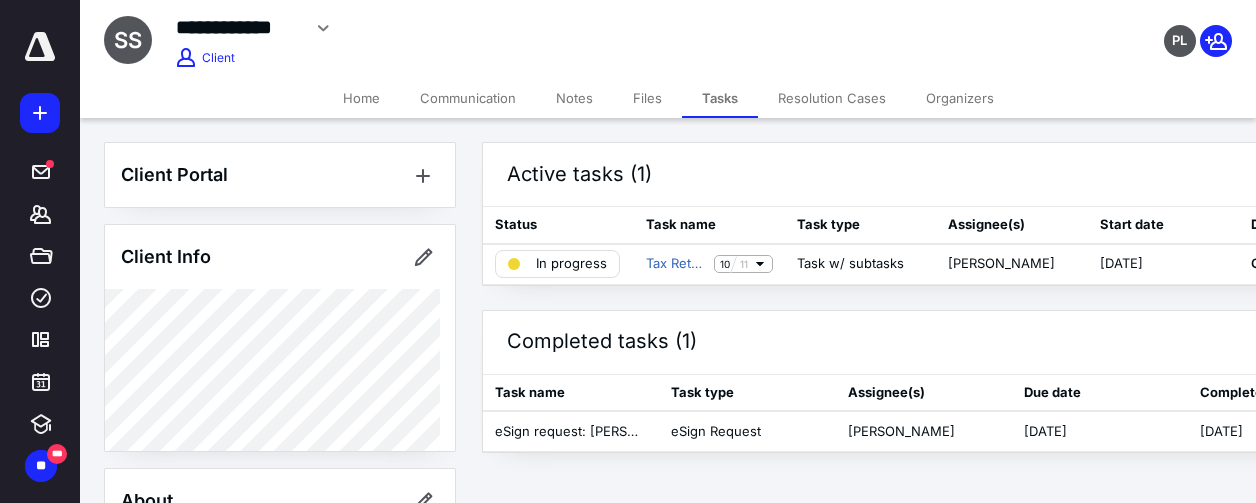 click on "Files" at bounding box center [647, 98] 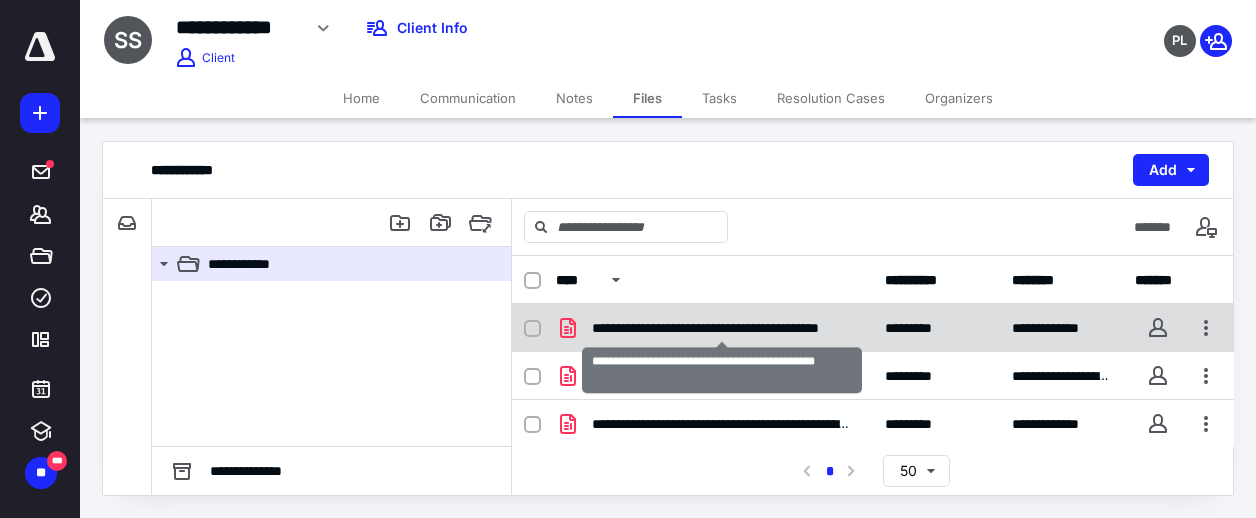scroll, scrollTop: 156, scrollLeft: 0, axis: vertical 